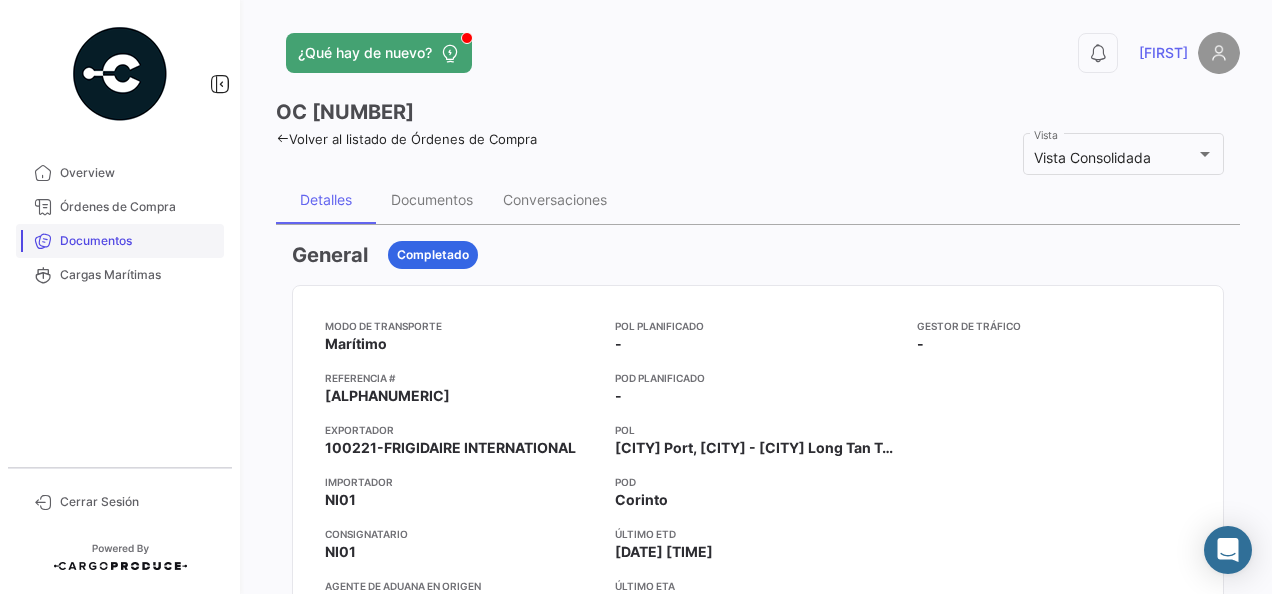 scroll, scrollTop: 0, scrollLeft: 0, axis: both 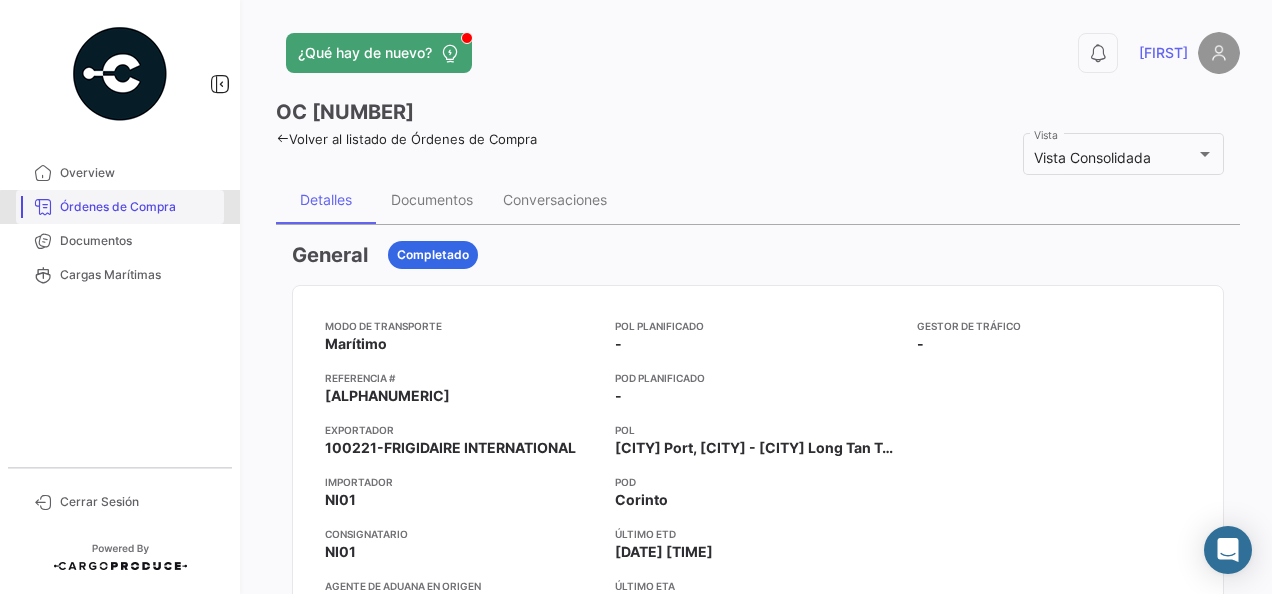 click on "Órdenes de Compra" at bounding box center (138, 207) 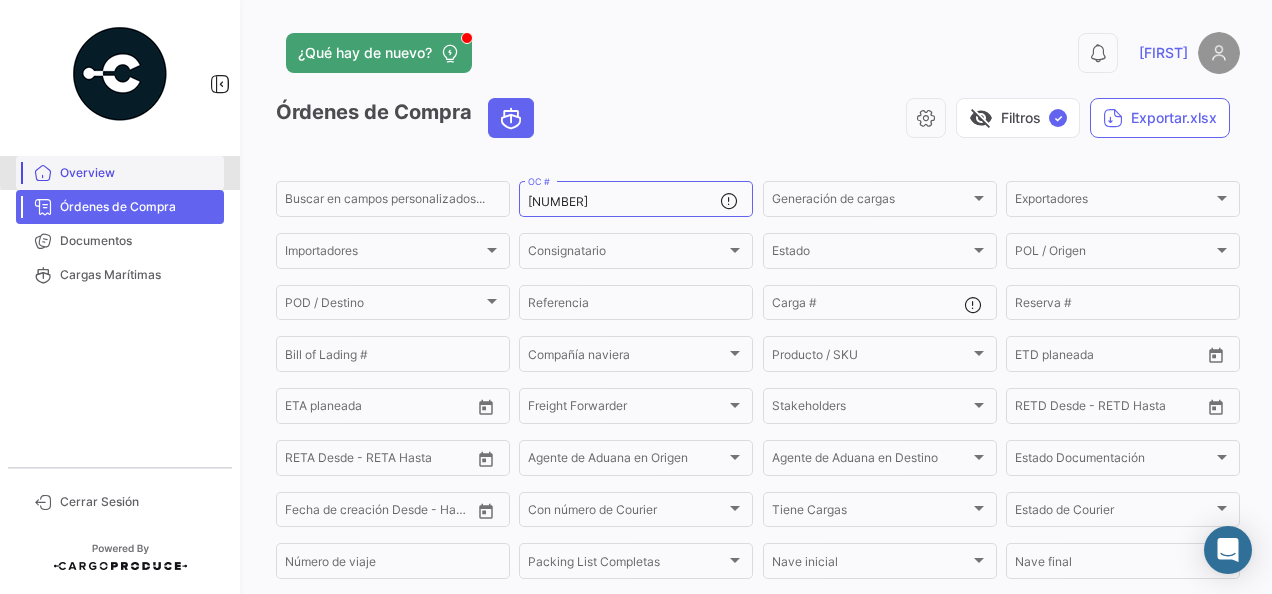 click on "Overview" at bounding box center (138, 173) 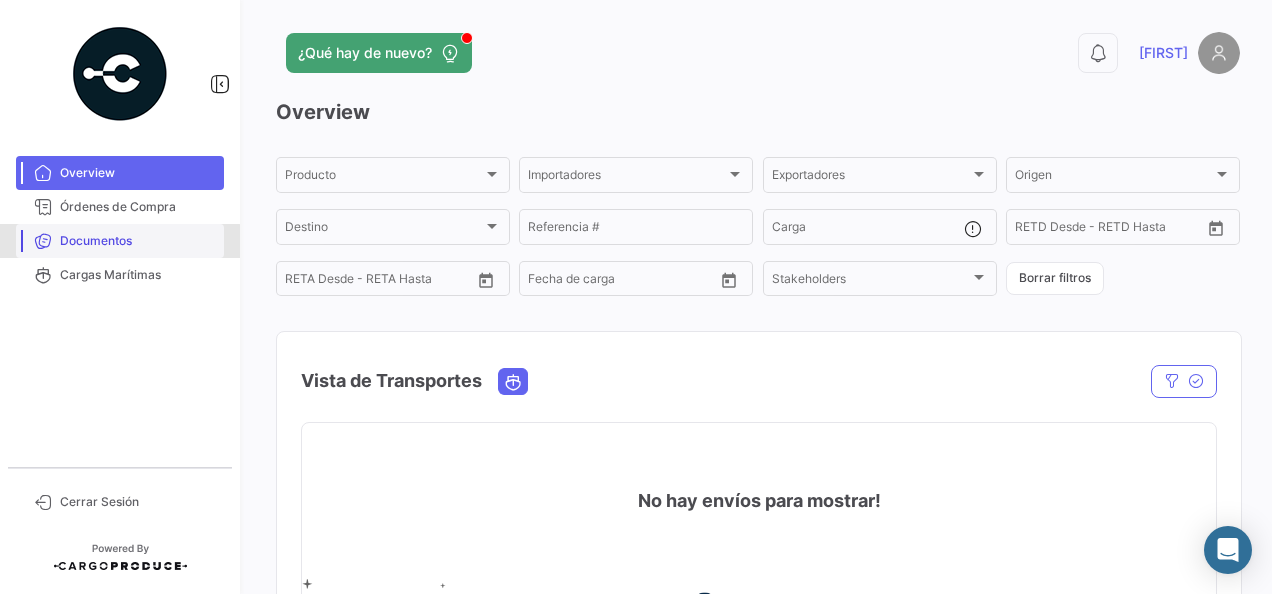 click on "Documentos" at bounding box center (138, 241) 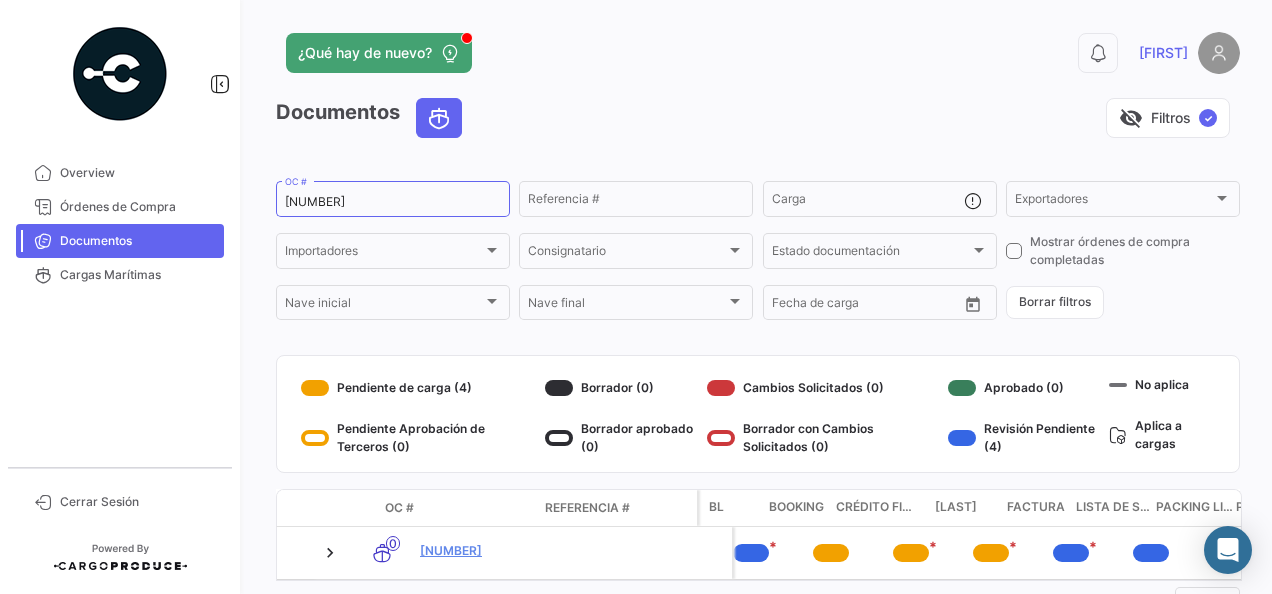 scroll, scrollTop: 0, scrollLeft: 908, axis: horizontal 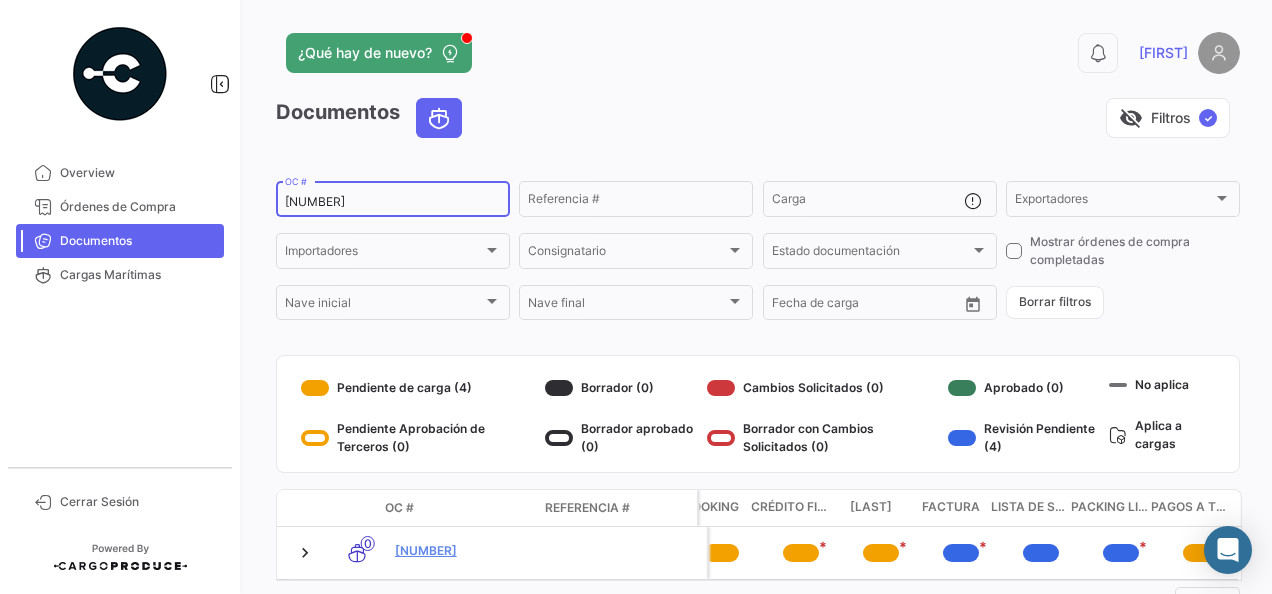 click on "[NUMBER]" at bounding box center (393, 202) 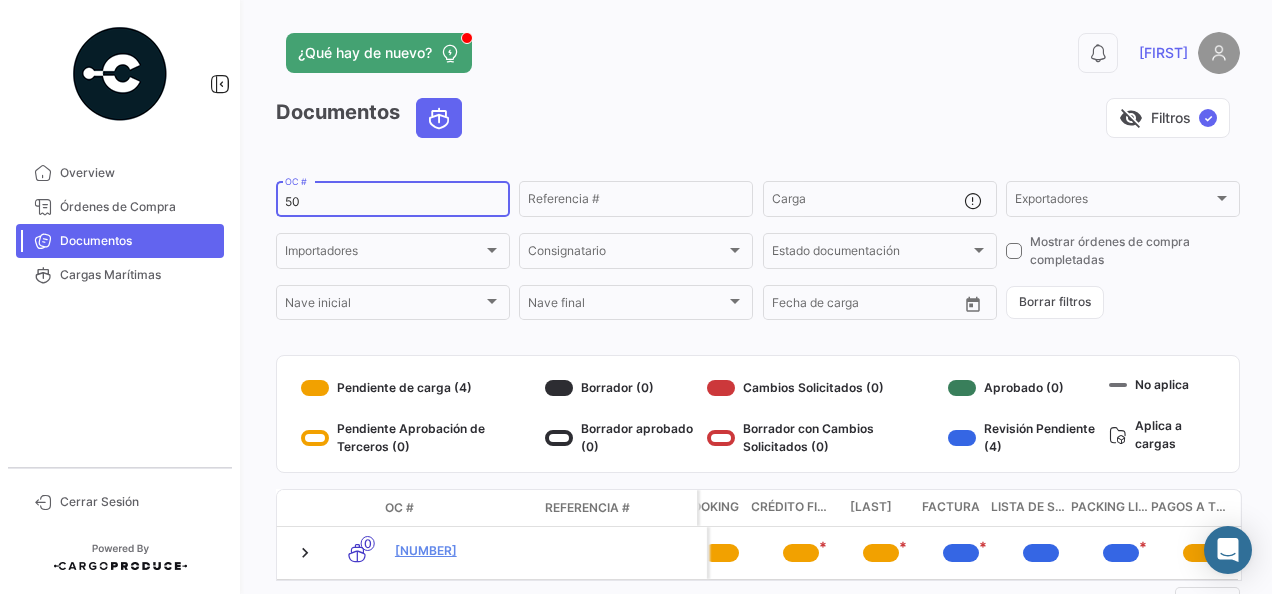 type on "5" 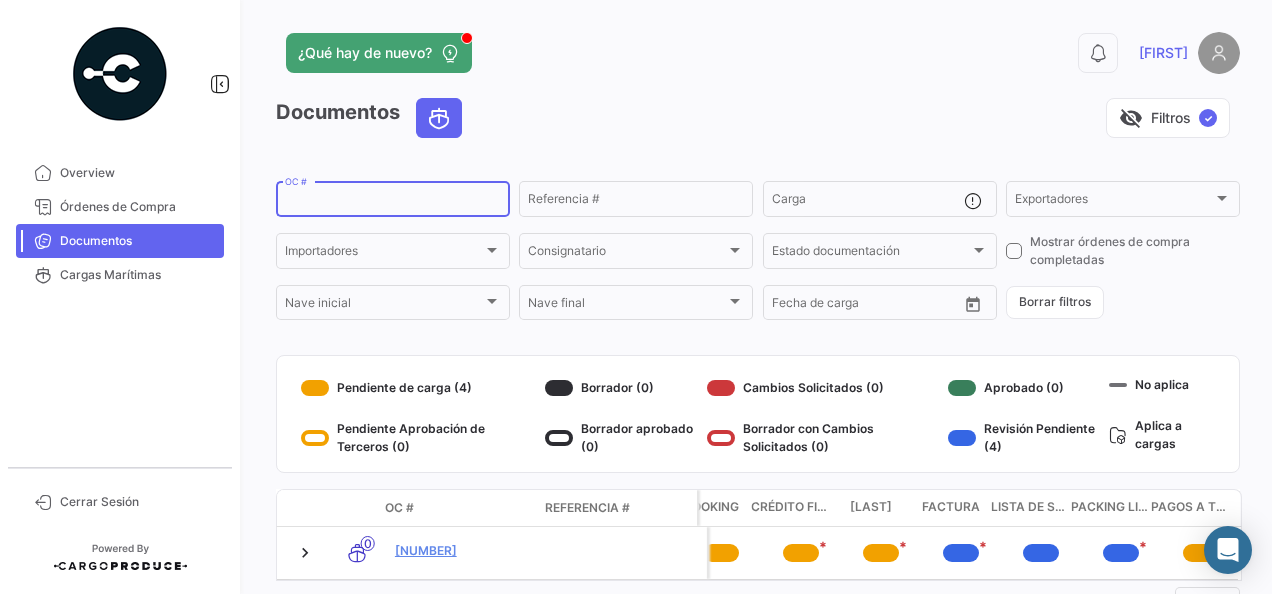 paste on "[NUMBER]" 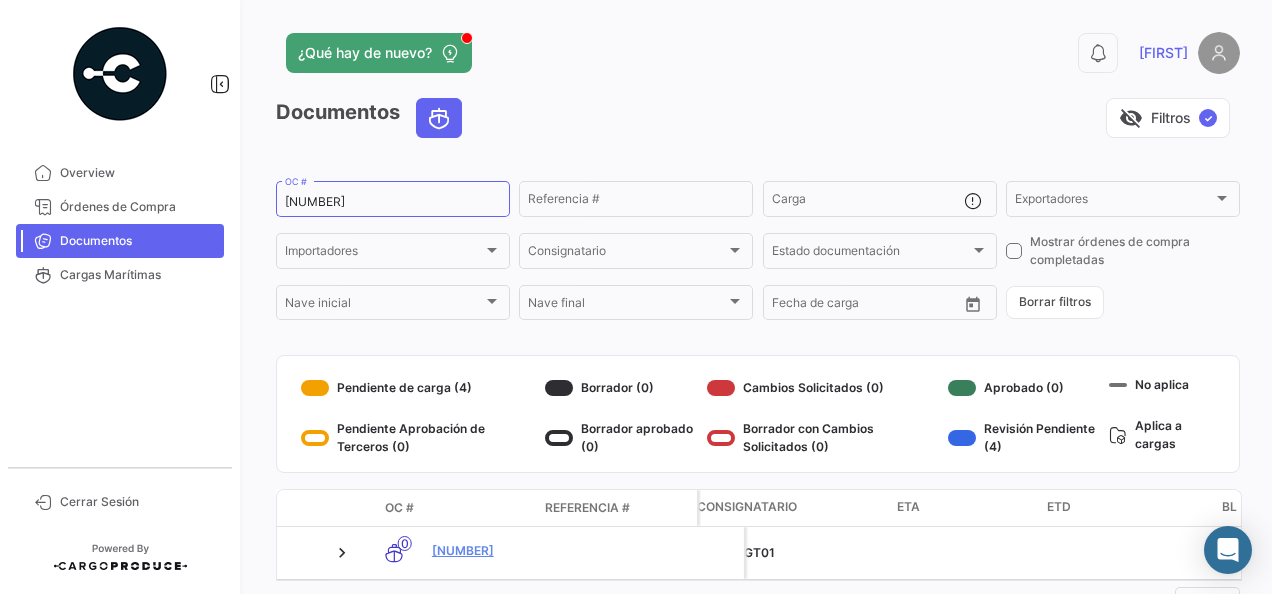 scroll, scrollTop: 0, scrollLeft: 908, axis: horizontal 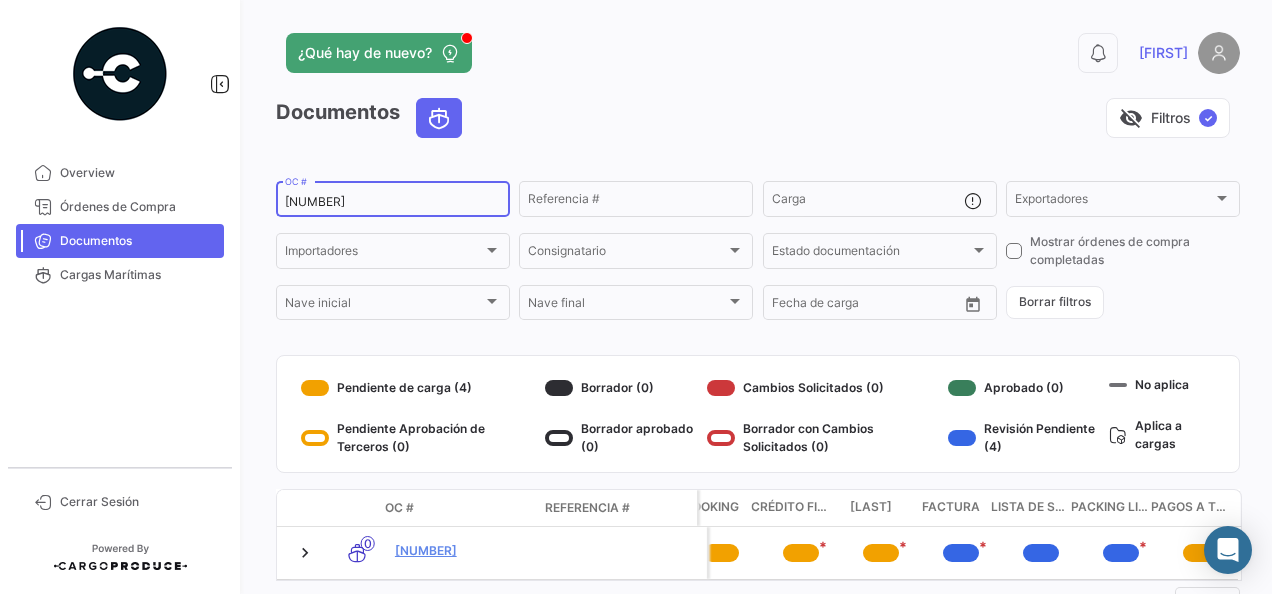 click on "[NUMBER]" at bounding box center [393, 202] 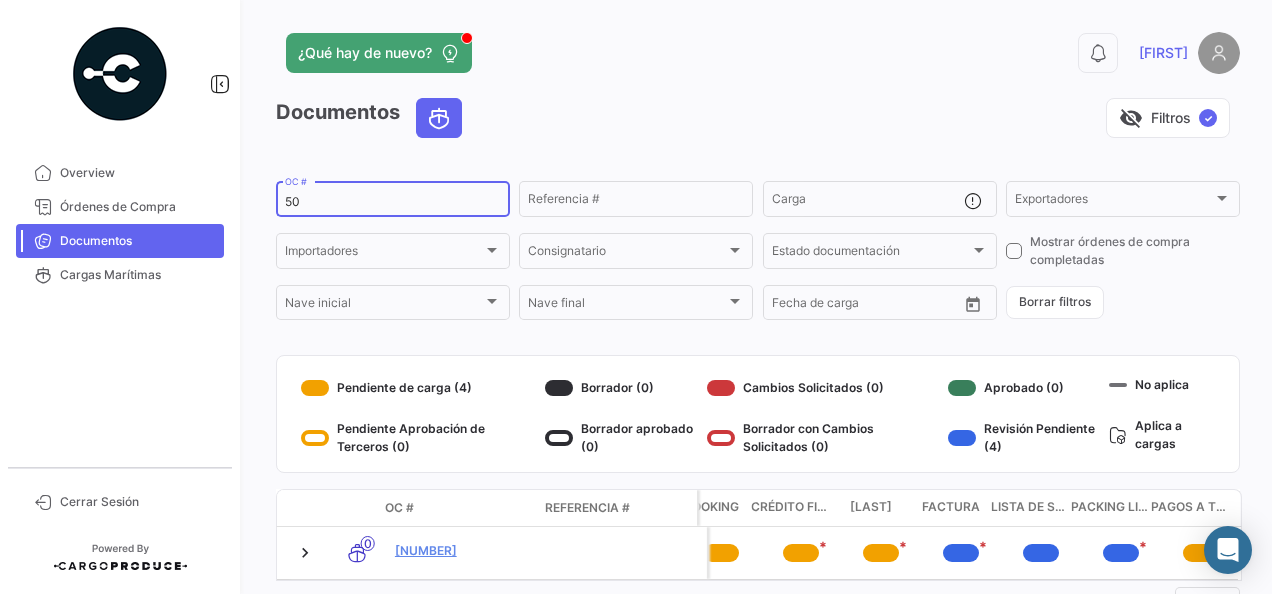 type on "5" 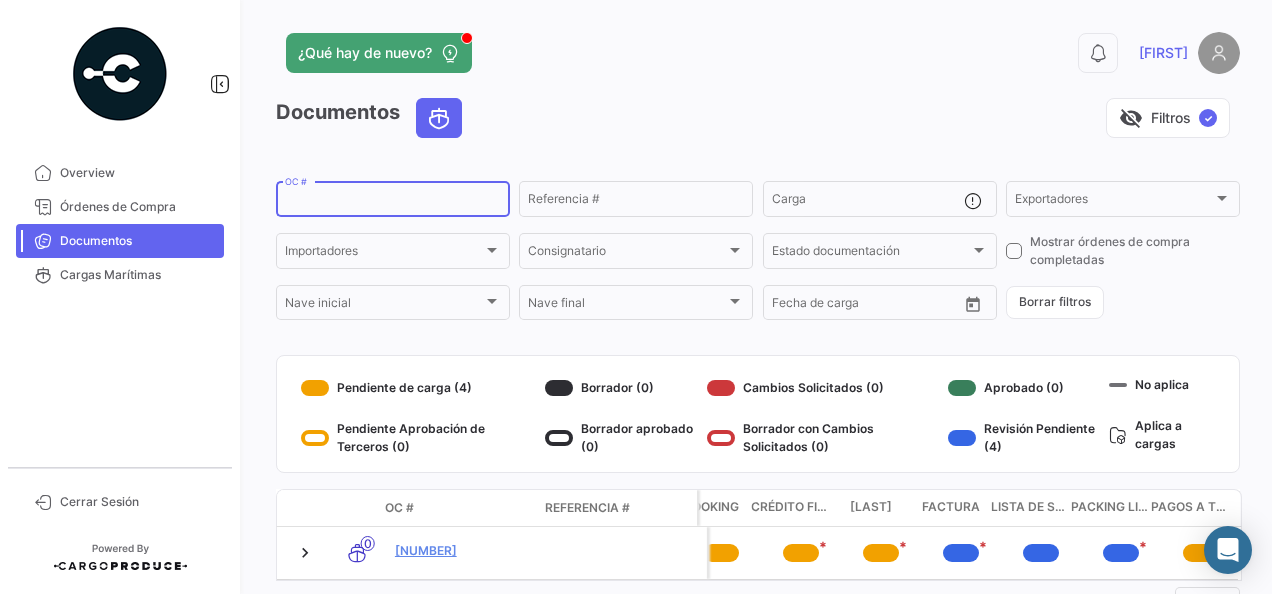 paste on "[NUMBER]" 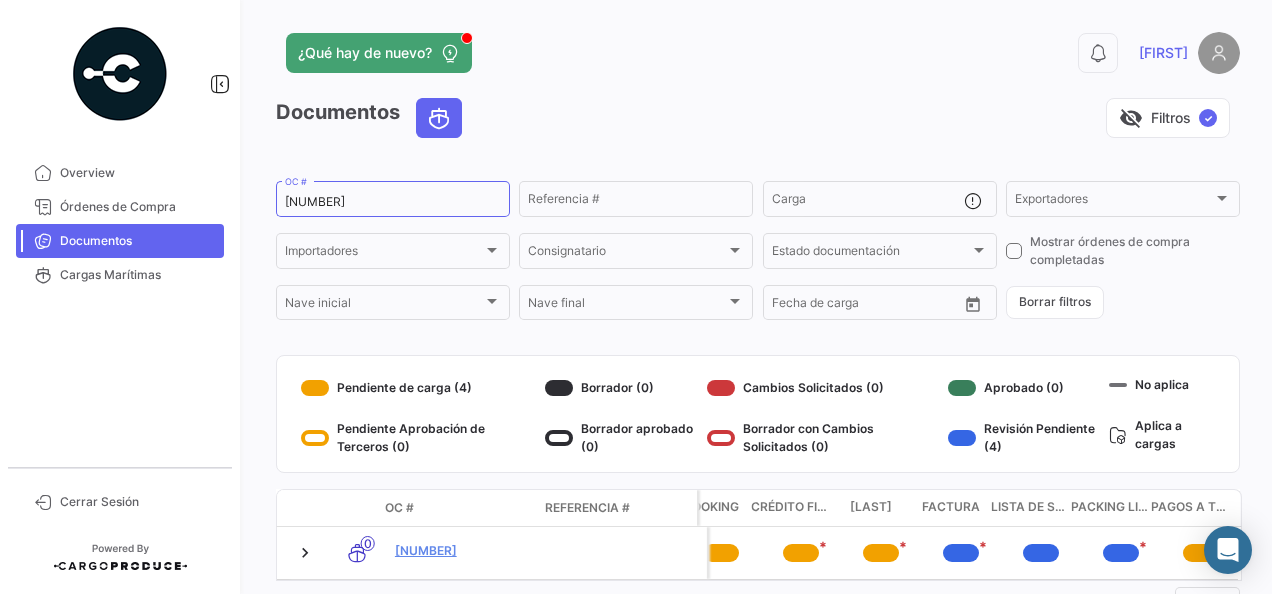 scroll, scrollTop: 0, scrollLeft: 908, axis: horizontal 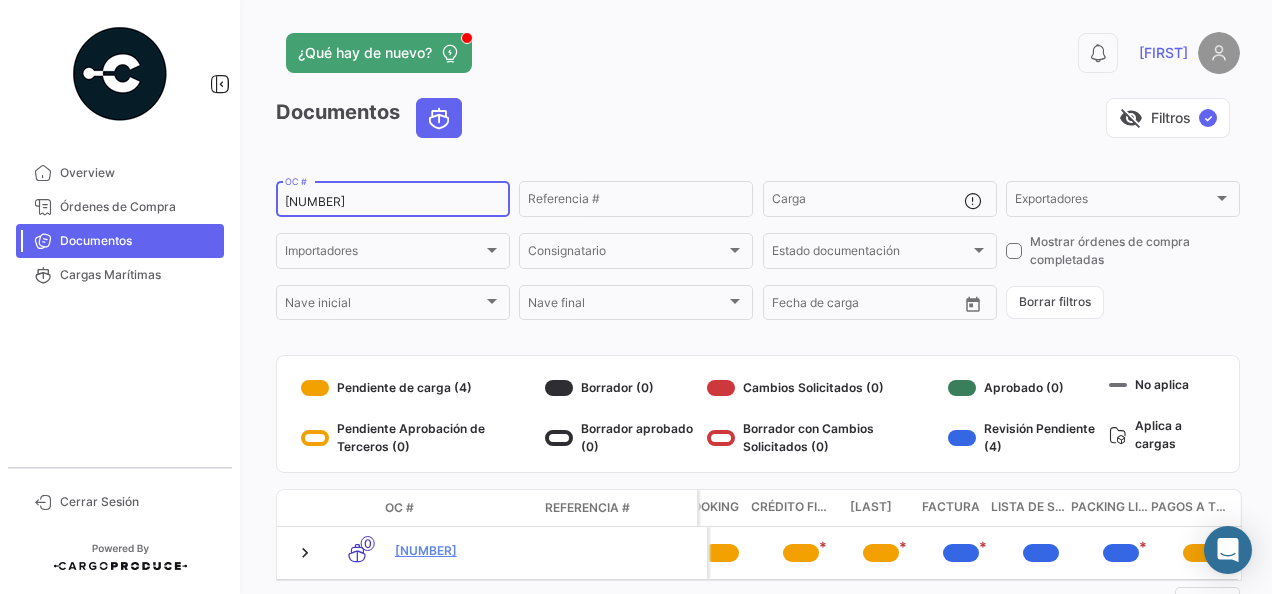 click on "[NUMBER]" at bounding box center [393, 202] 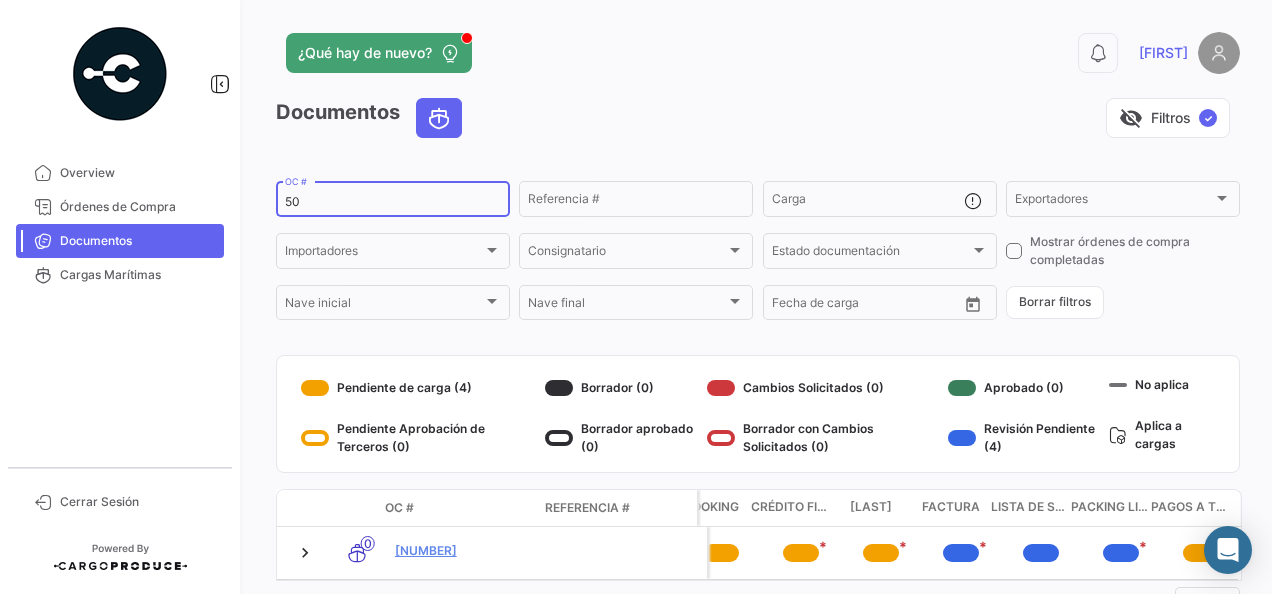type on "5" 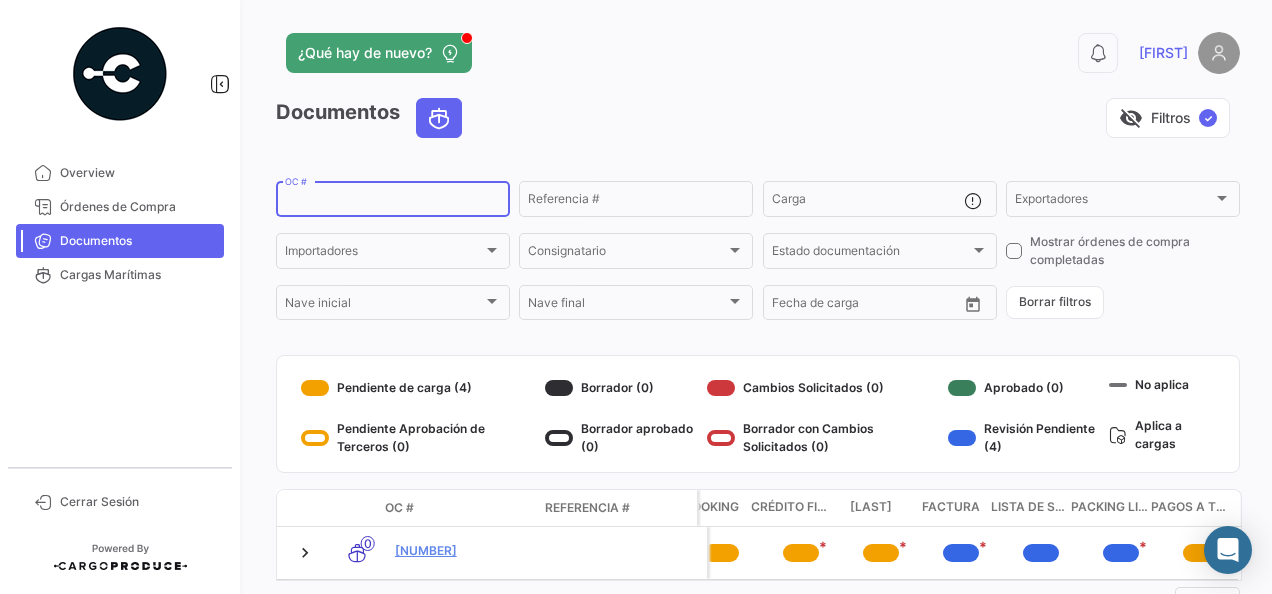 paste on "[NUMBER]" 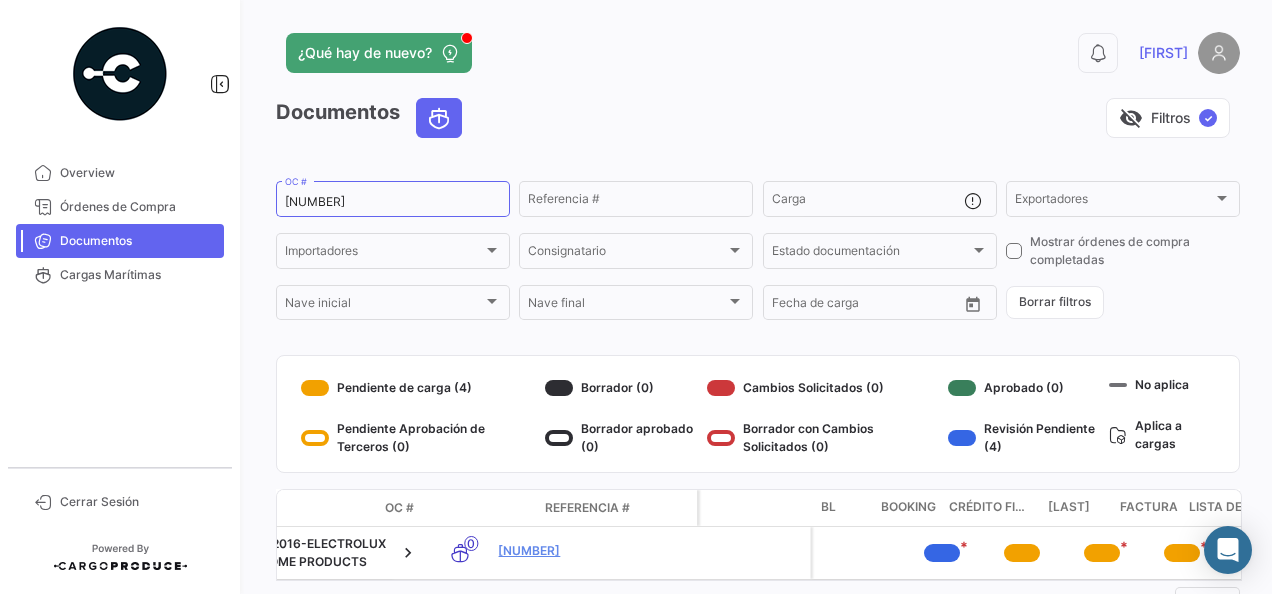 scroll, scrollTop: 0, scrollLeft: 592, axis: horizontal 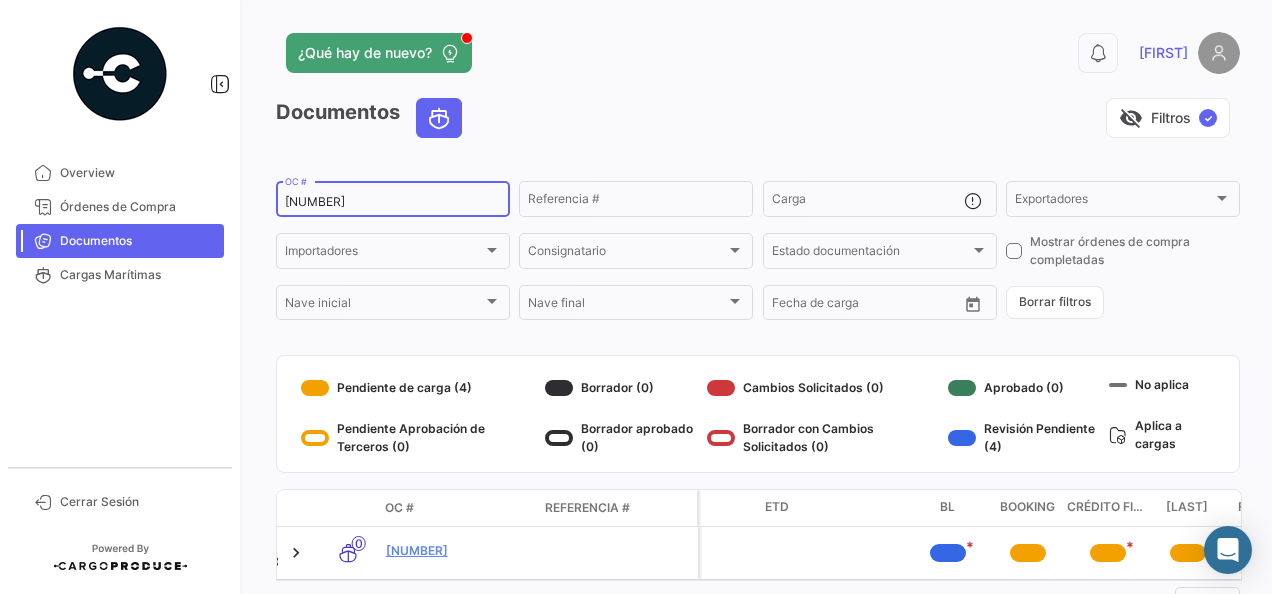click on "[NUMBER]" at bounding box center (393, 202) 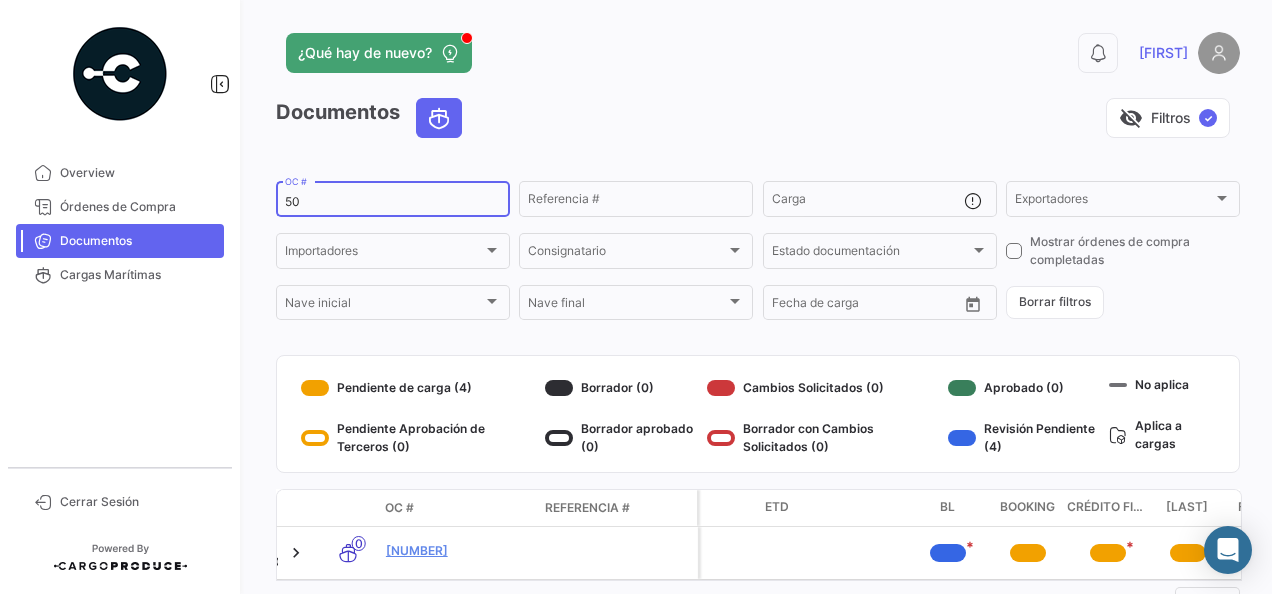 type on "5" 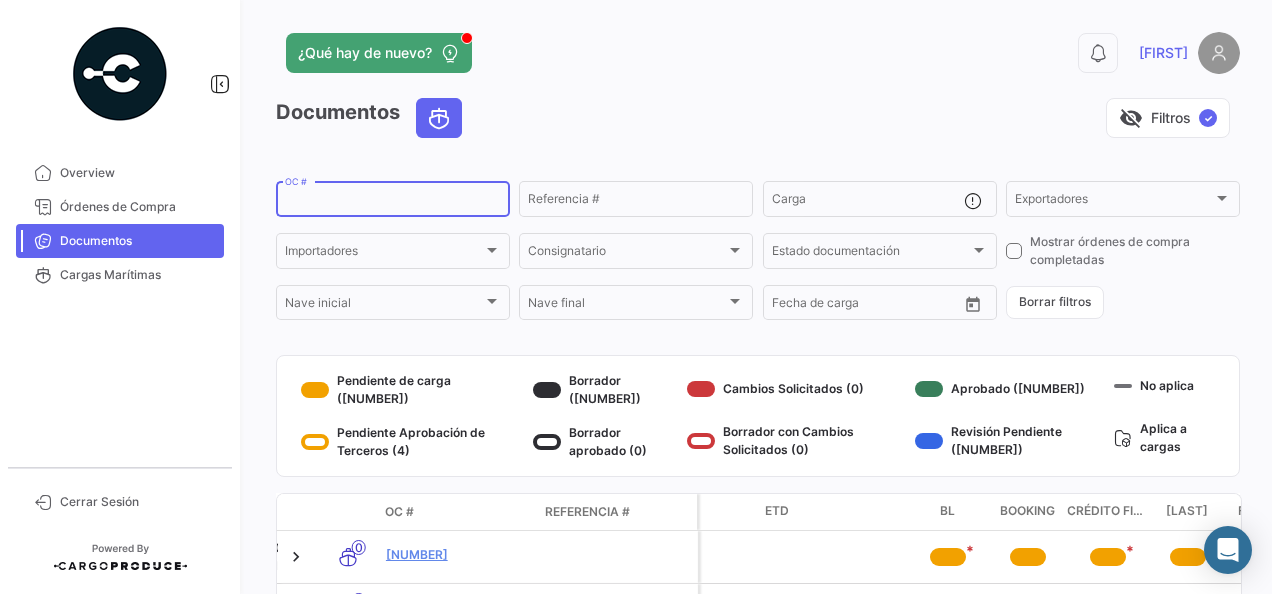paste on "[NUMBER]" 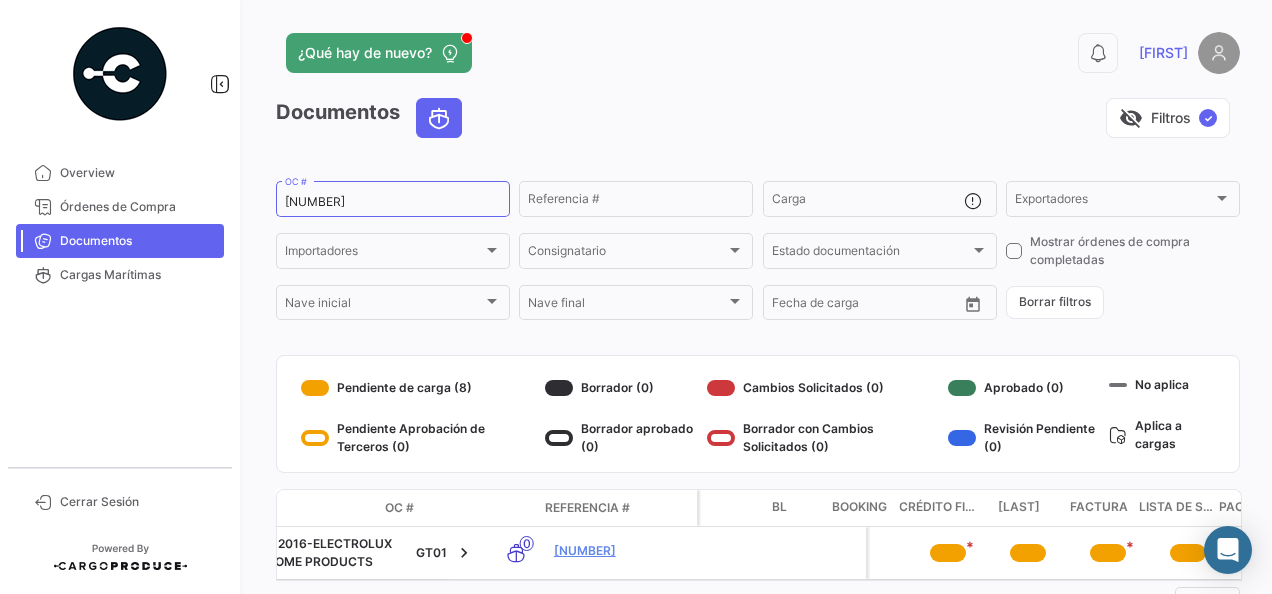 scroll, scrollTop: 0, scrollLeft: 908, axis: horizontal 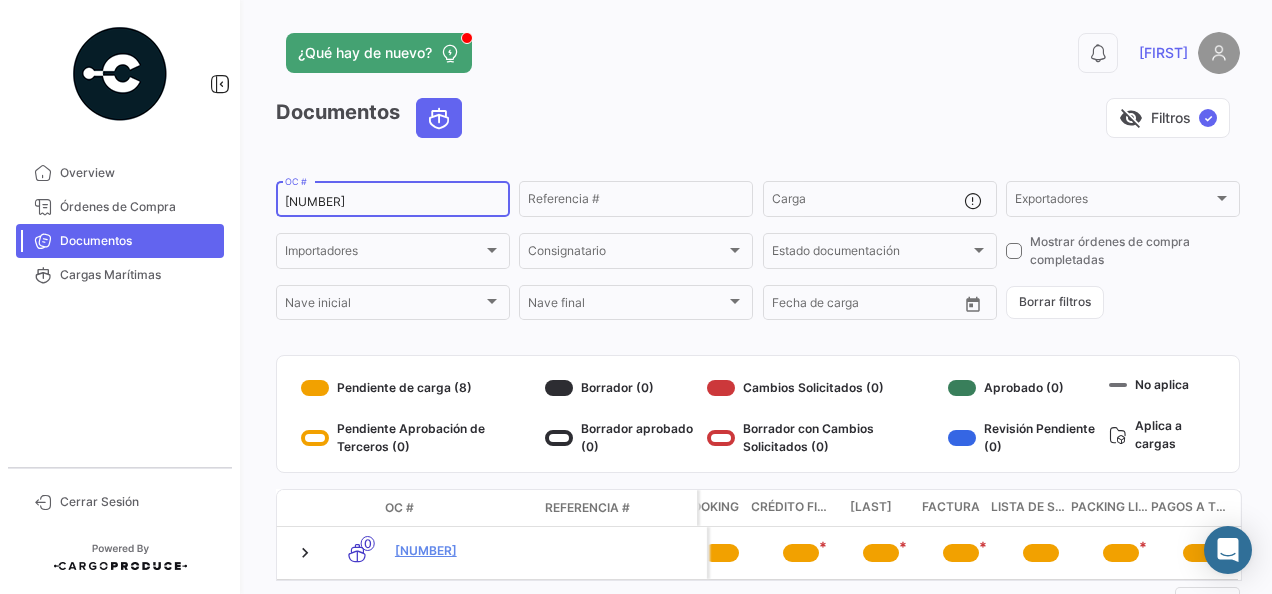 click on "[NUMBER]" at bounding box center [393, 202] 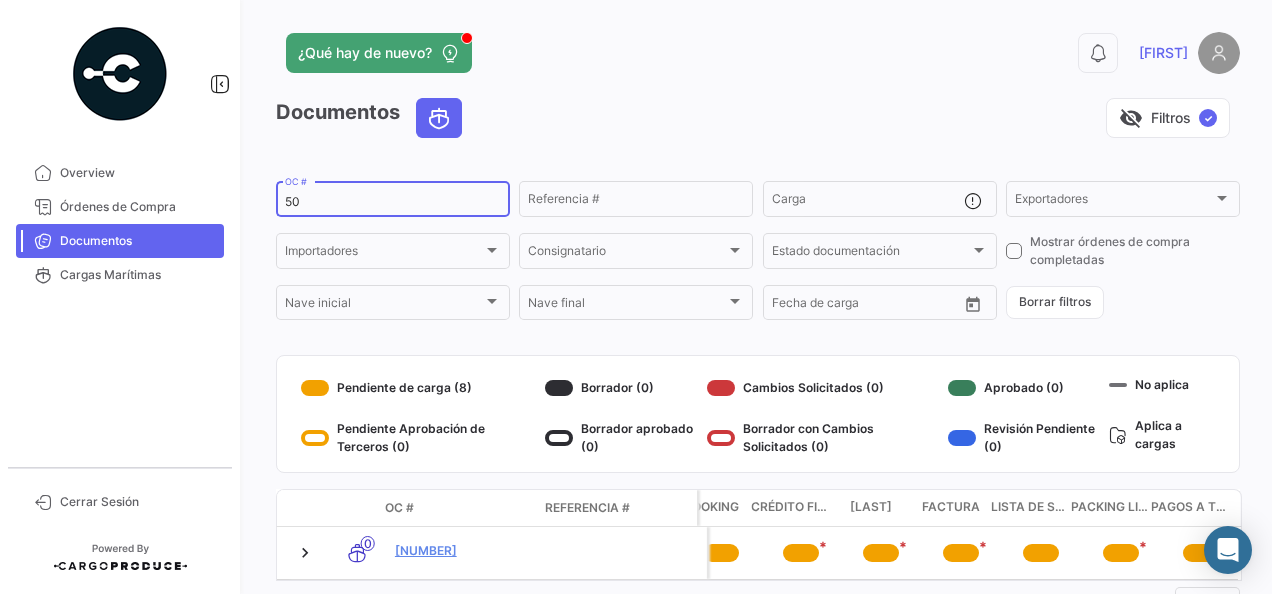 type on "5" 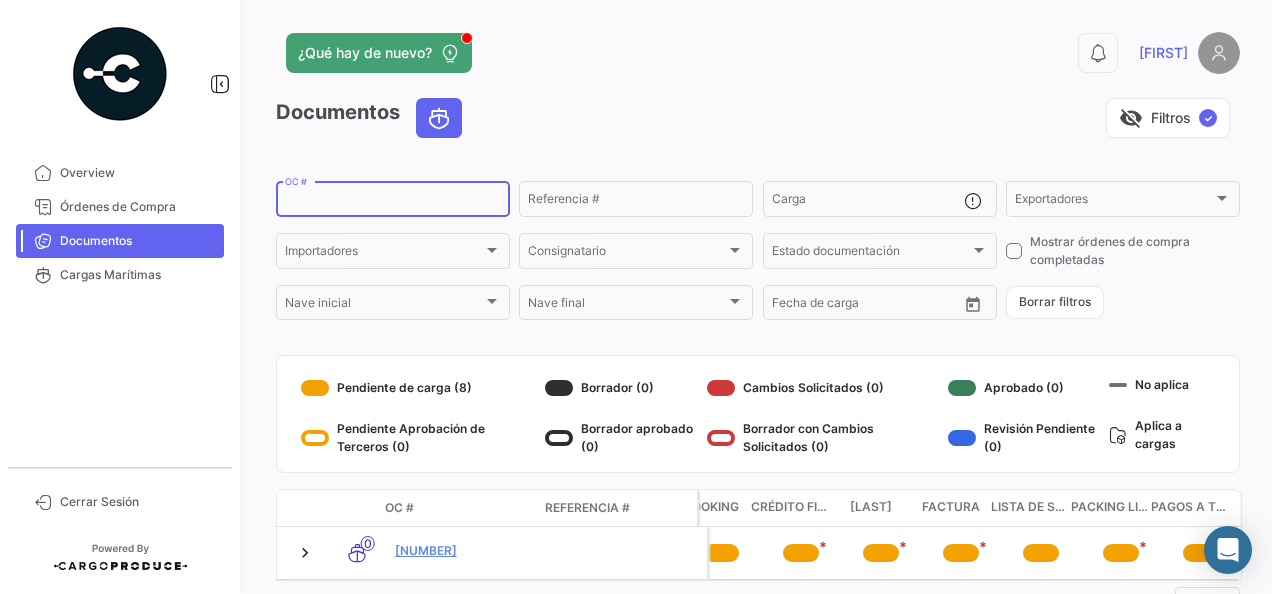 paste on "[NUMBER]" 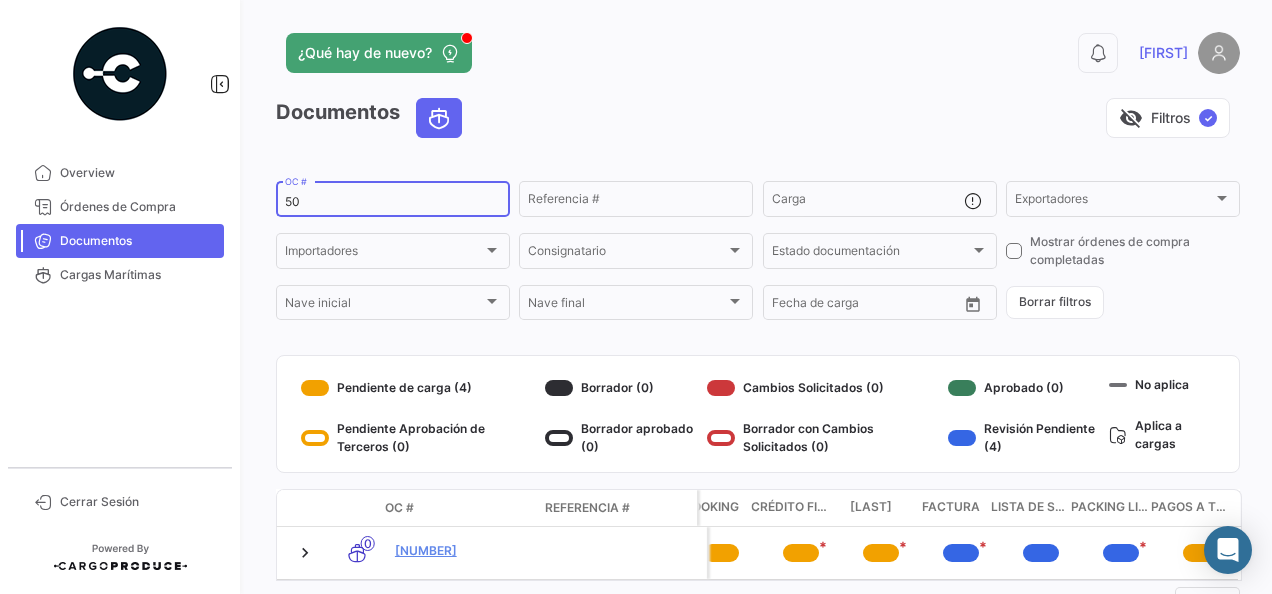 type on "5" 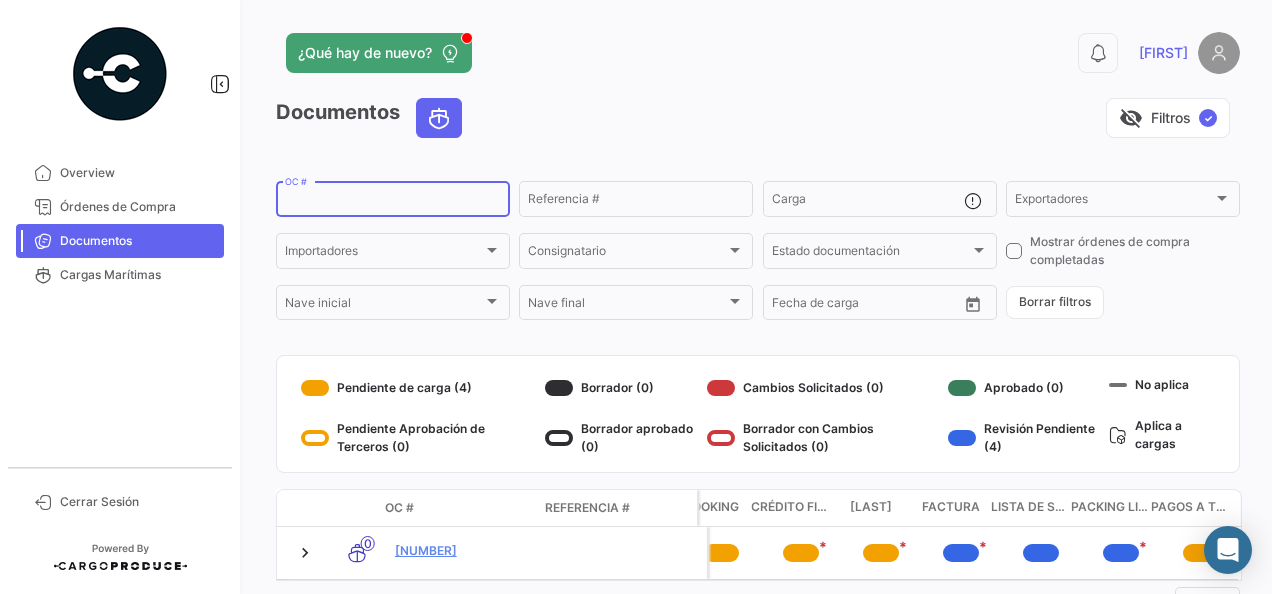 paste on "[NUMBER]" 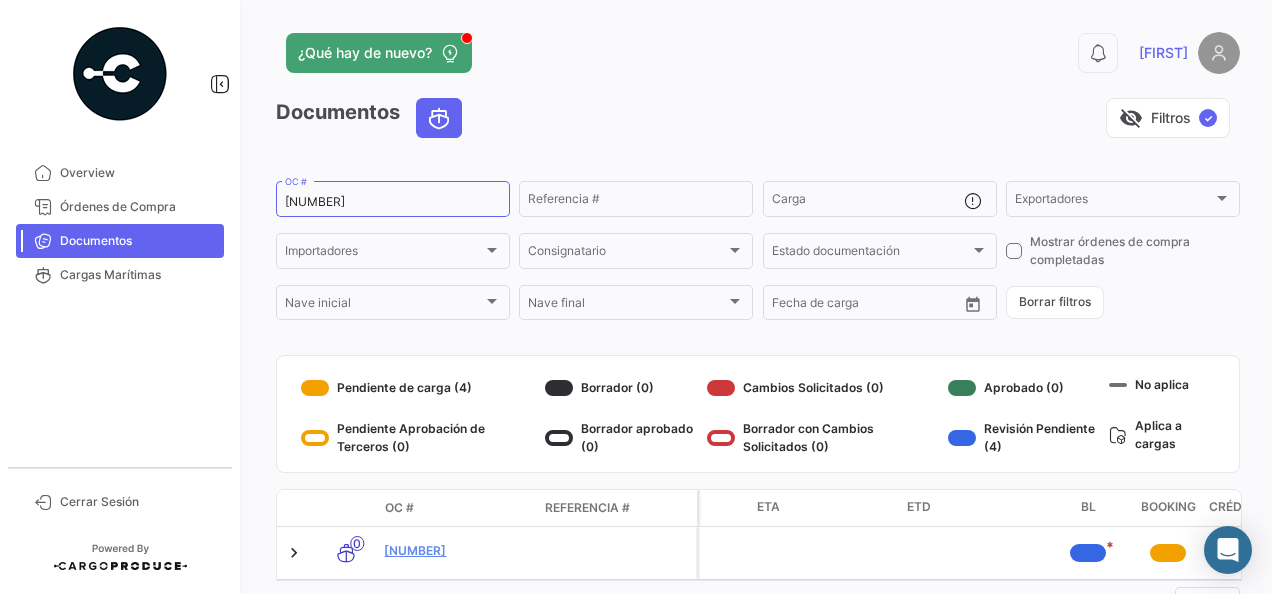 scroll, scrollTop: 0, scrollLeft: 451, axis: horizontal 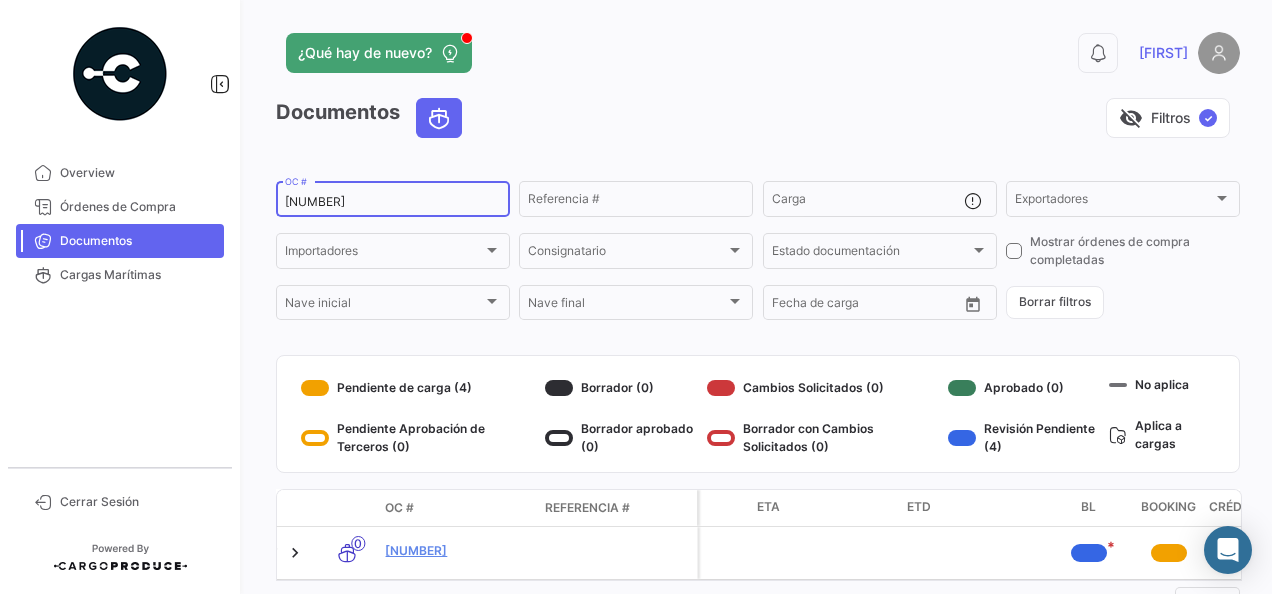 click on "[NUMBER]" at bounding box center [393, 202] 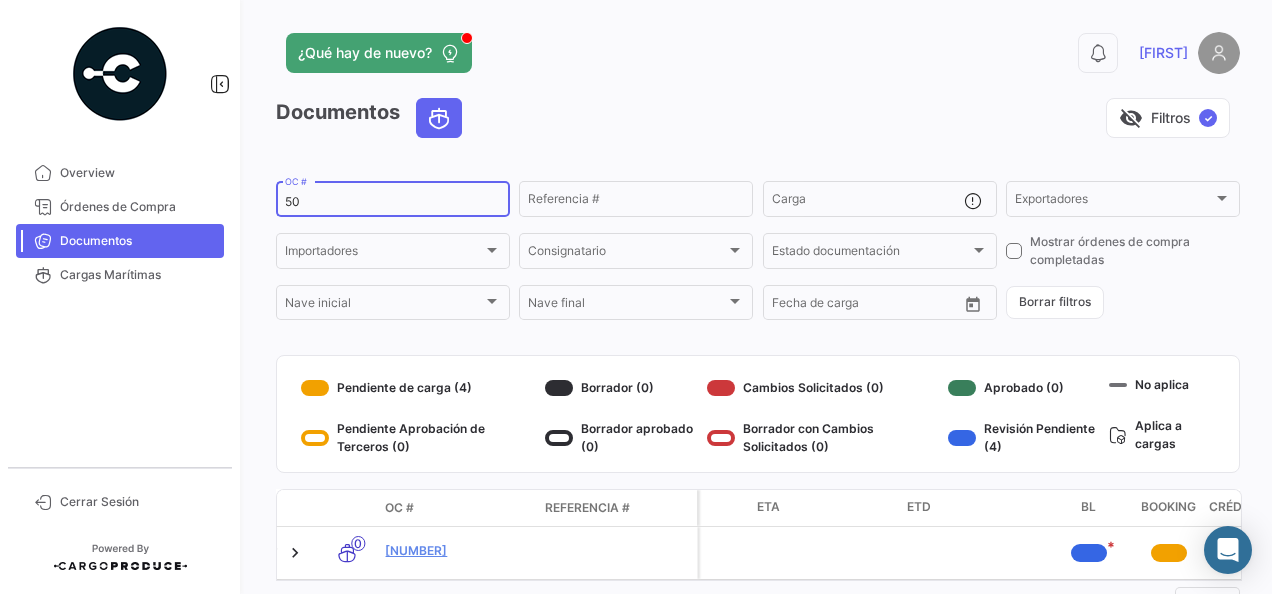 type on "5" 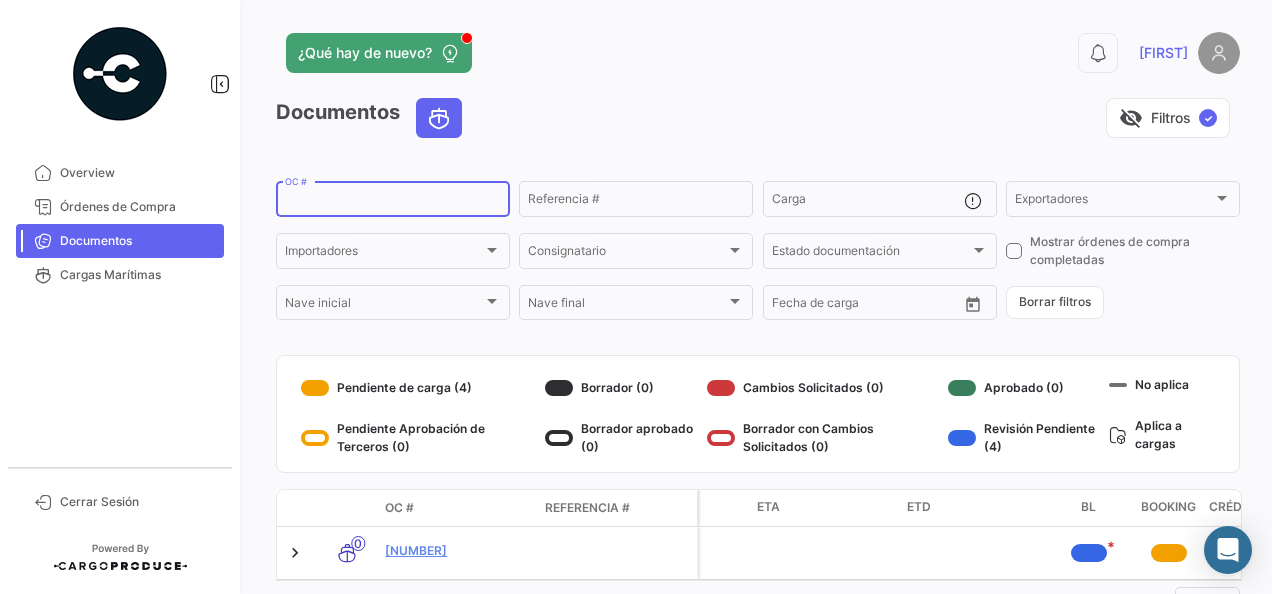 paste on "[NUMBER]" 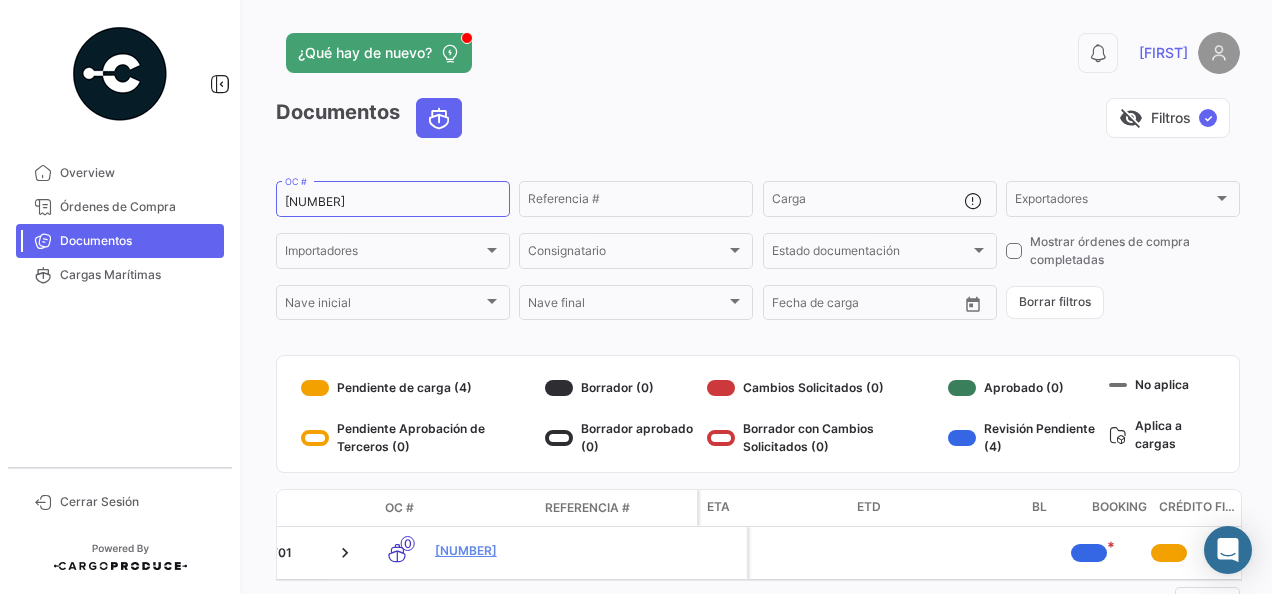 scroll, scrollTop: 0, scrollLeft: 908, axis: horizontal 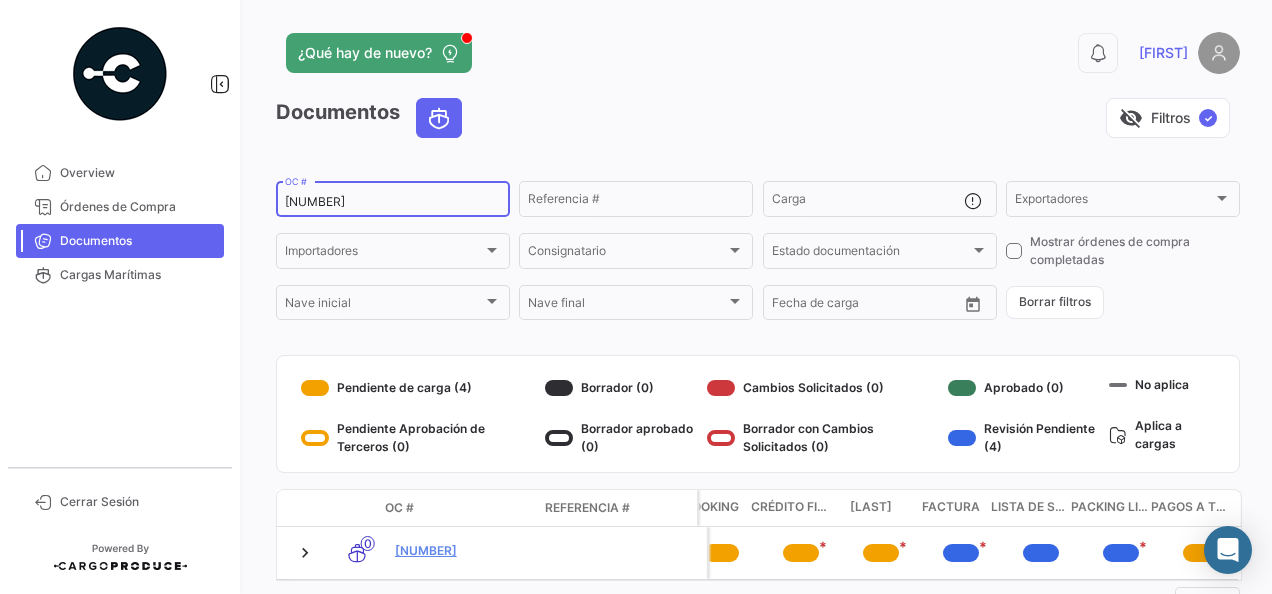 click on "[NUMBER]" at bounding box center [393, 202] 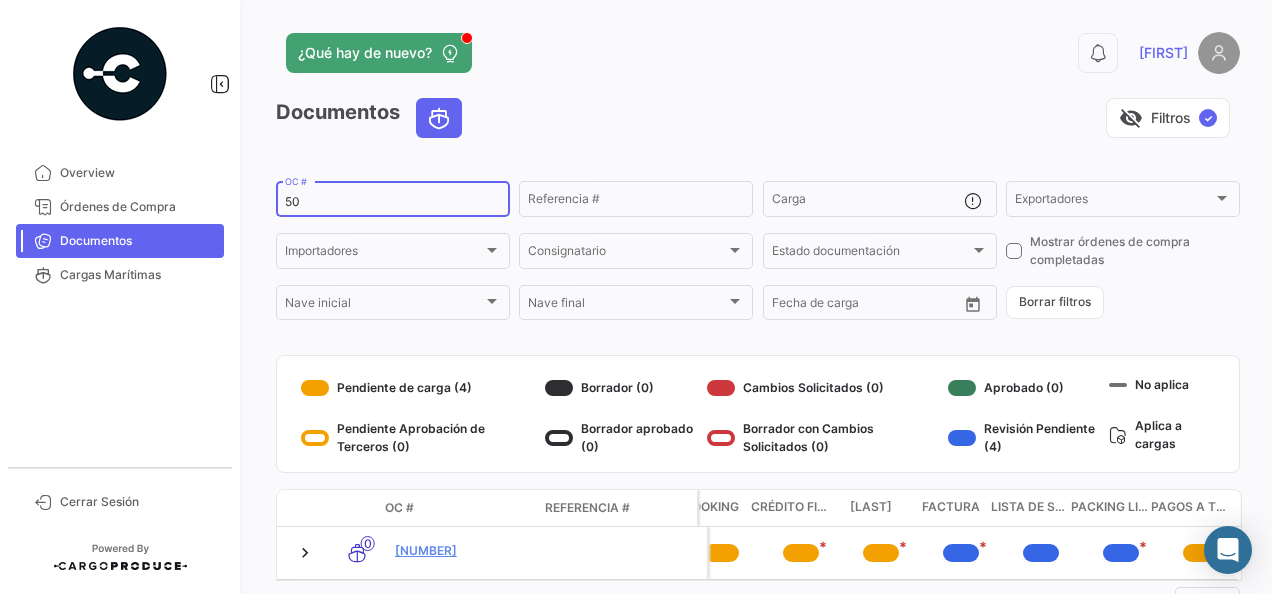 type on "5" 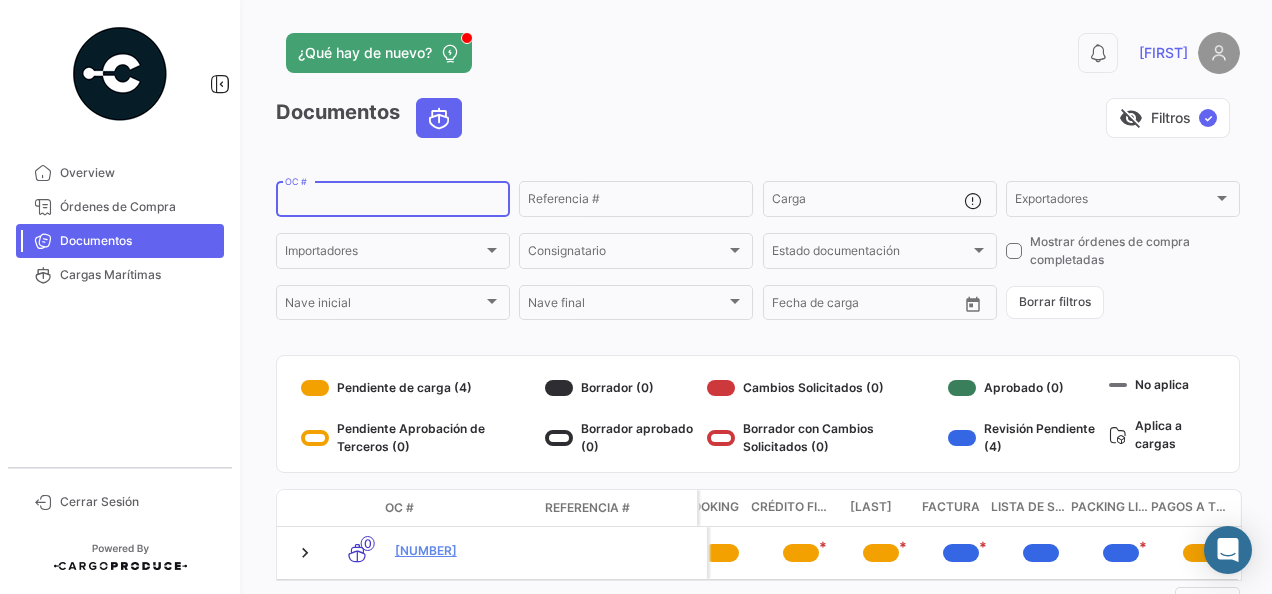 paste on "[NUMBER]" 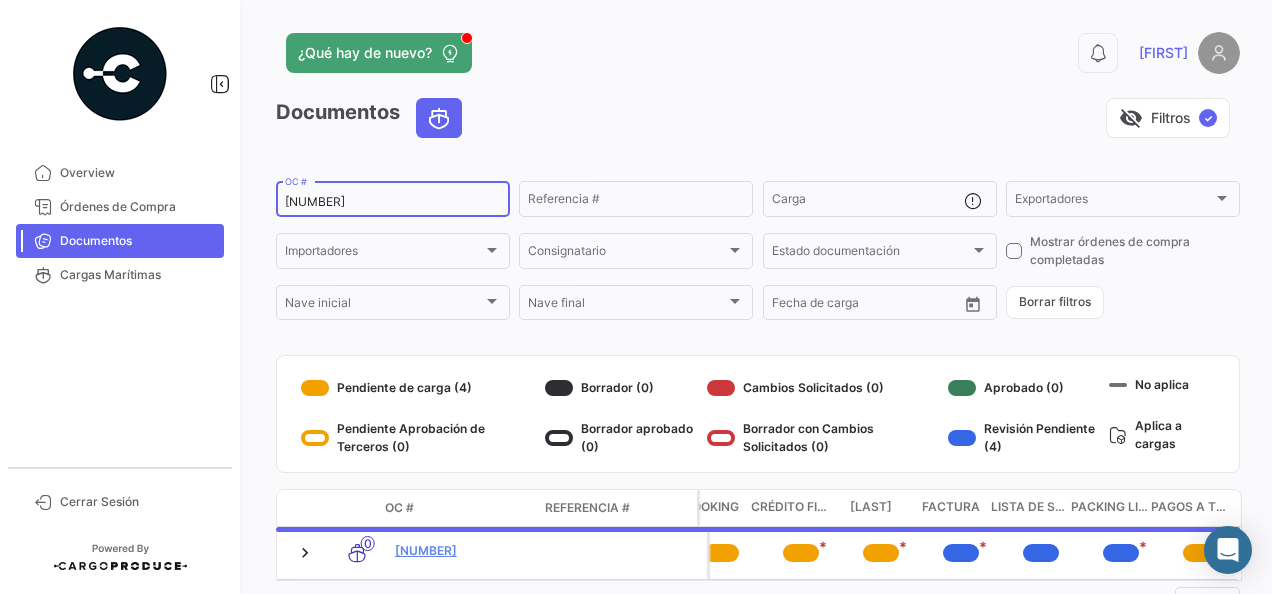 scroll, scrollTop: 0, scrollLeft: 0, axis: both 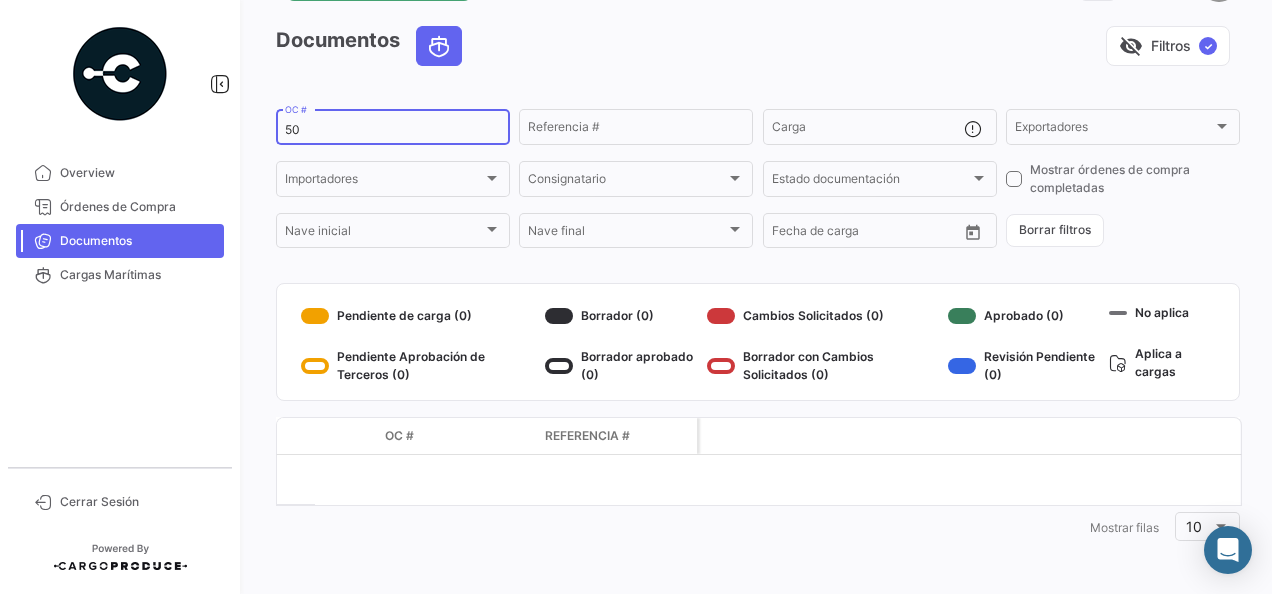 type on "5" 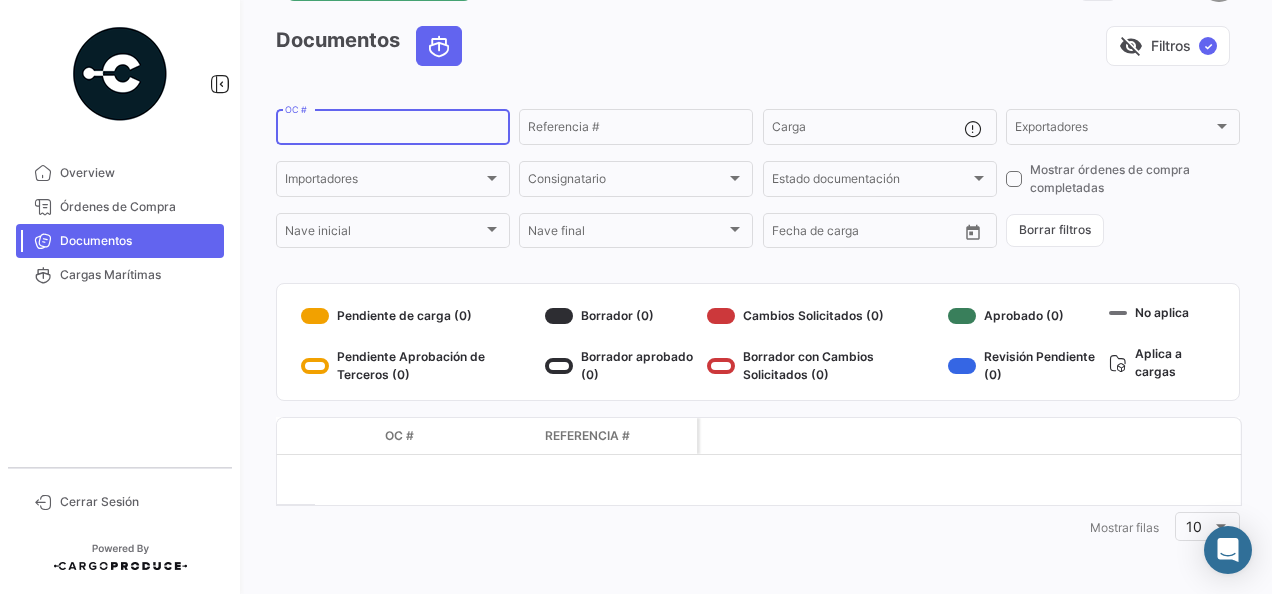 paste on "[NUMBER]" 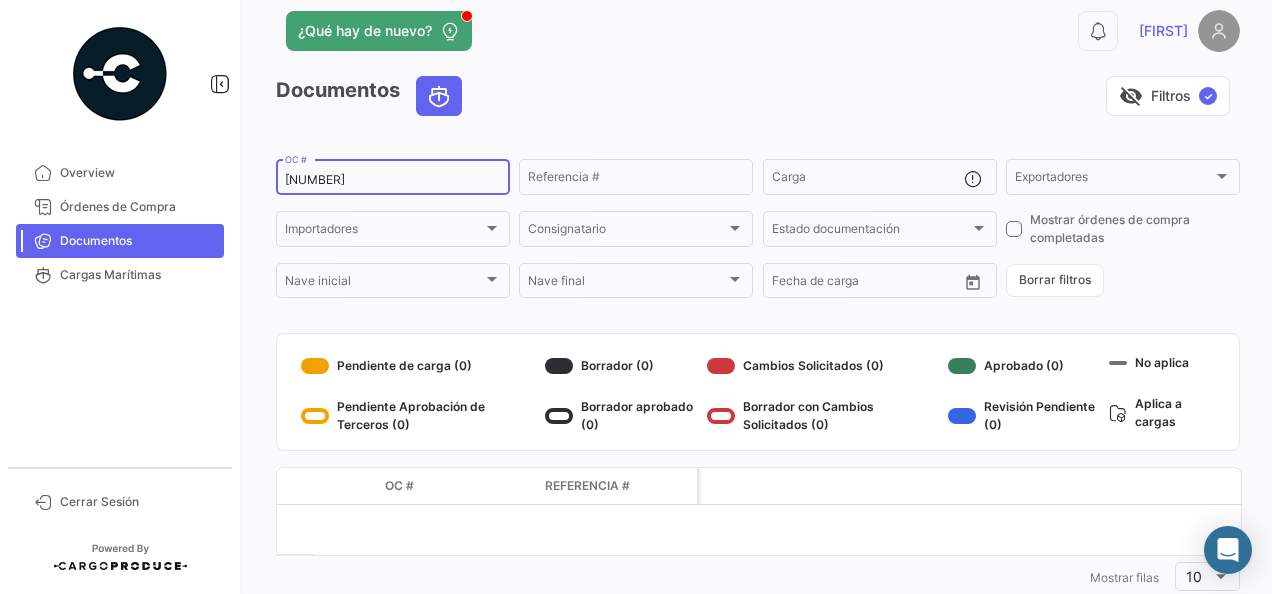 scroll, scrollTop: 72, scrollLeft: 0, axis: vertical 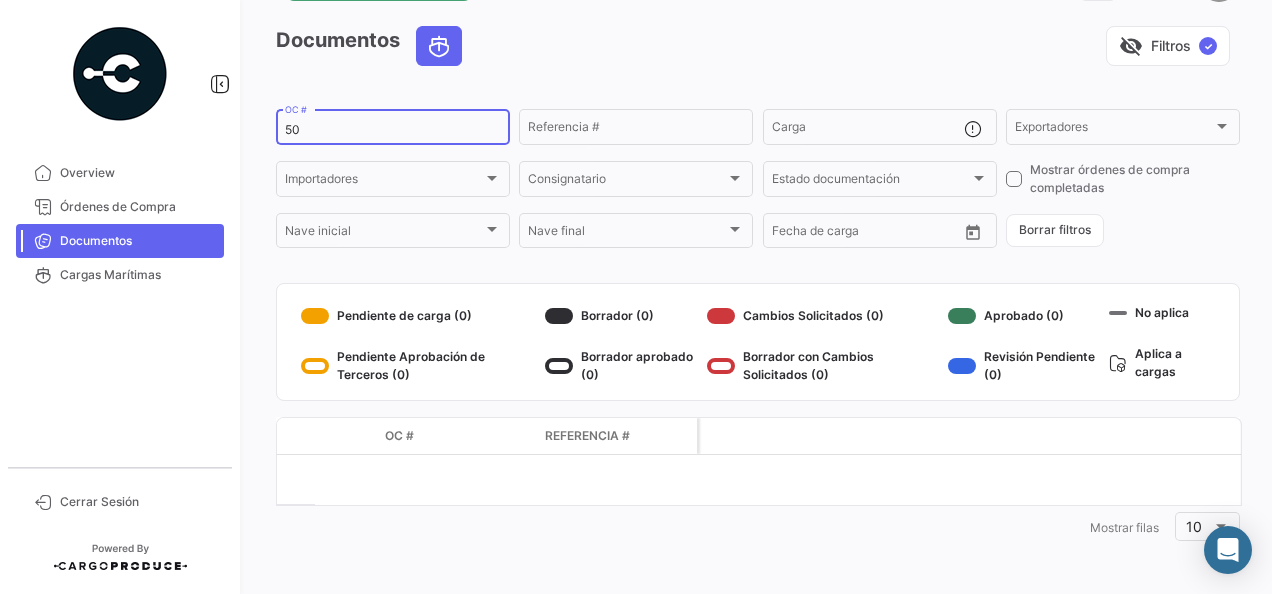 type on "5" 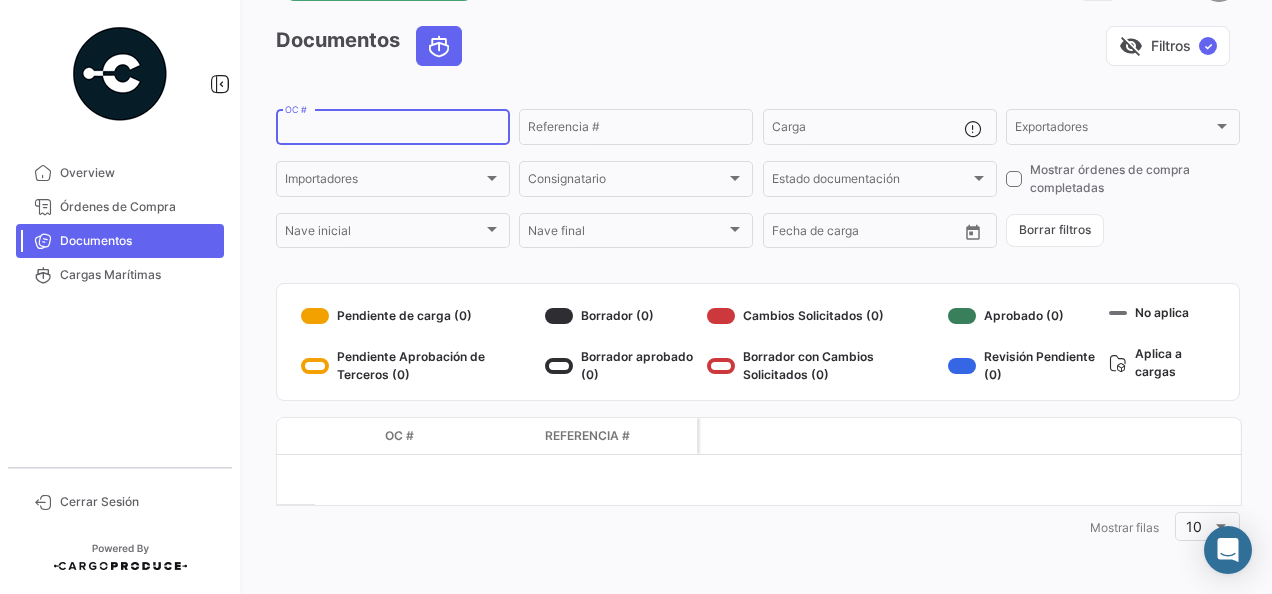 paste on "[NUMBER]" 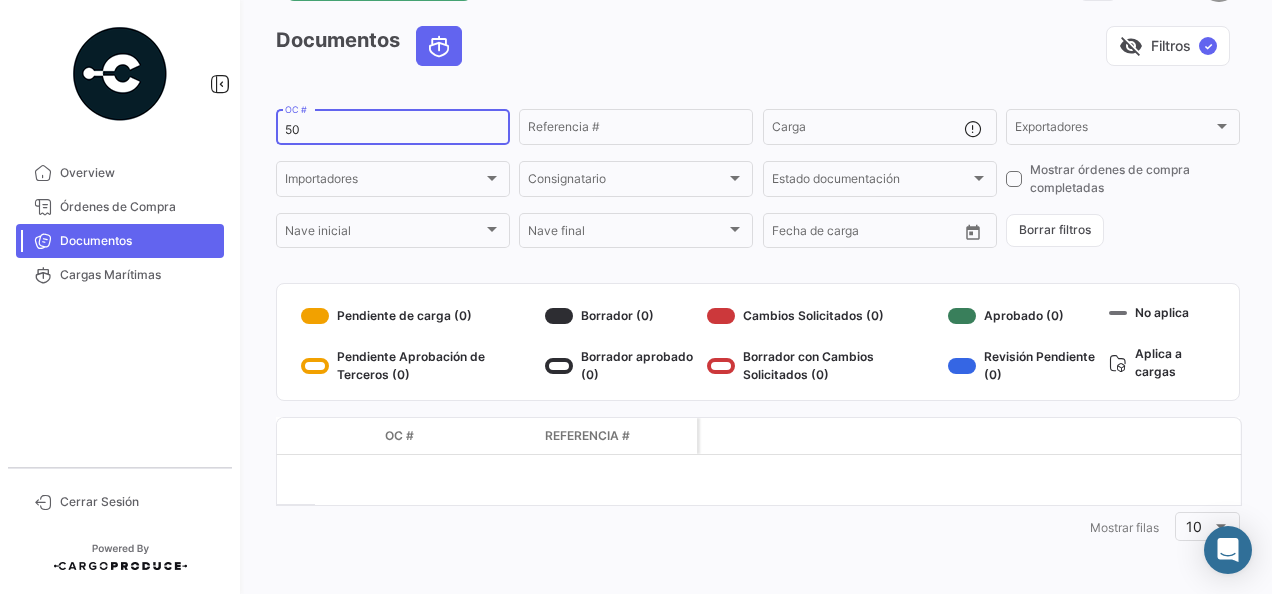type on "5" 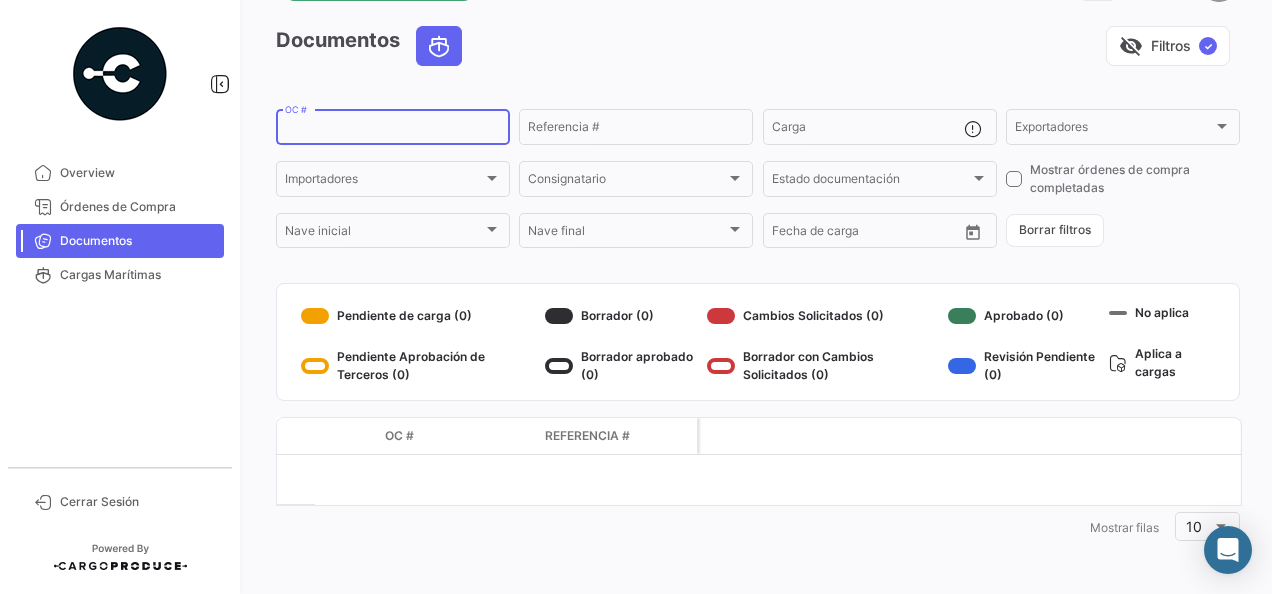 paste on "[NUMBER]" 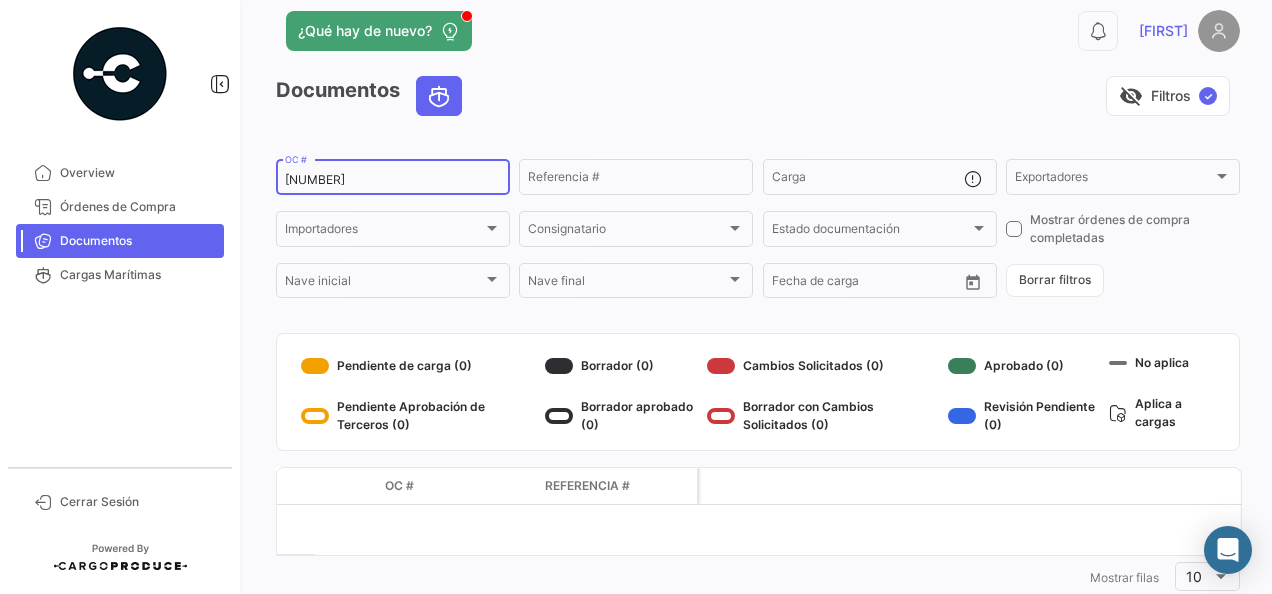 scroll, scrollTop: 72, scrollLeft: 0, axis: vertical 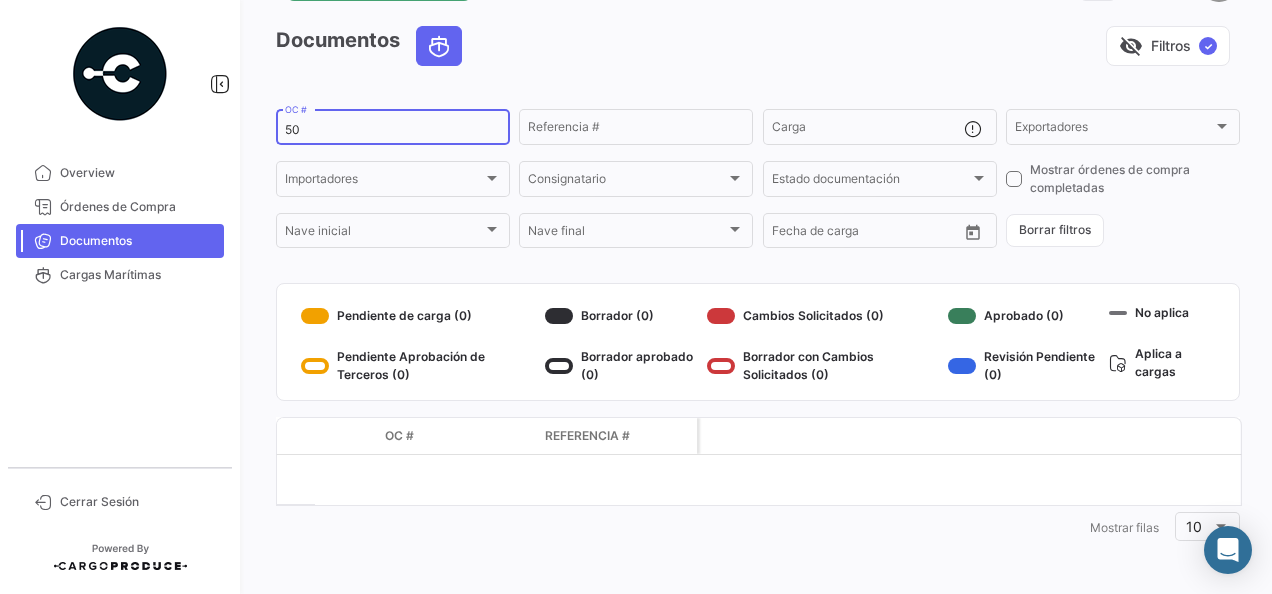 type on "5" 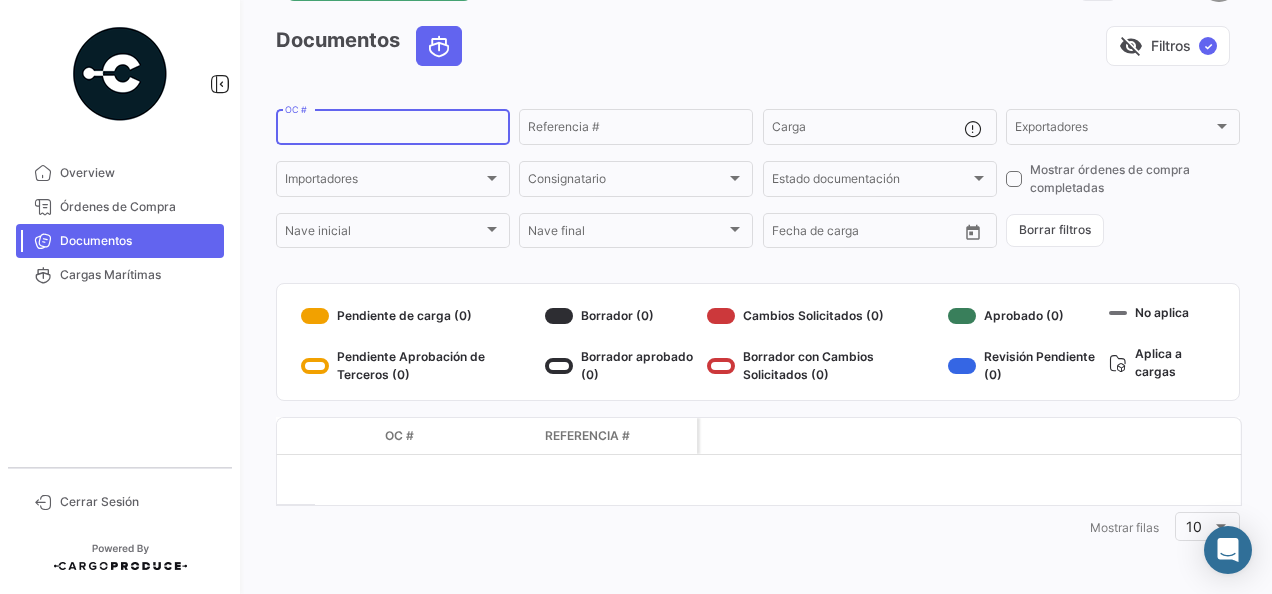paste on "[NUMBER]" 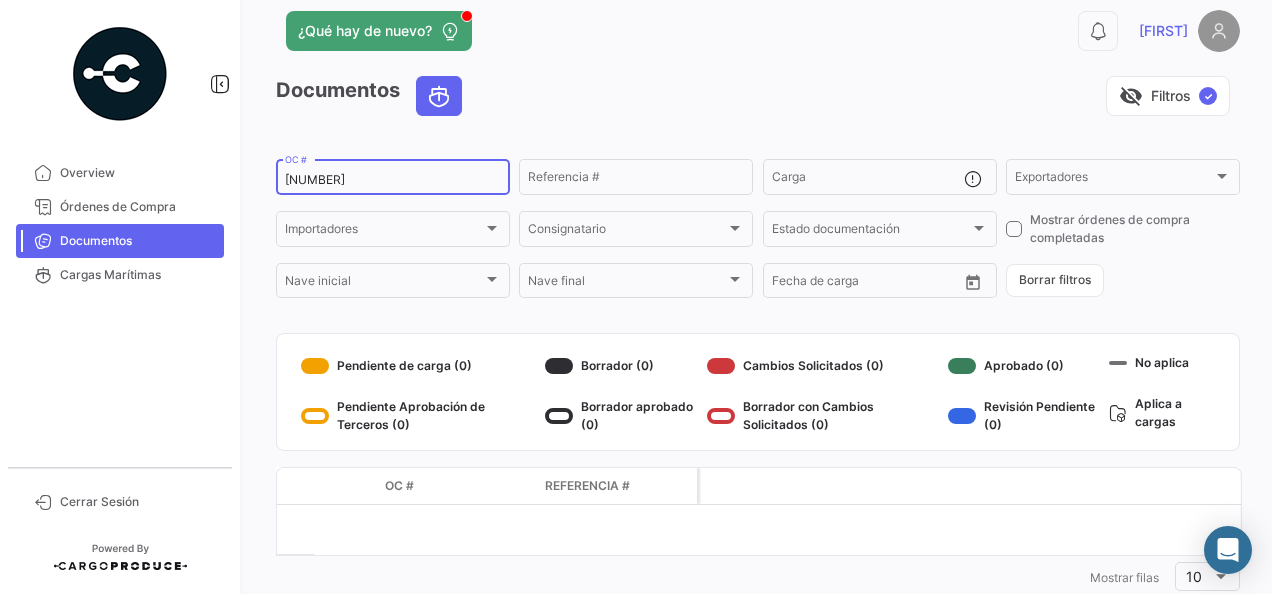scroll, scrollTop: 72, scrollLeft: 0, axis: vertical 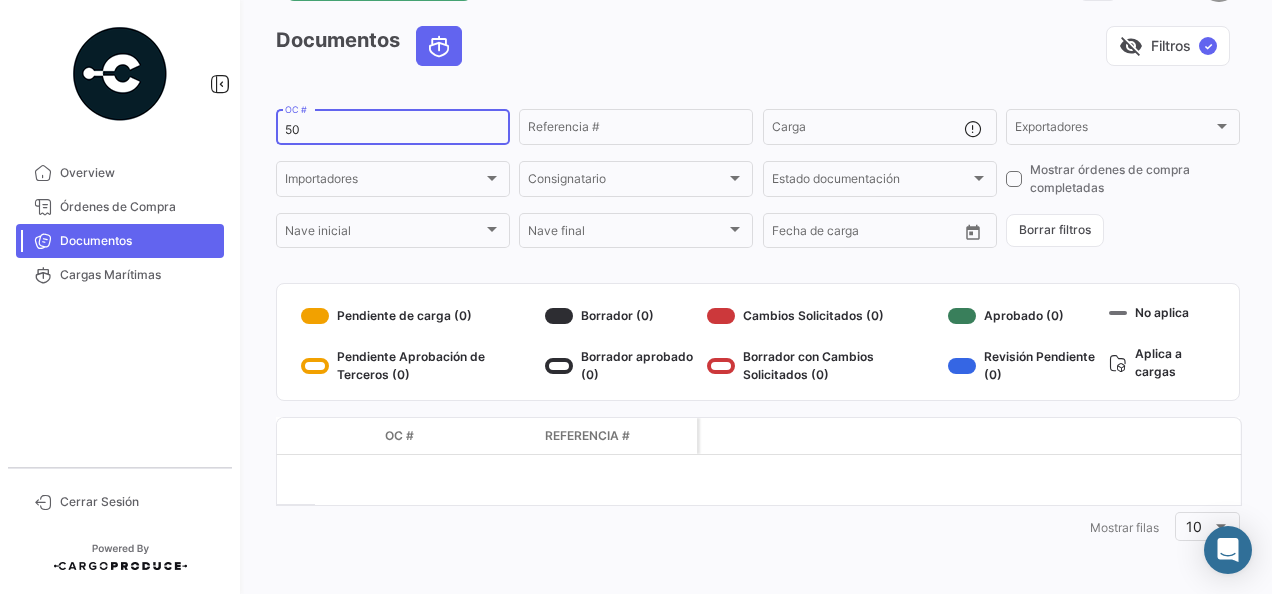 type on "5" 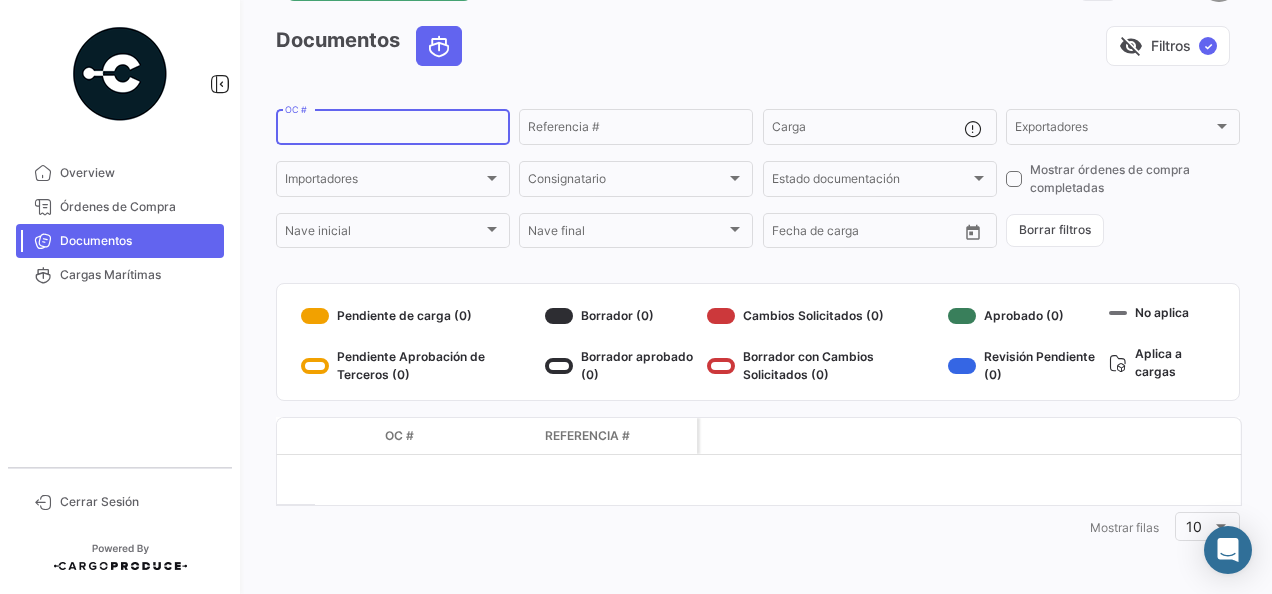 paste on "[NUMBER]" 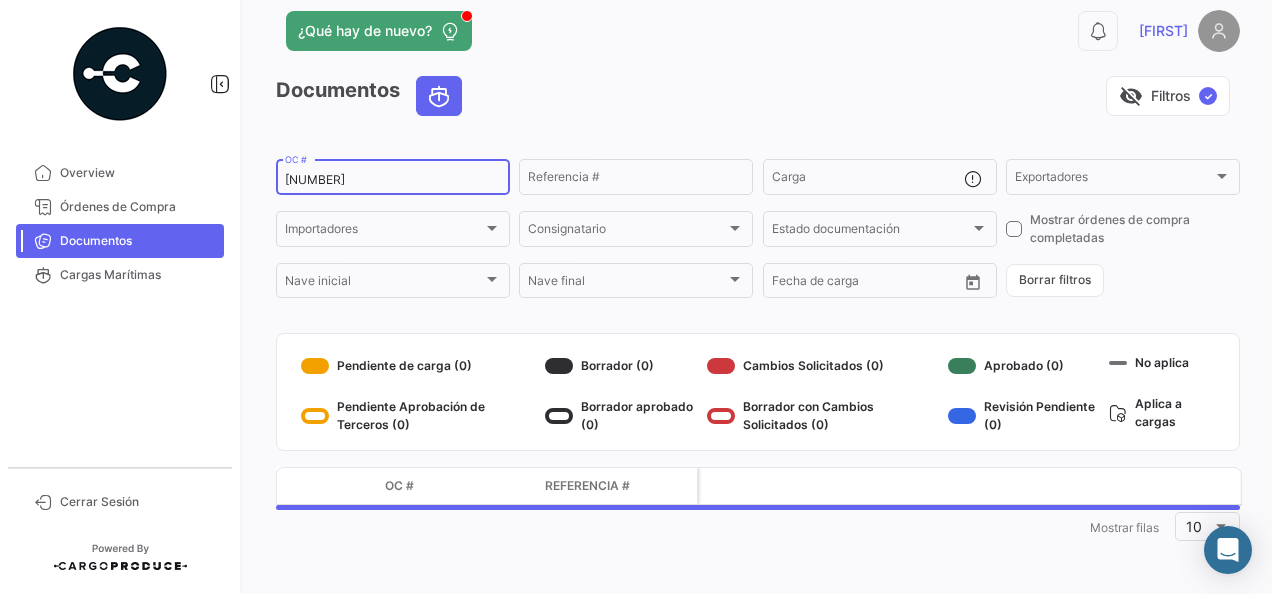 scroll, scrollTop: 72, scrollLeft: 0, axis: vertical 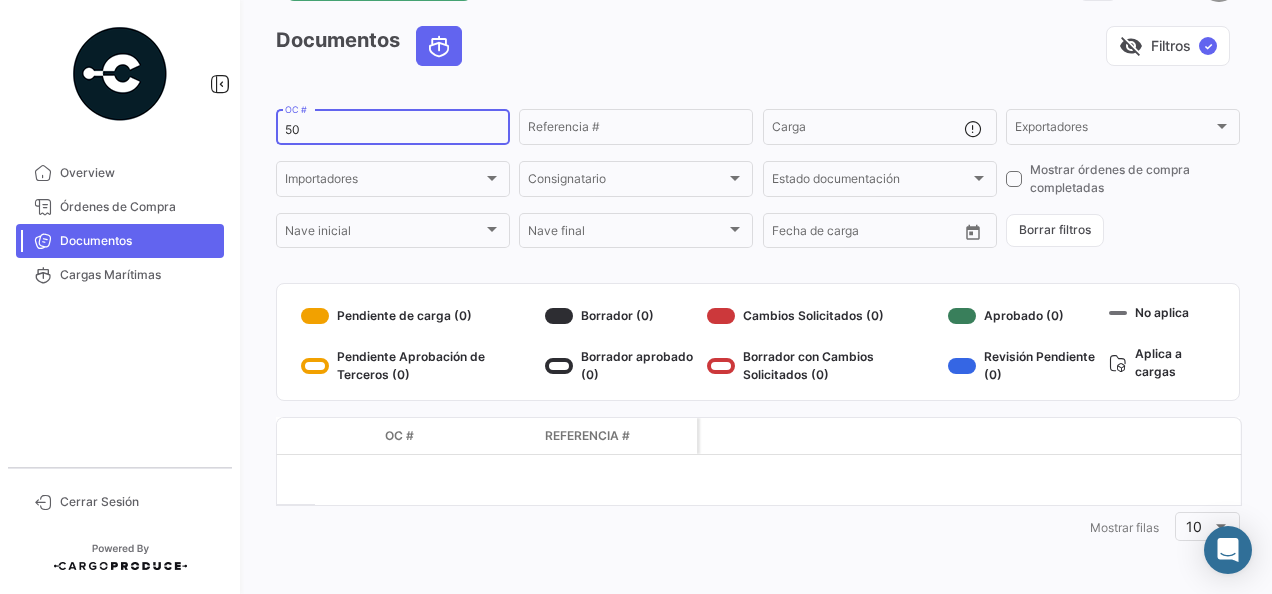 type on "5" 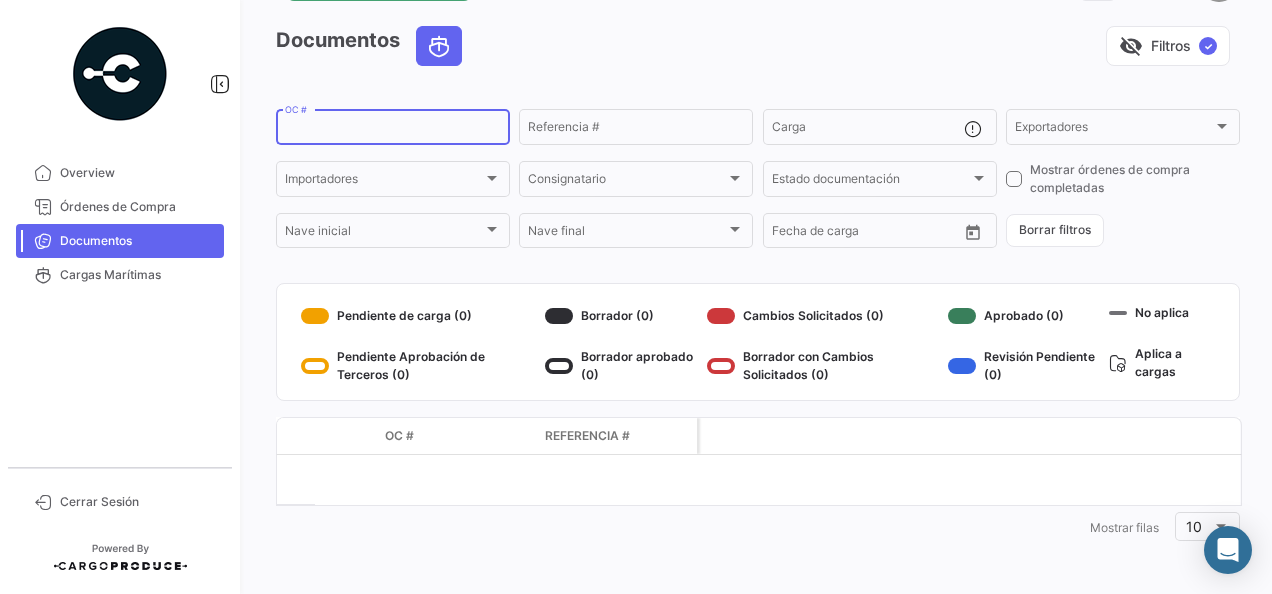 paste on "[NUMBER]" 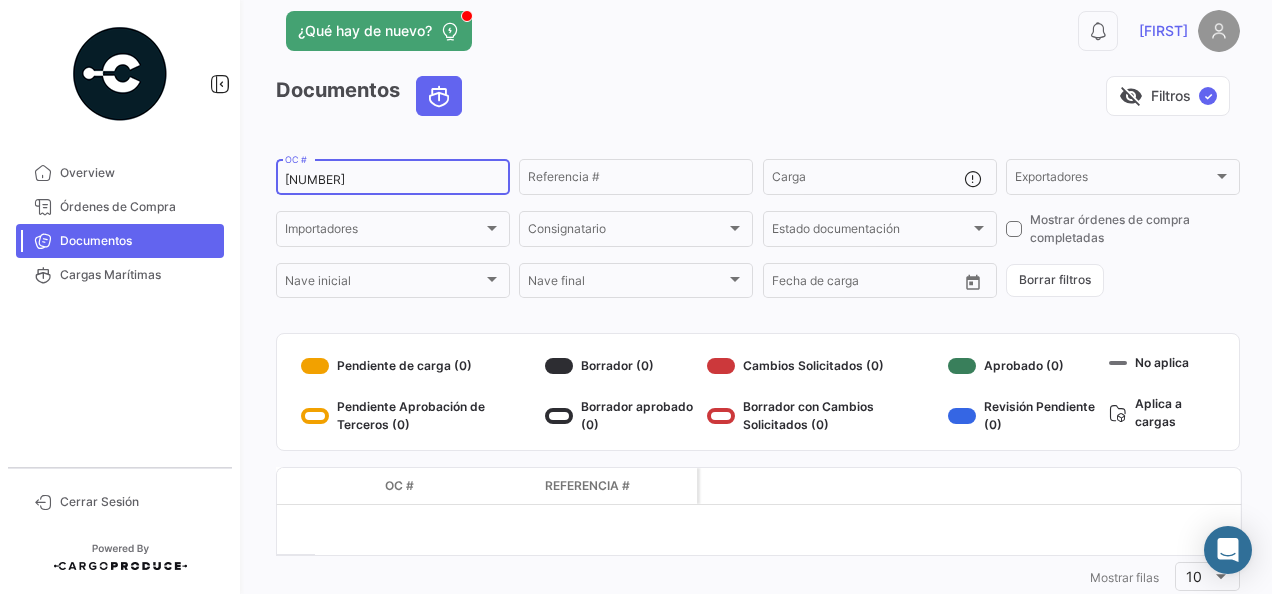 scroll, scrollTop: 72, scrollLeft: 0, axis: vertical 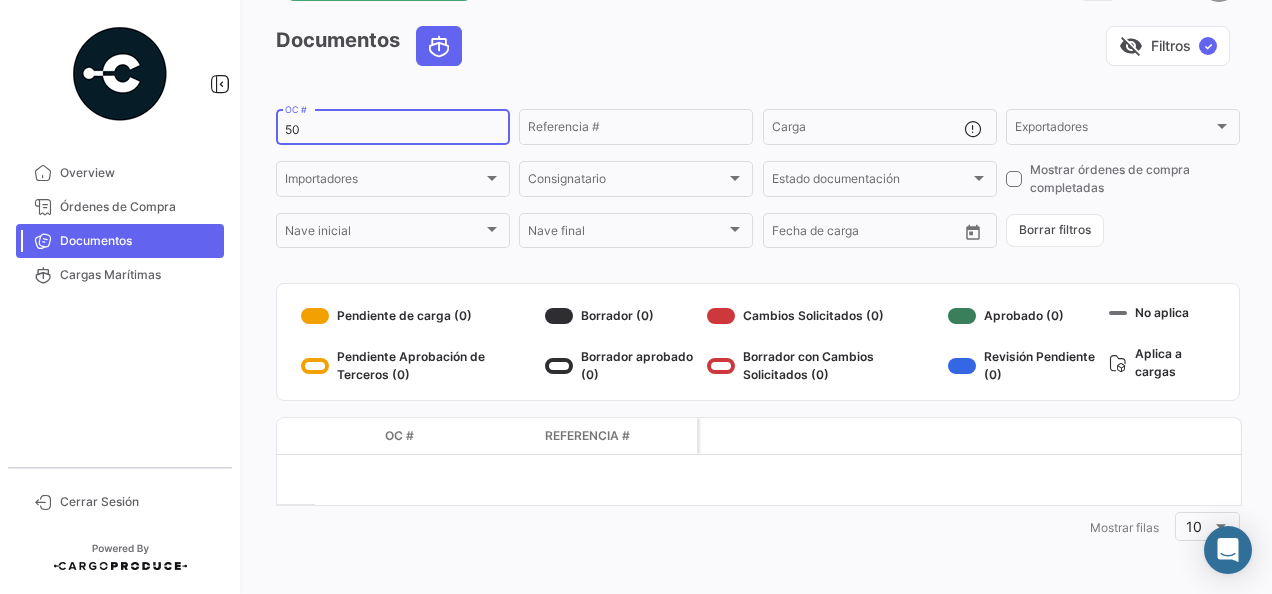 type on "5" 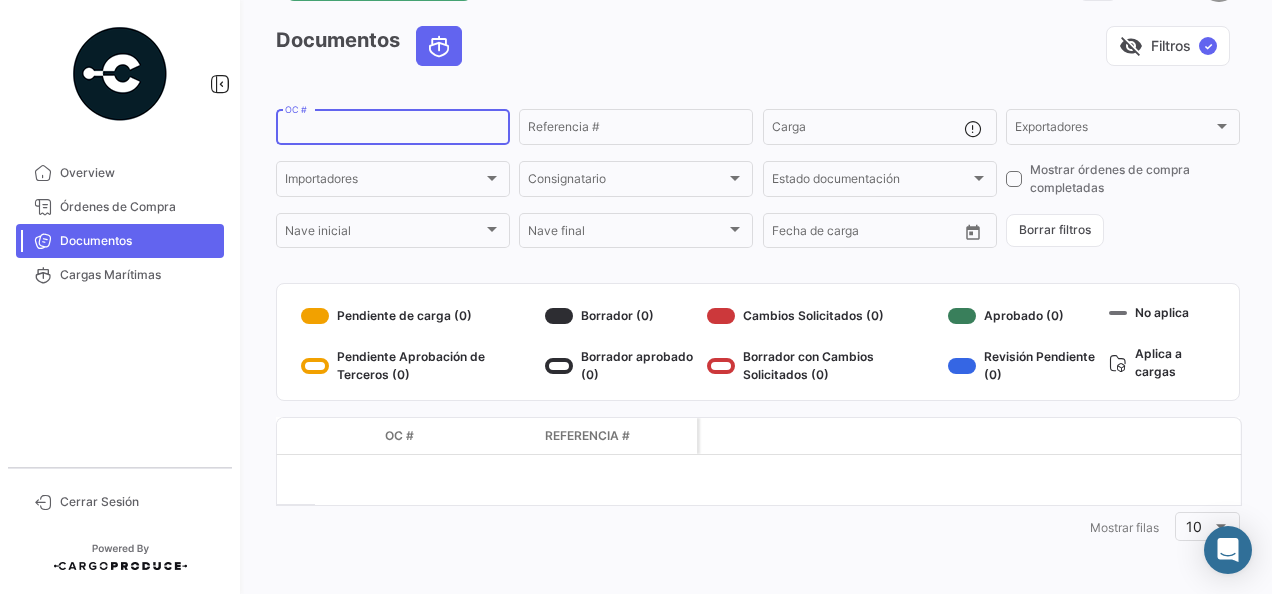 paste on "[NUMBER]" 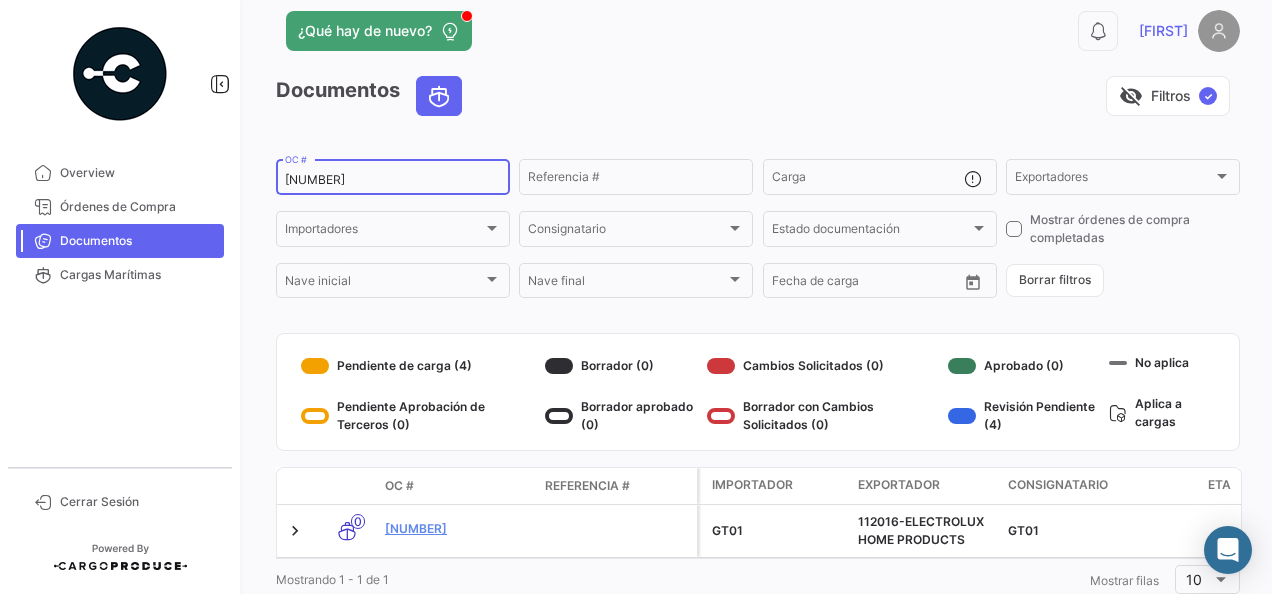 scroll, scrollTop: 72, scrollLeft: 0, axis: vertical 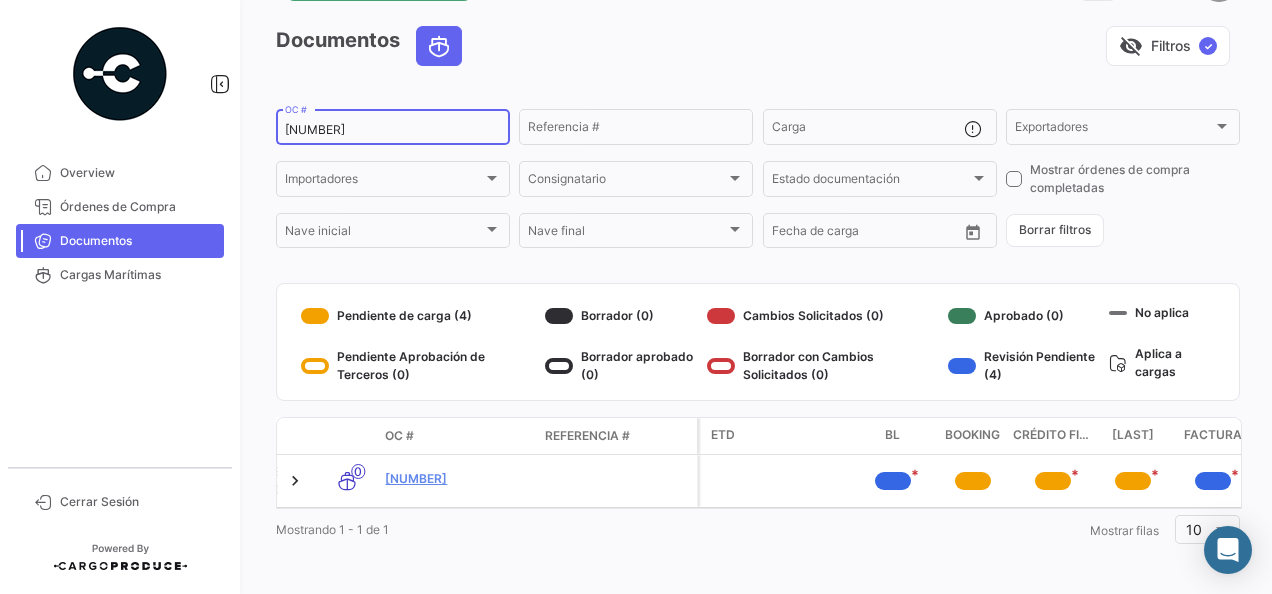 click on "[NUMBER]" at bounding box center (393, 130) 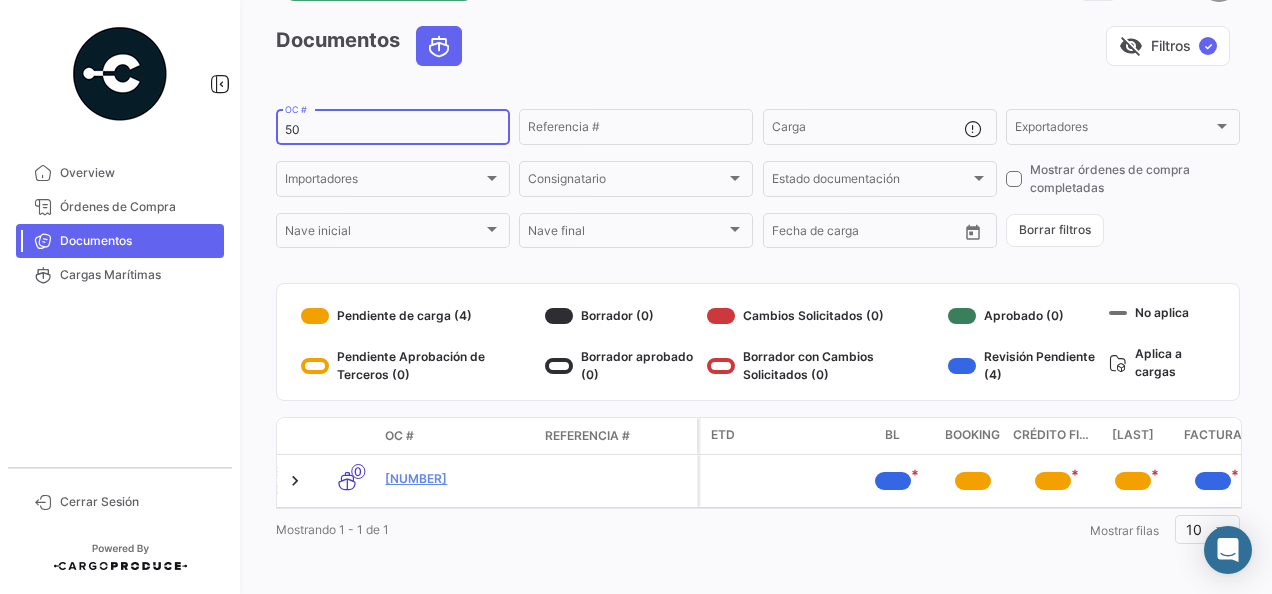 type on "5" 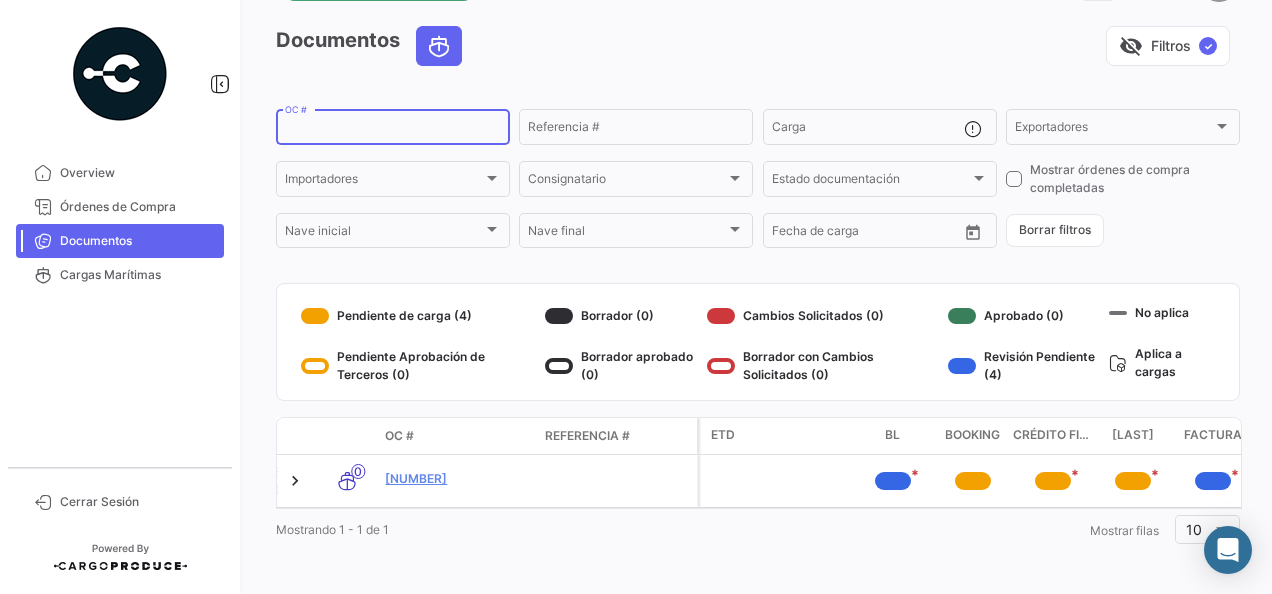 paste on "[NUMBER]" 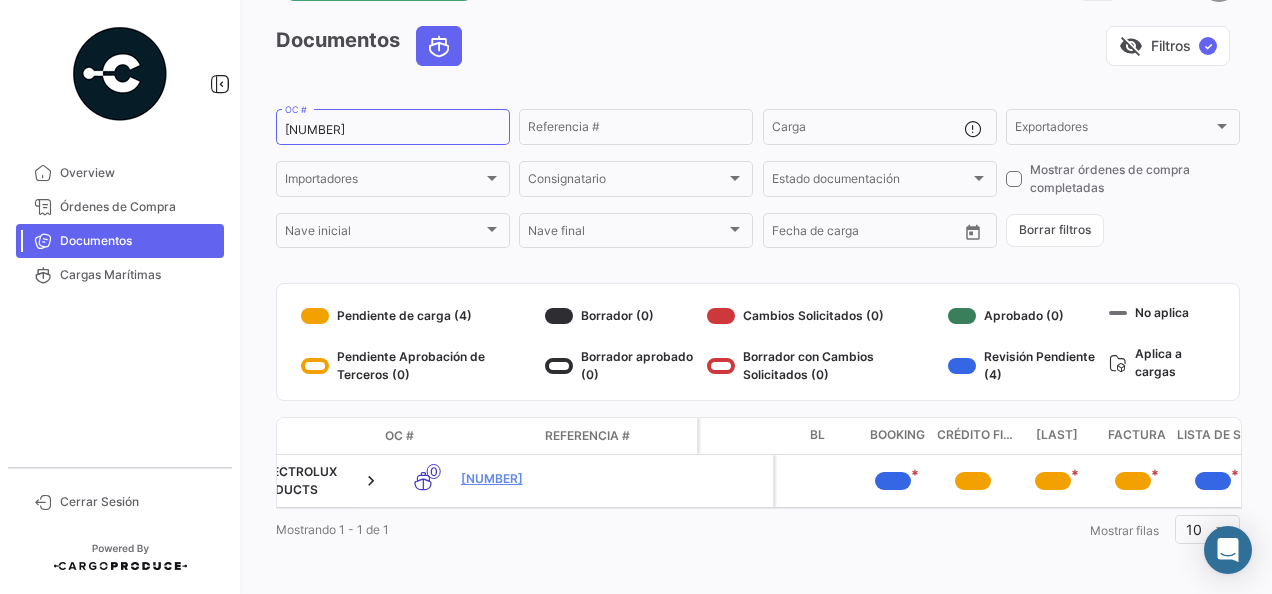 scroll, scrollTop: 0, scrollLeft: 908, axis: horizontal 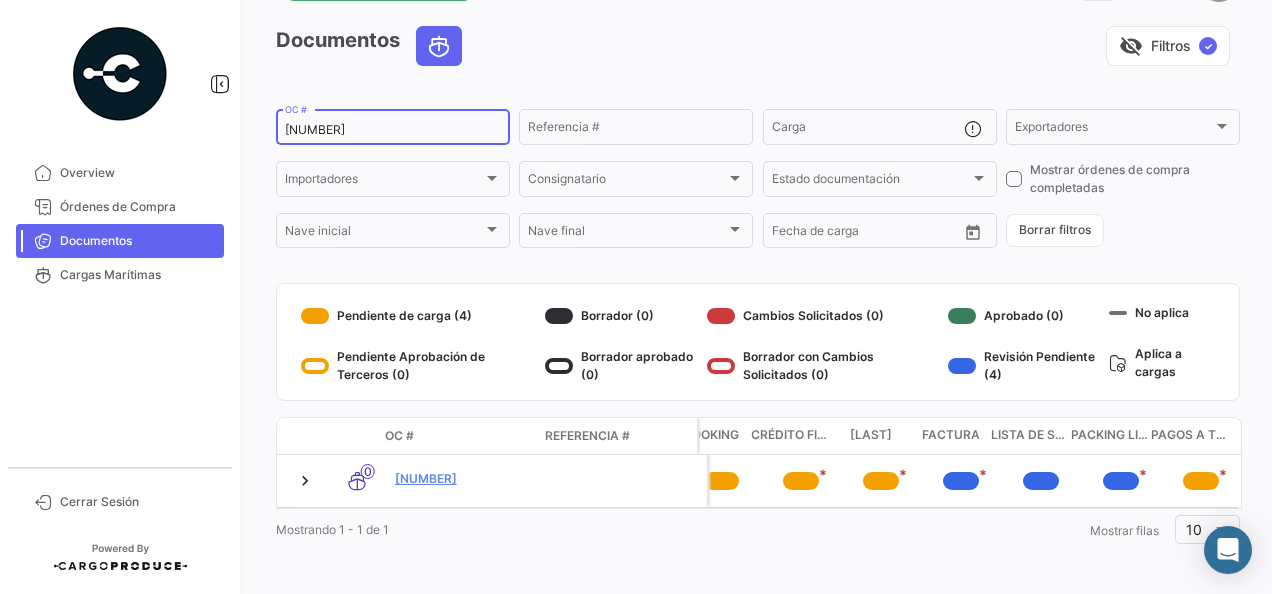 click on "[NUMBER]" at bounding box center (393, 130) 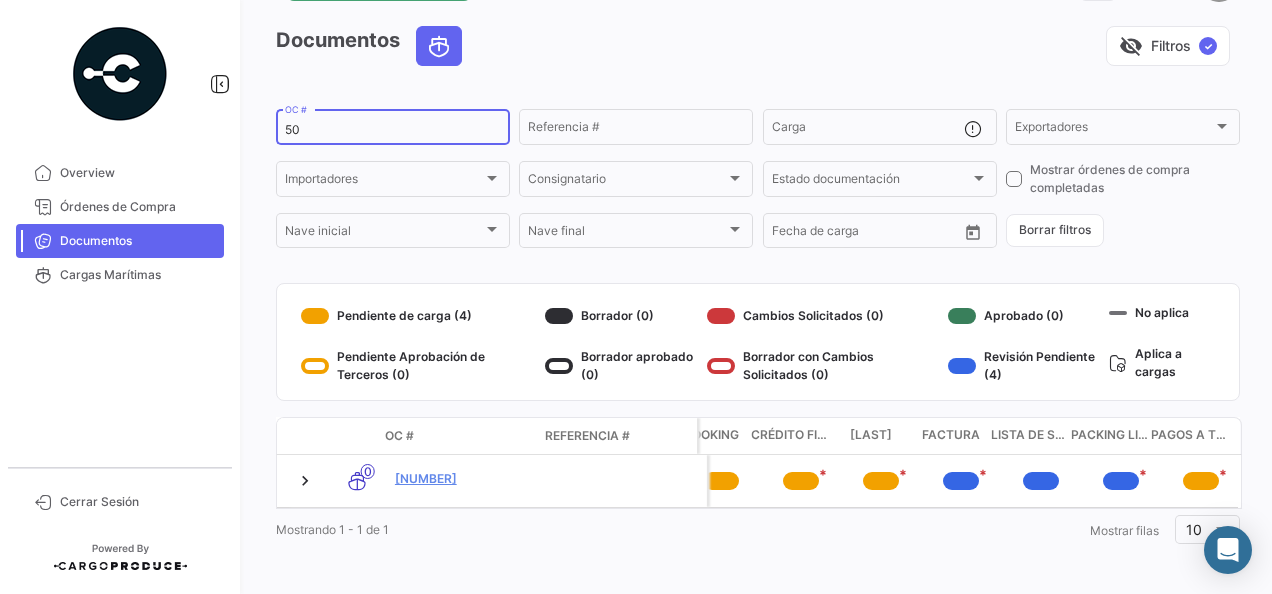 type on "5" 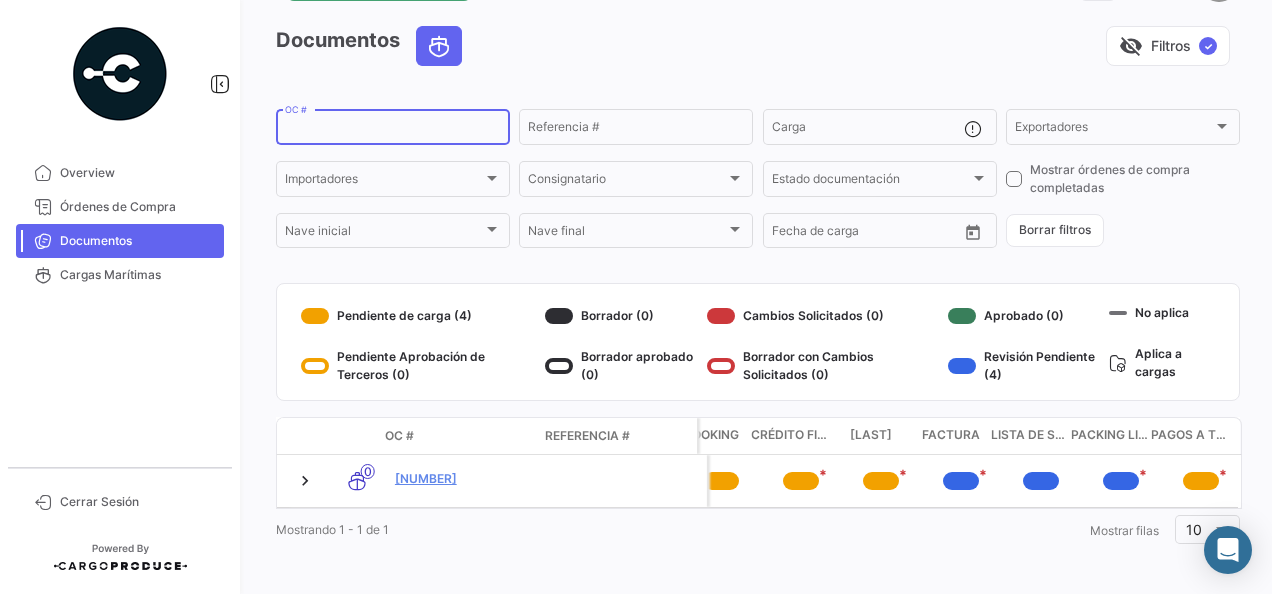 paste on "[NUMBER]" 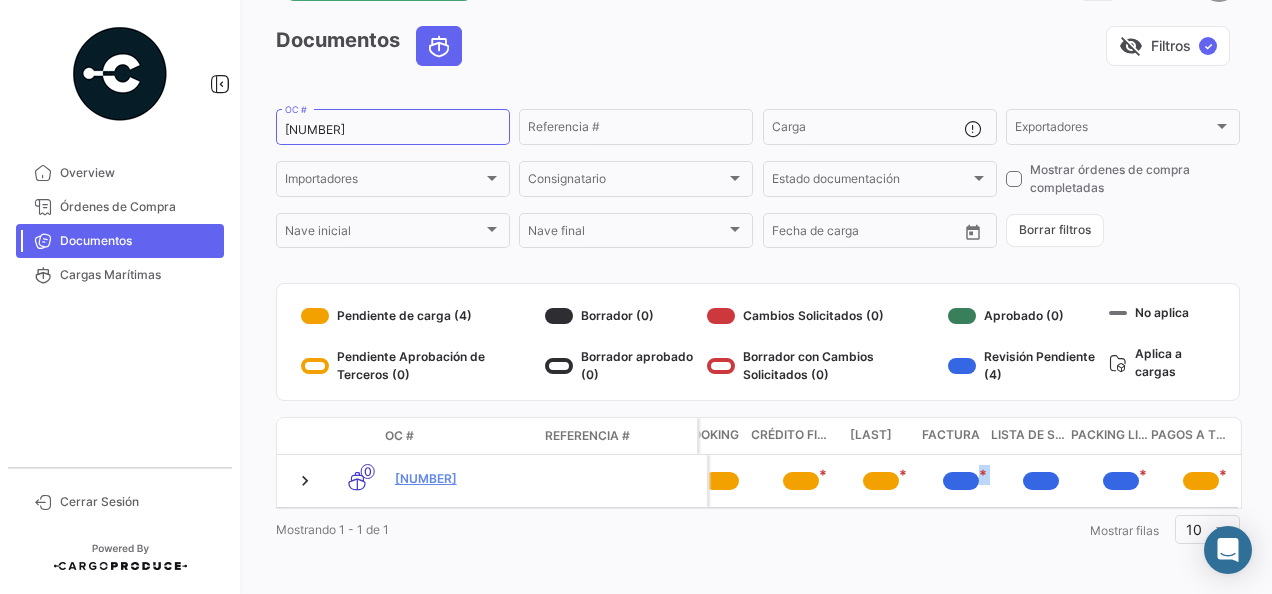 drag, startPoint x: 848, startPoint y: 523, endPoint x: 1138, endPoint y: 512, distance: 290.20856 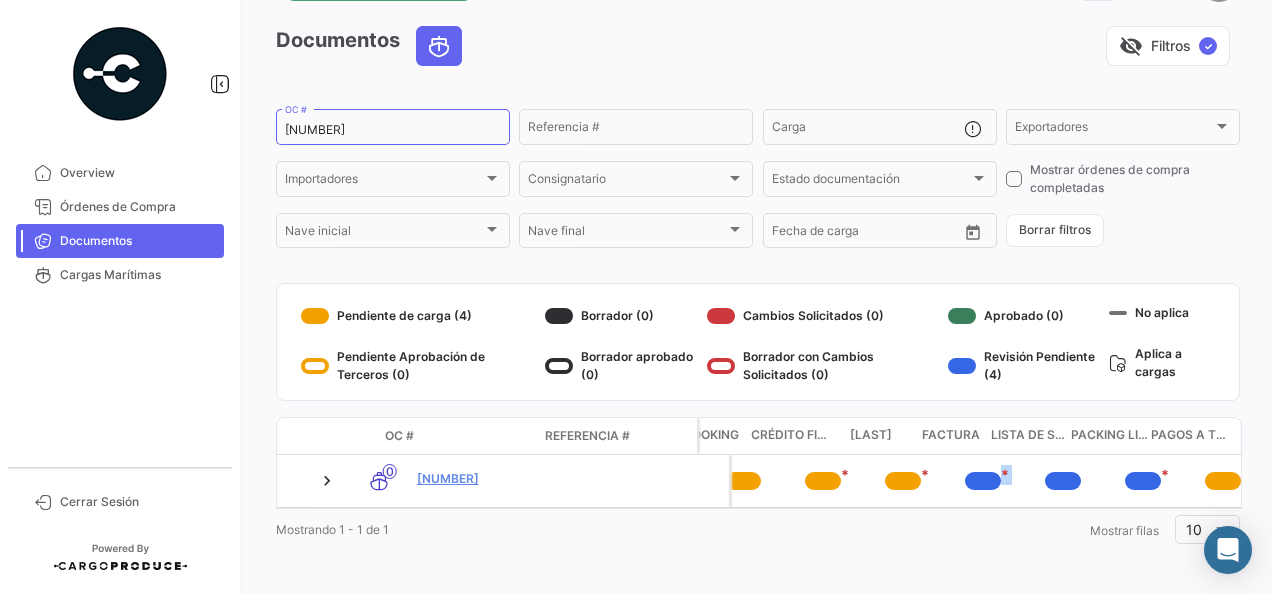 scroll, scrollTop: 0, scrollLeft: 908, axis: horizontal 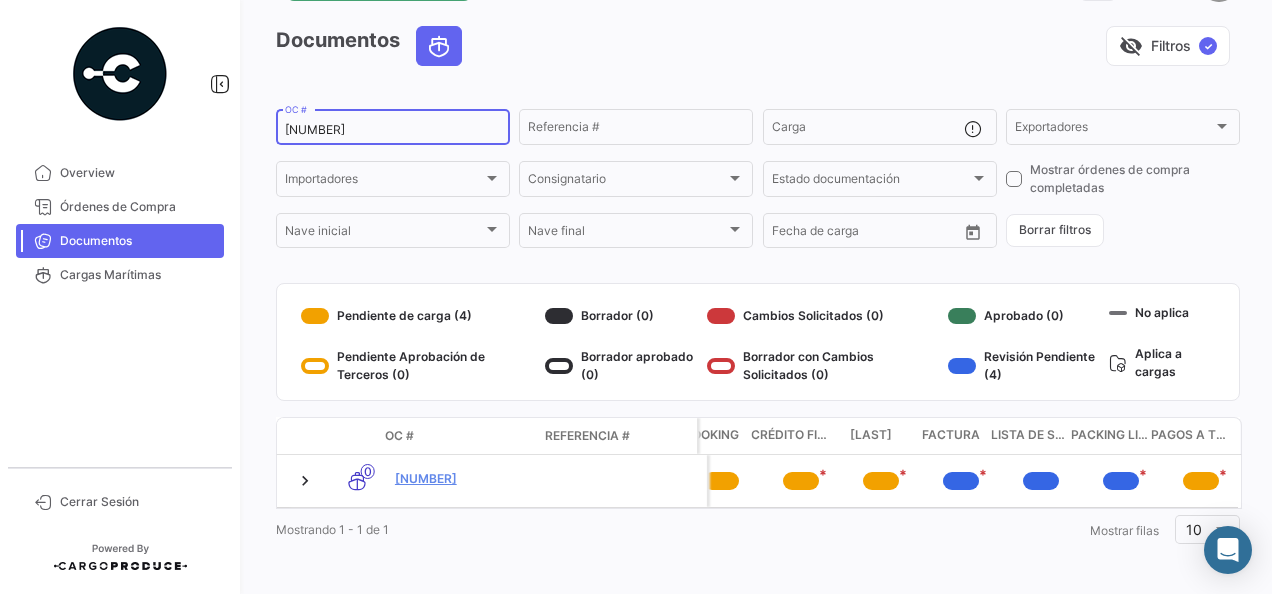 click on "[NUMBER] OC #" 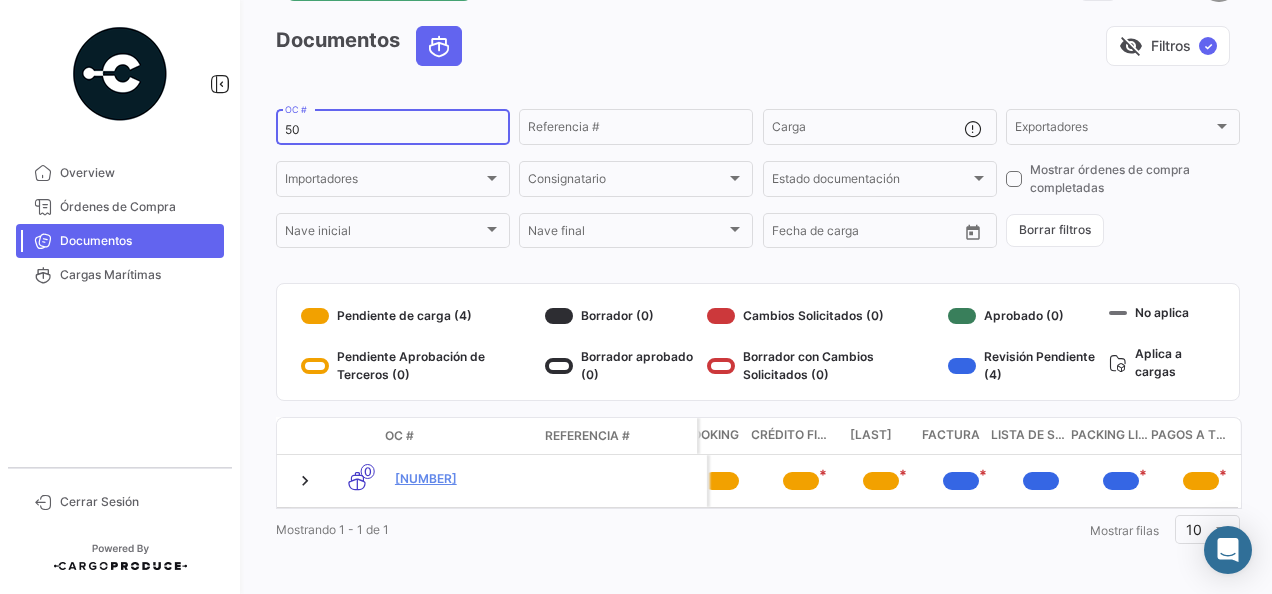 type on "5" 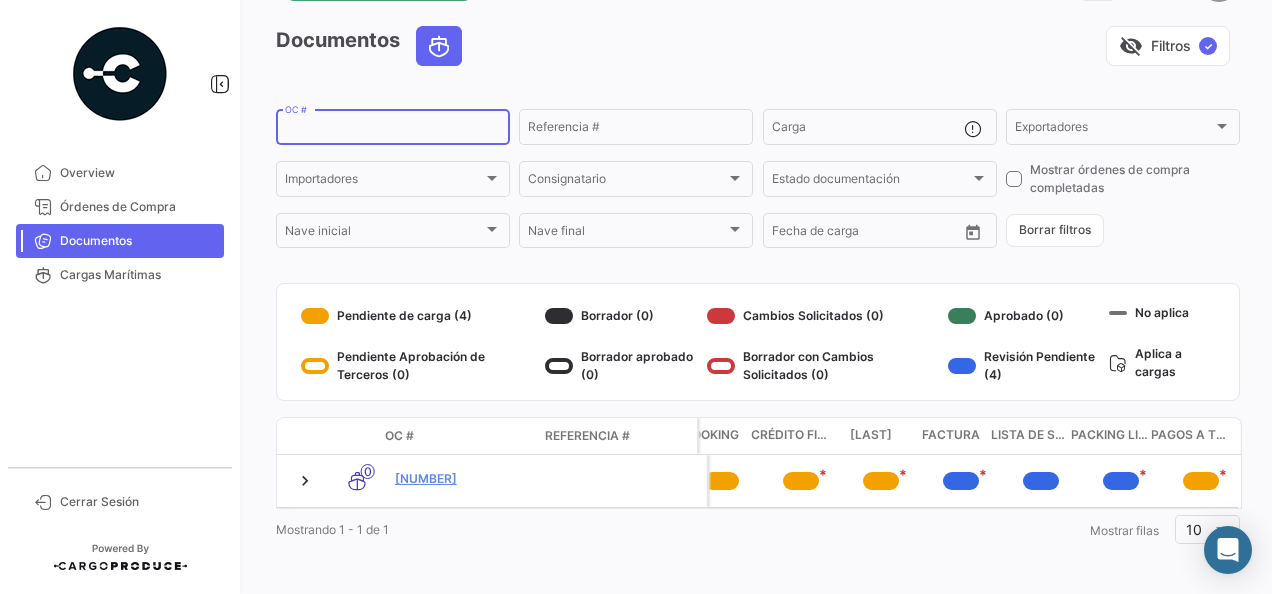 paste on "[NUMBER]" 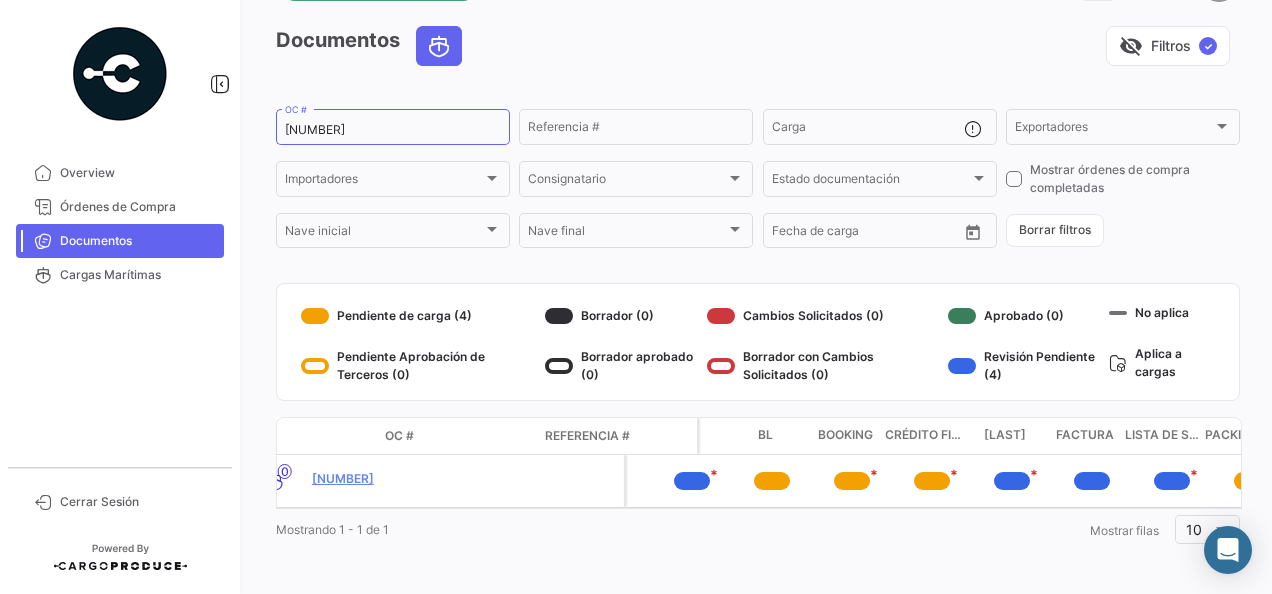 scroll, scrollTop: 0, scrollLeft: 908, axis: horizontal 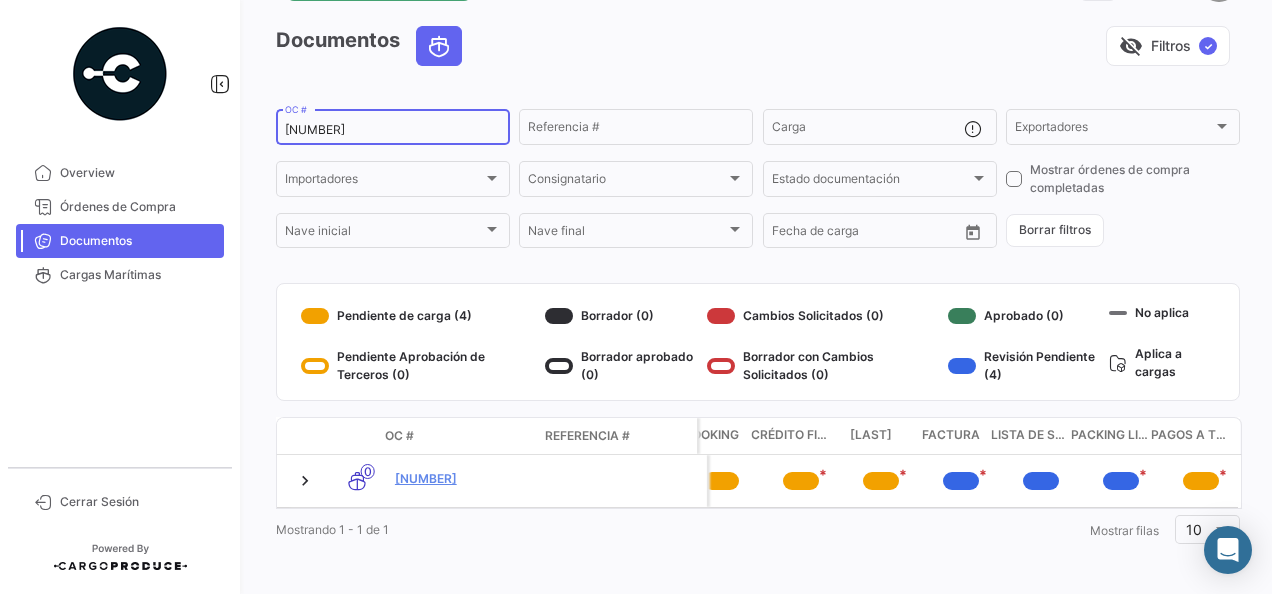 click on "[NUMBER]" at bounding box center [393, 130] 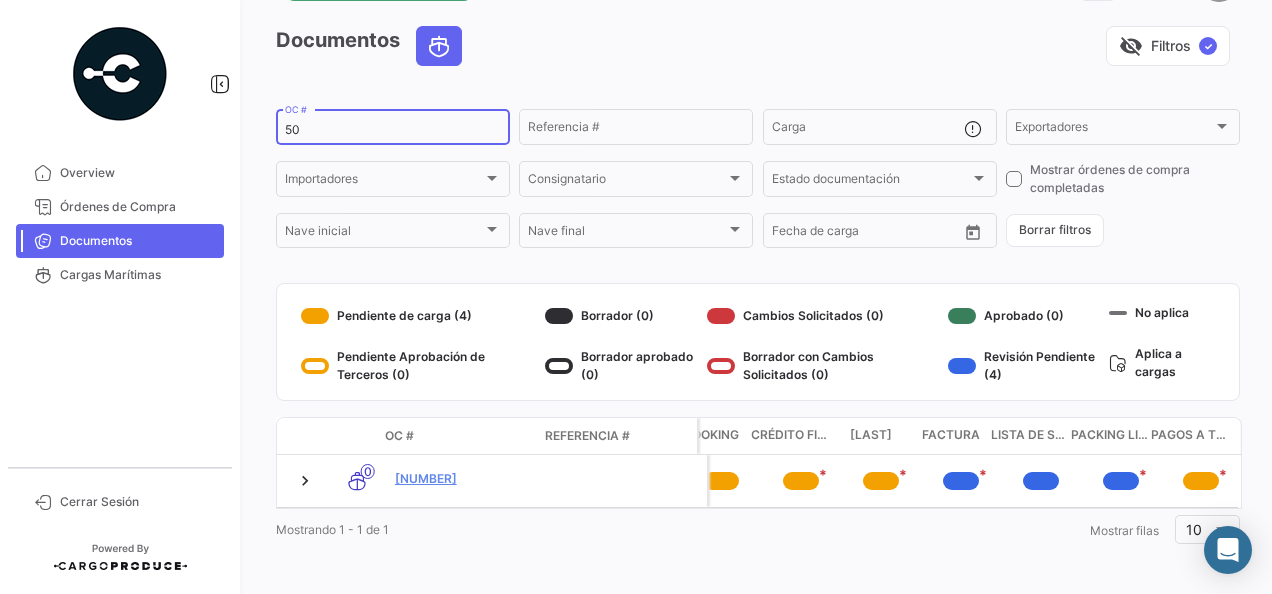 type on "5" 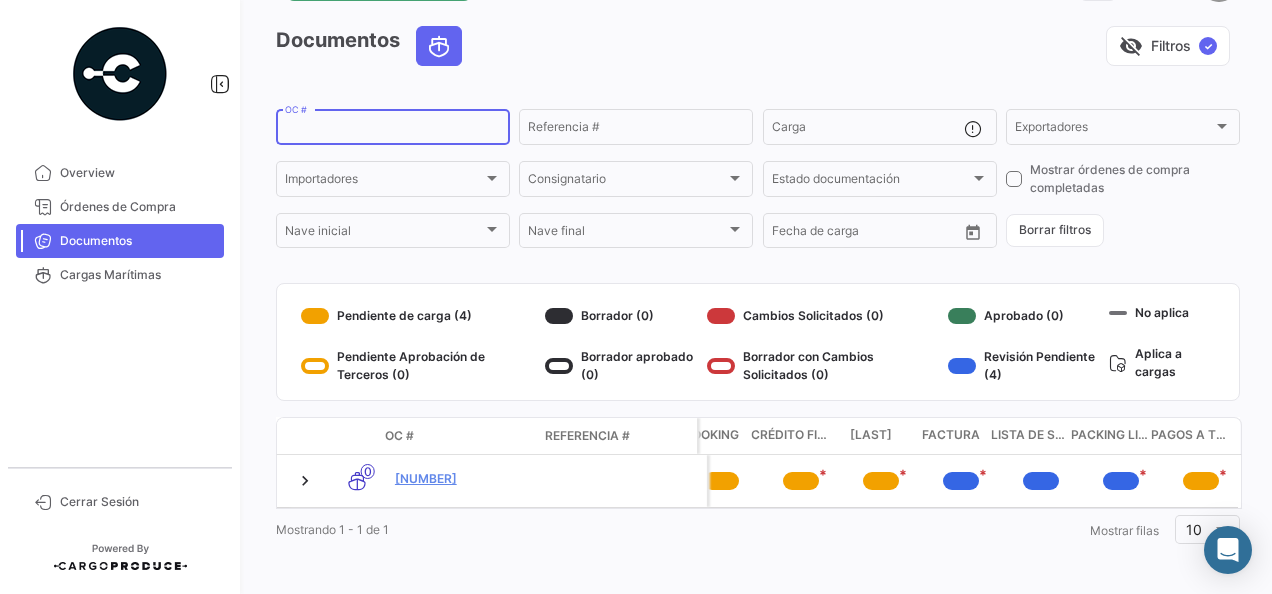 paste on "[NUMBER]" 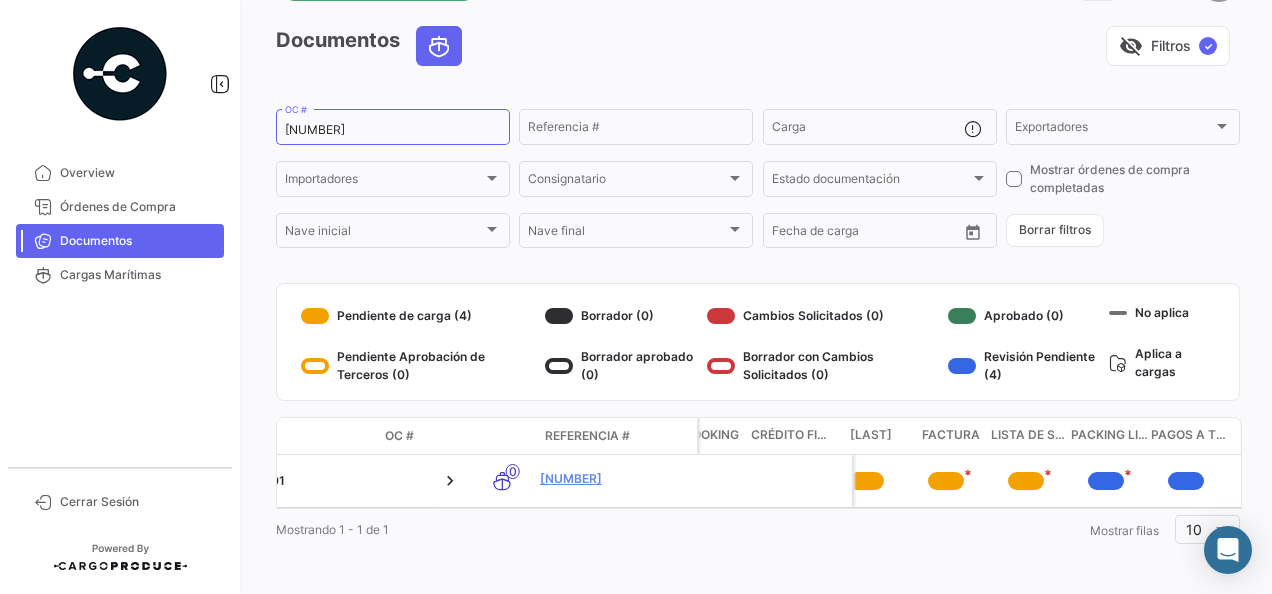 scroll, scrollTop: 0, scrollLeft: 908, axis: horizontal 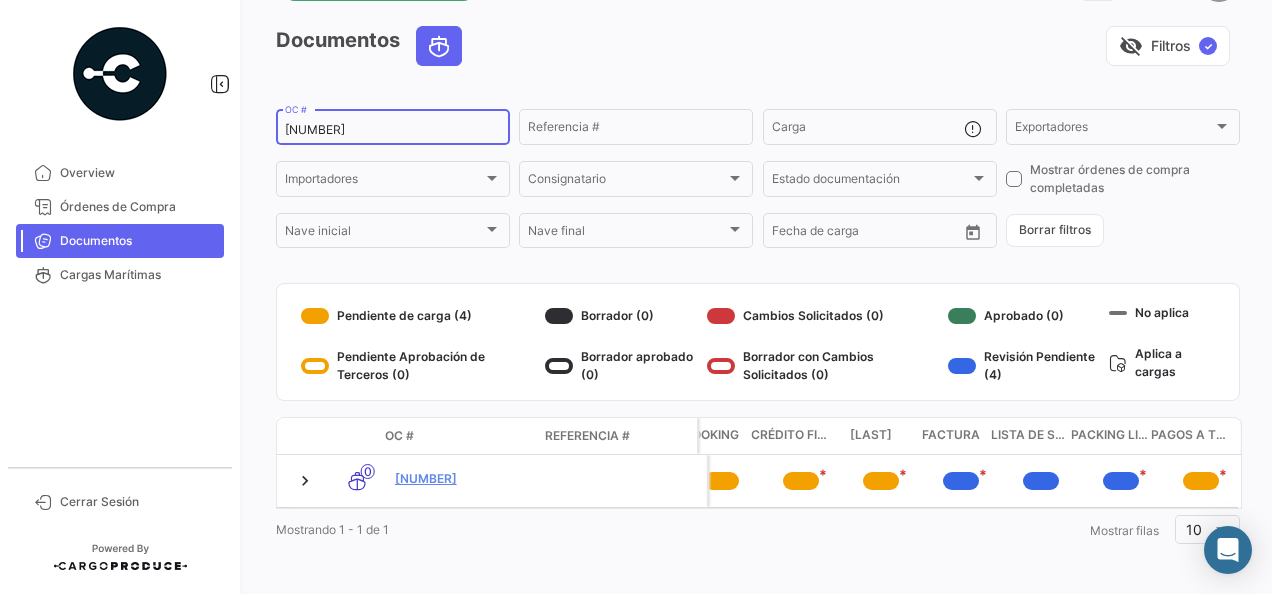 click on "[NUMBER] OC #" 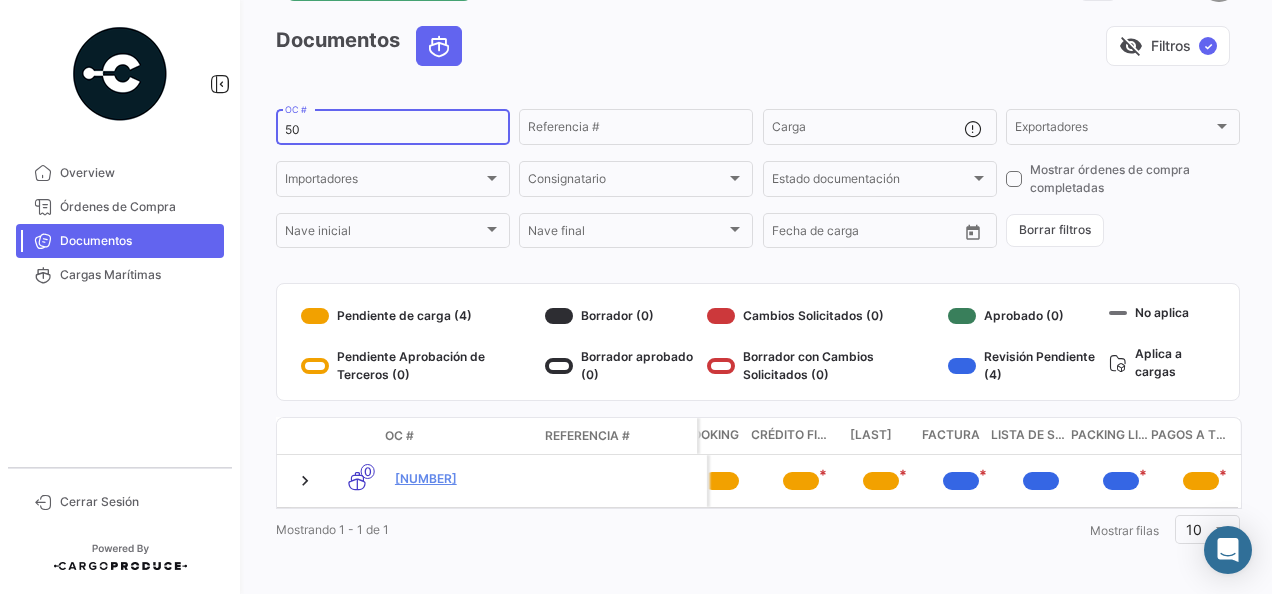 type on "5" 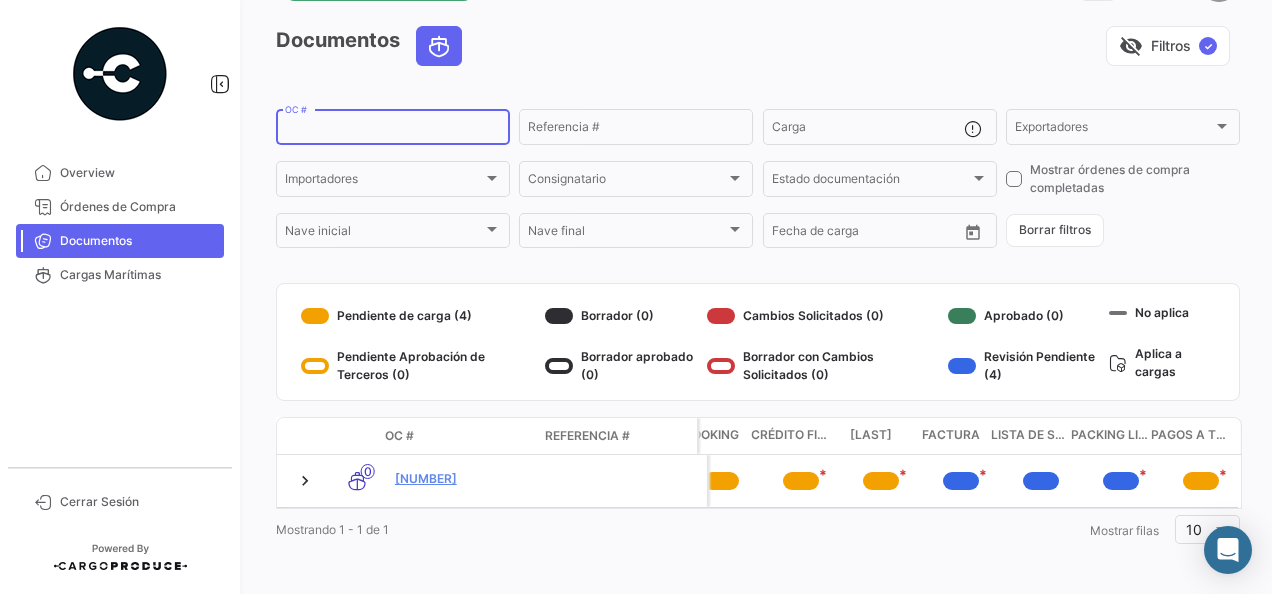 paste on "[NUMBER]" 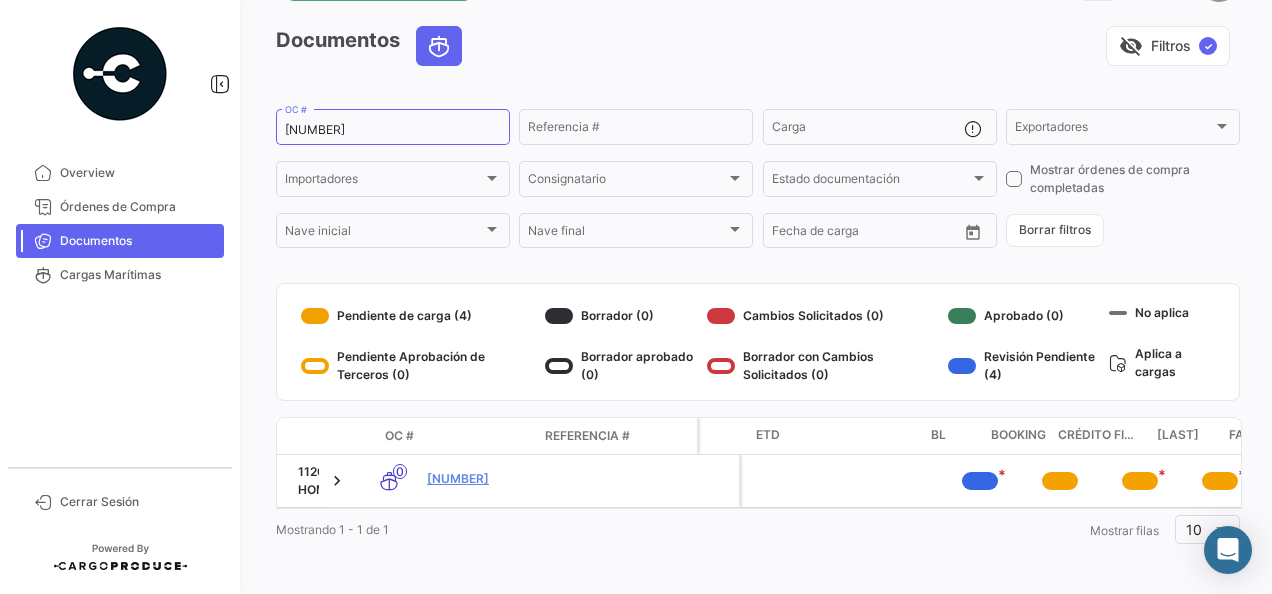 scroll, scrollTop: 0, scrollLeft: 908, axis: horizontal 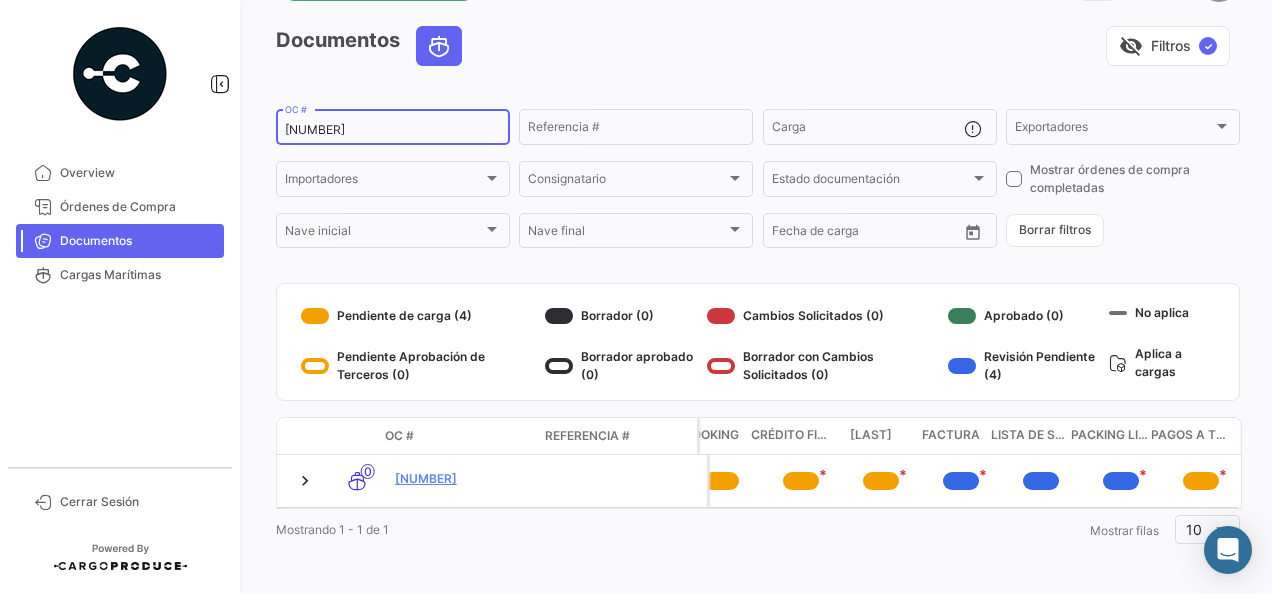 click on "[NUMBER]" at bounding box center [393, 130] 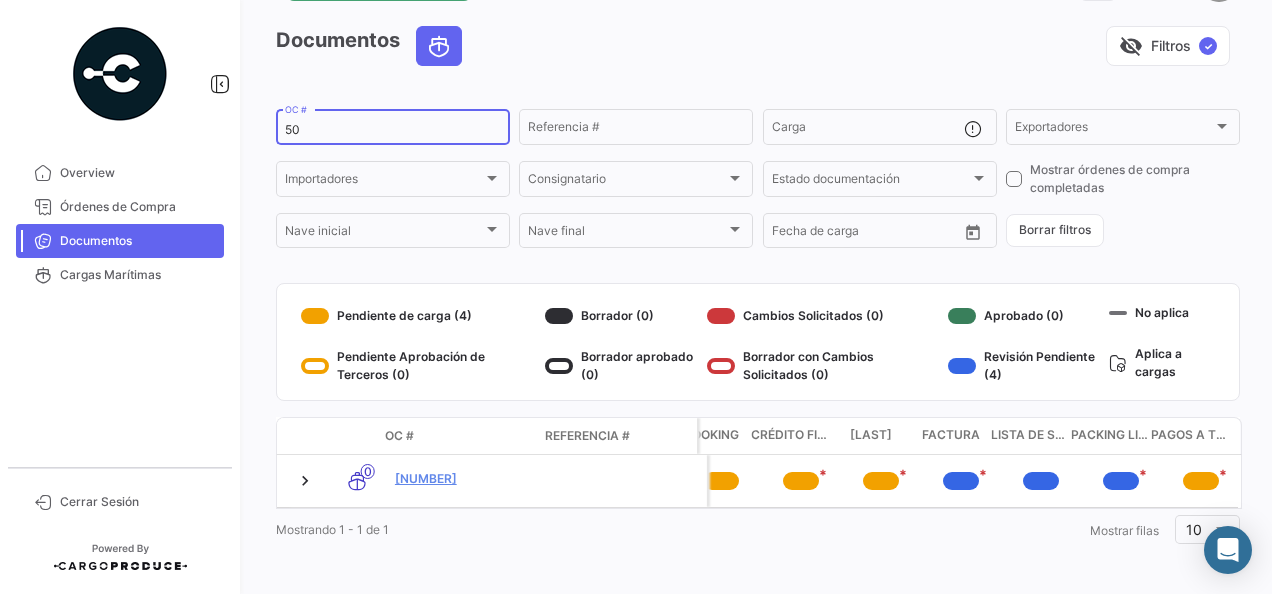 type on "5" 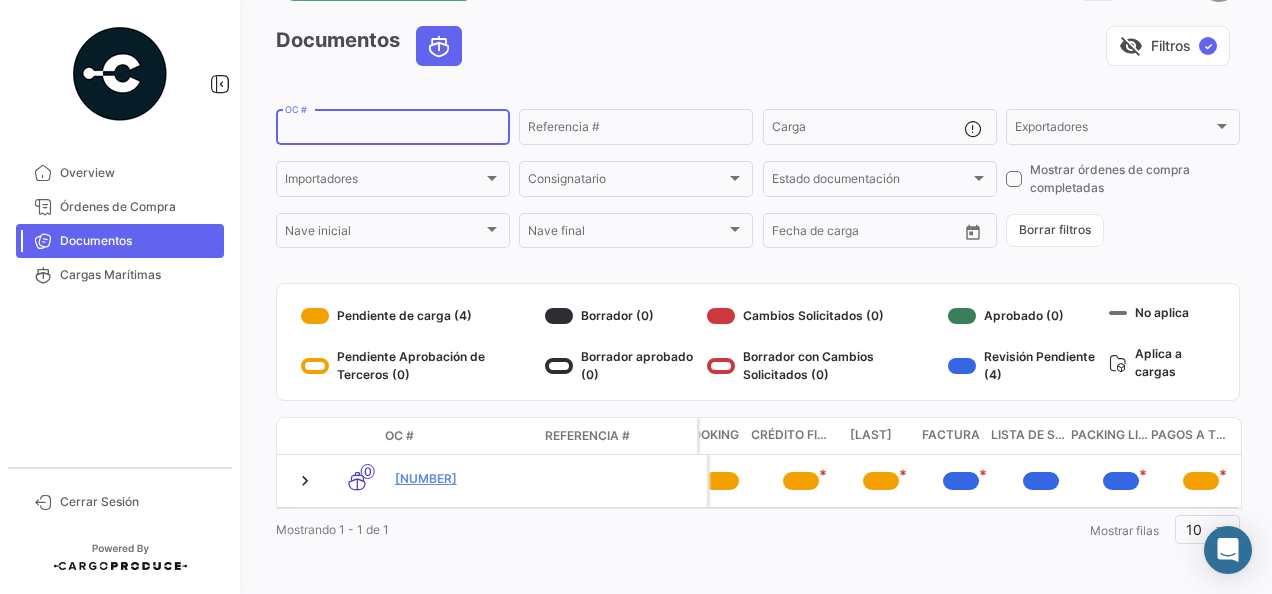 paste on "[NUMBER]" 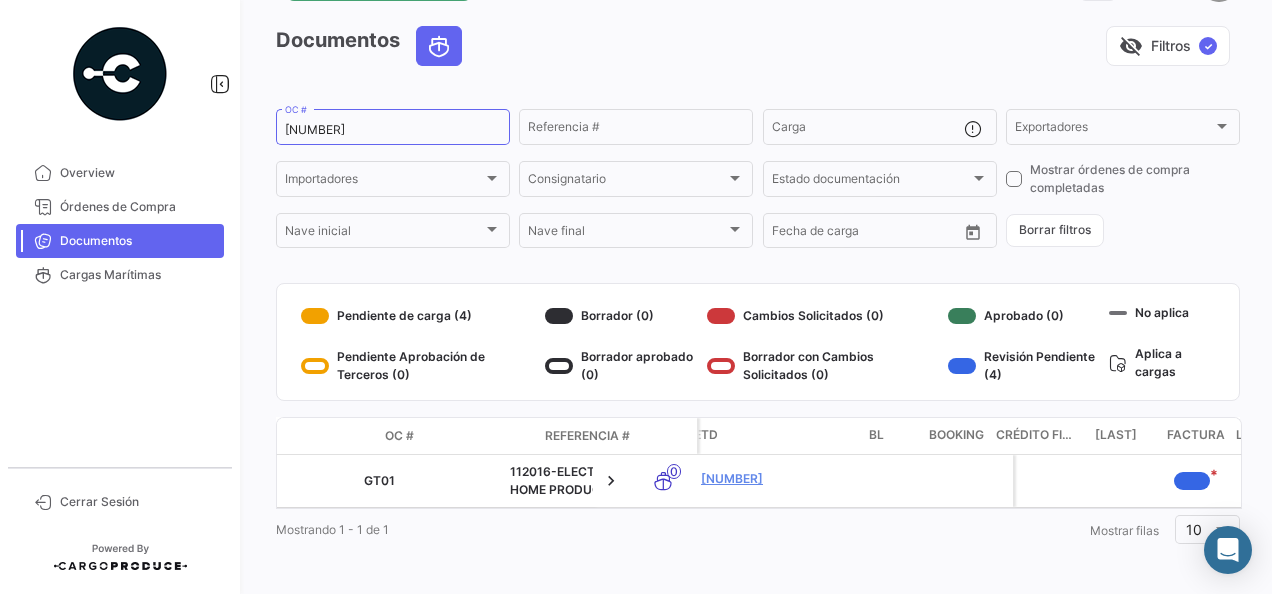 scroll, scrollTop: 0, scrollLeft: 908, axis: horizontal 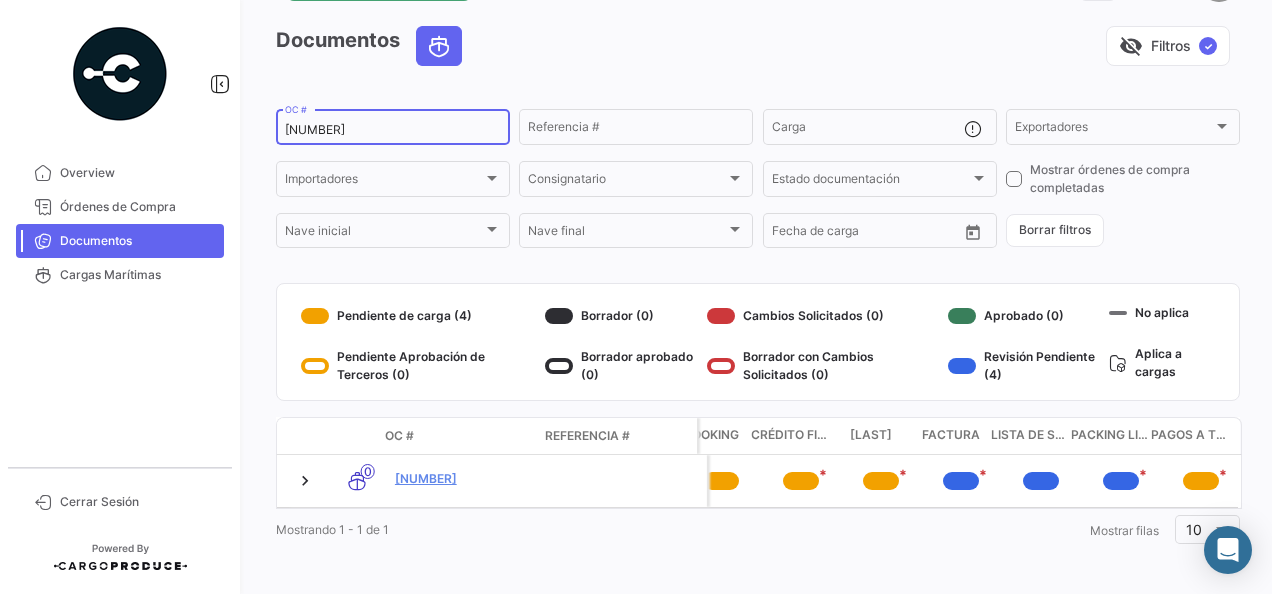 click on "[NUMBER] OC #" 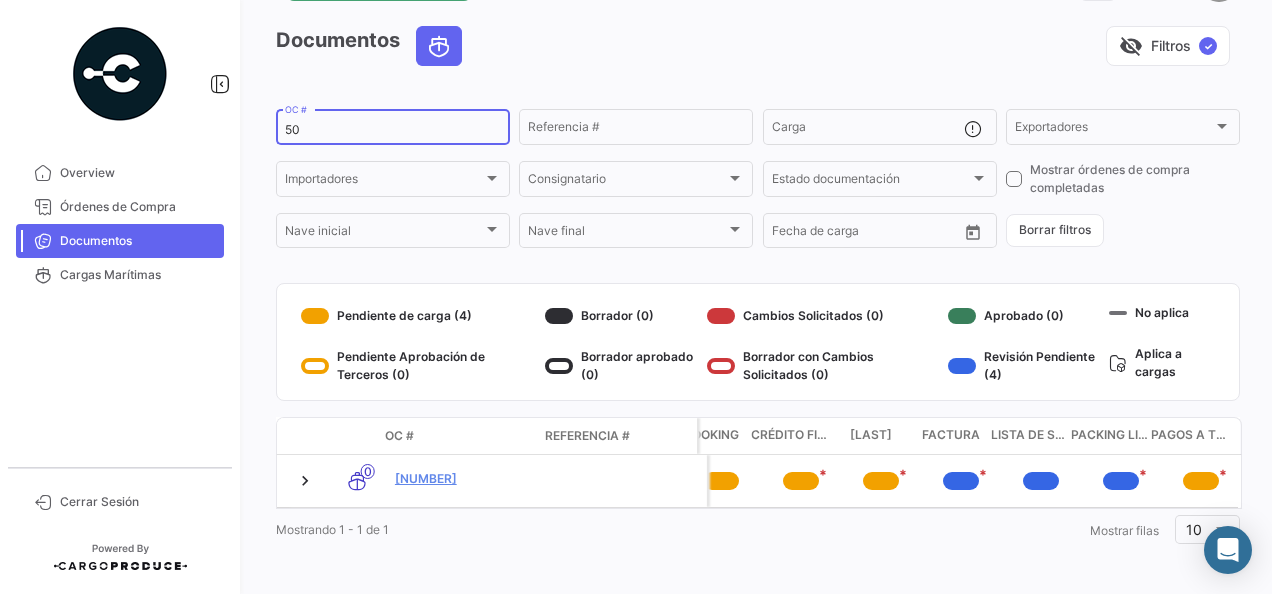 type on "5" 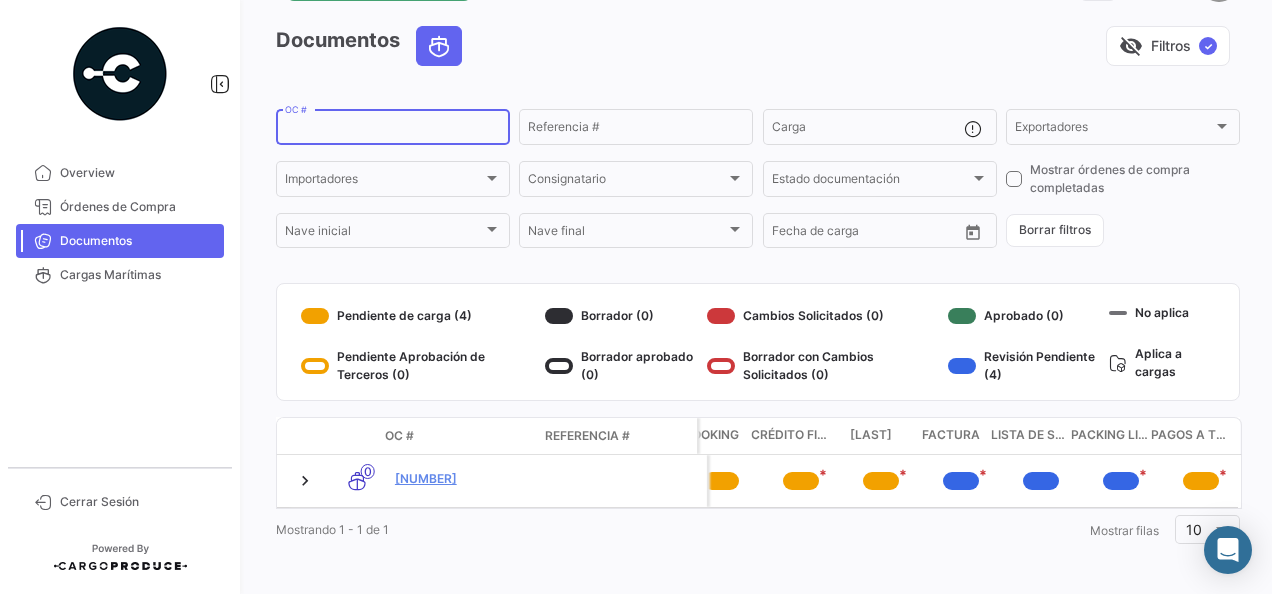 paste on "[NUMBER]" 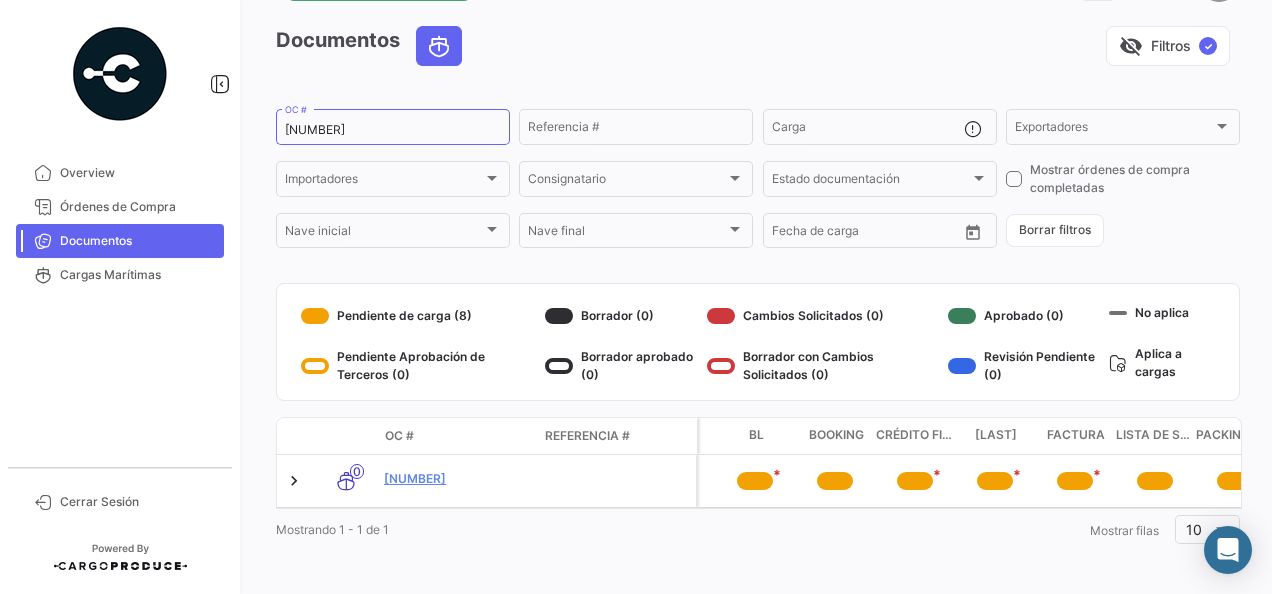 scroll, scrollTop: 0, scrollLeft: 784, axis: horizontal 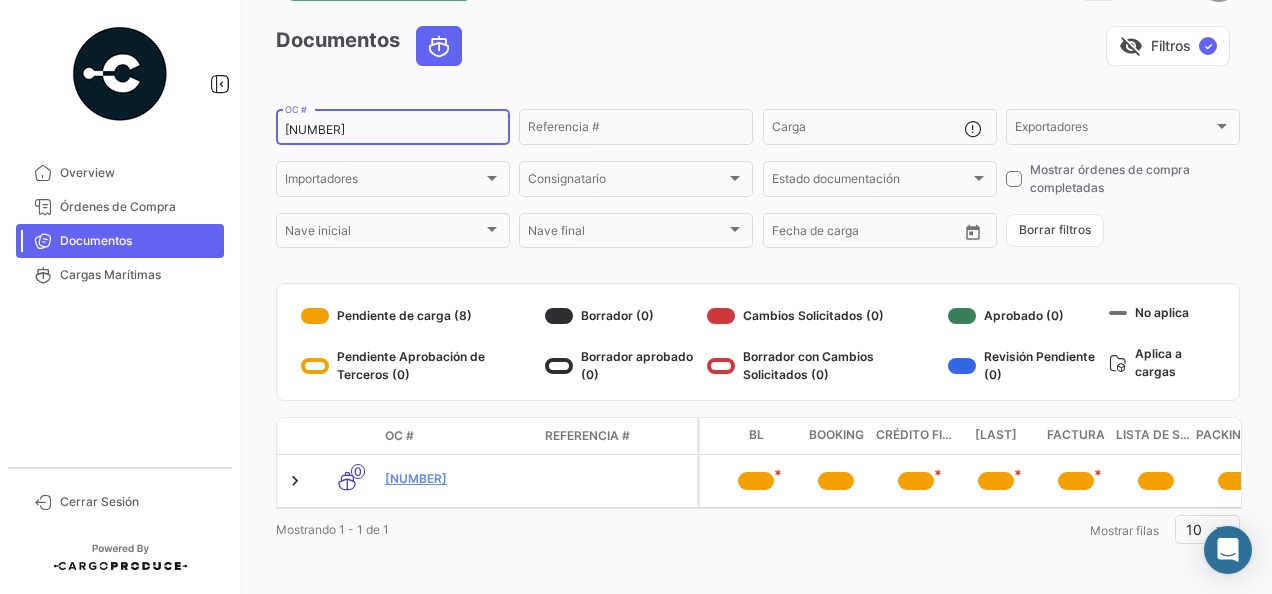 drag, startPoint x: 426, startPoint y: 114, endPoint x: 410, endPoint y: 126, distance: 20 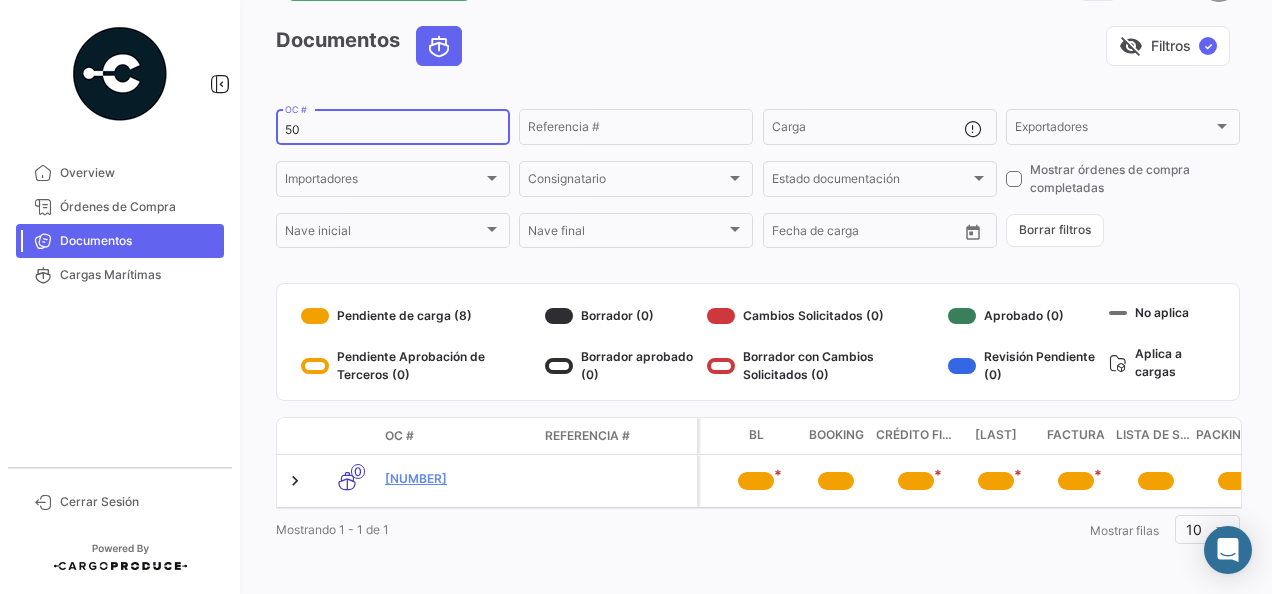 type on "5" 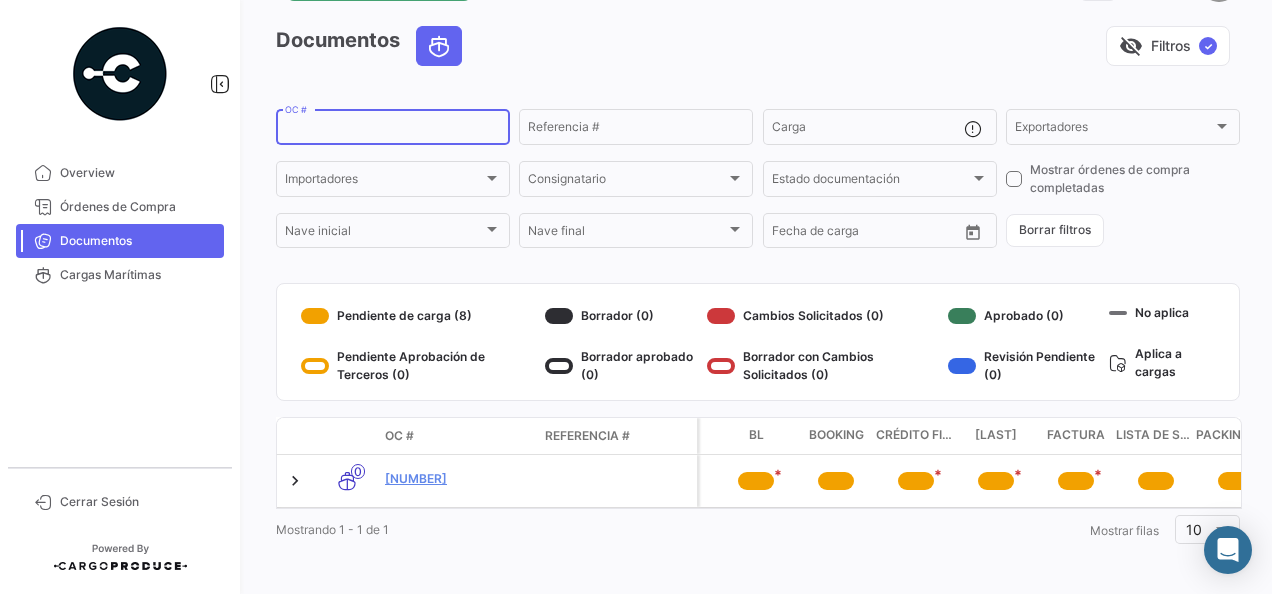 paste on "[NUMBER]" 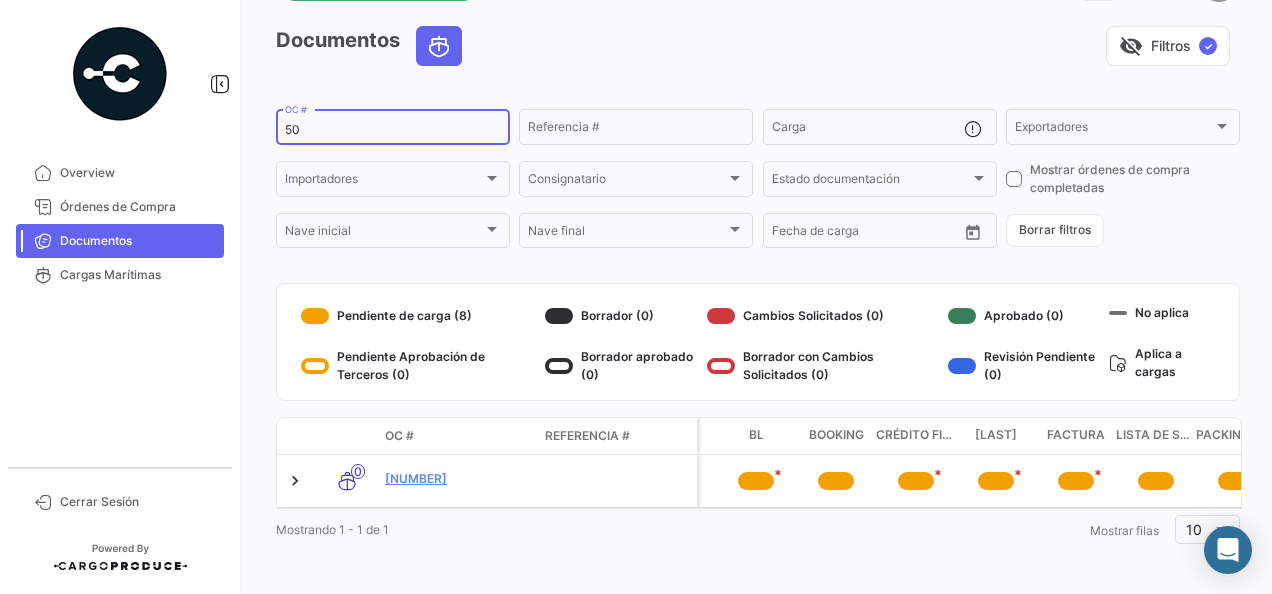 type on "5" 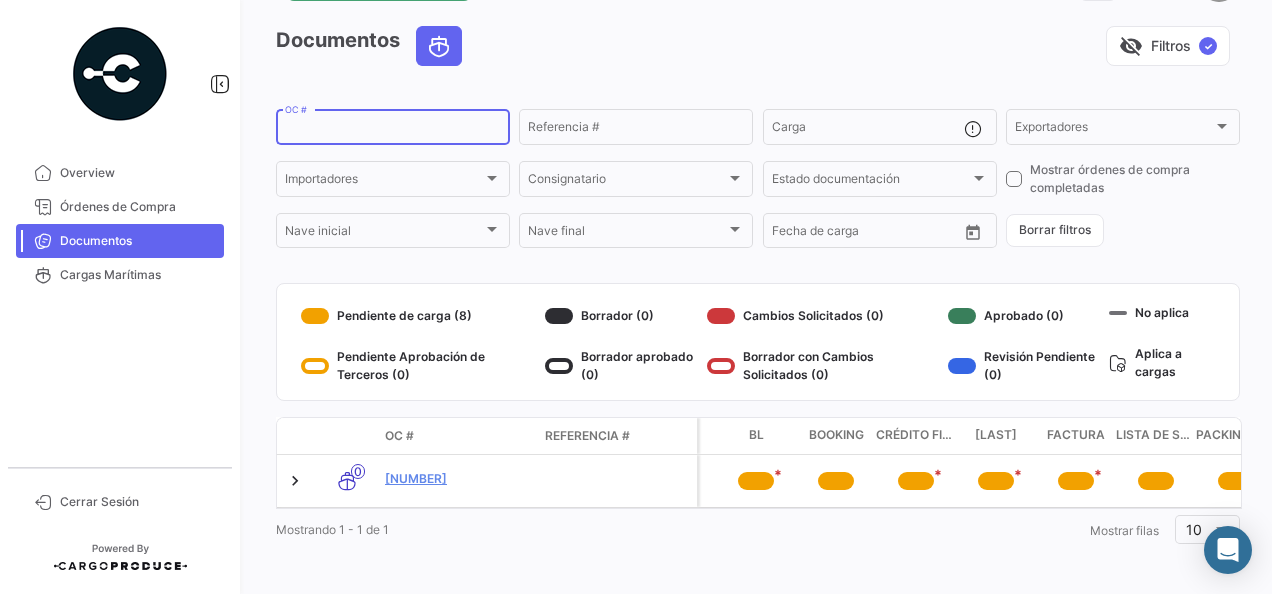 paste on "[NUMBER]" 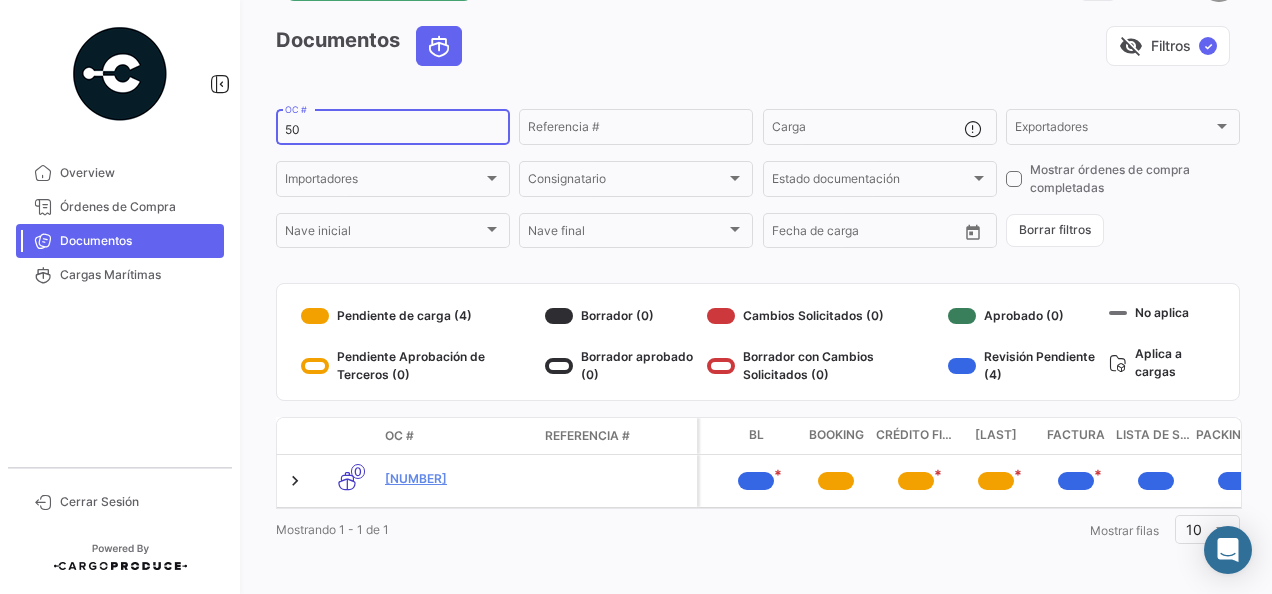 type on "5" 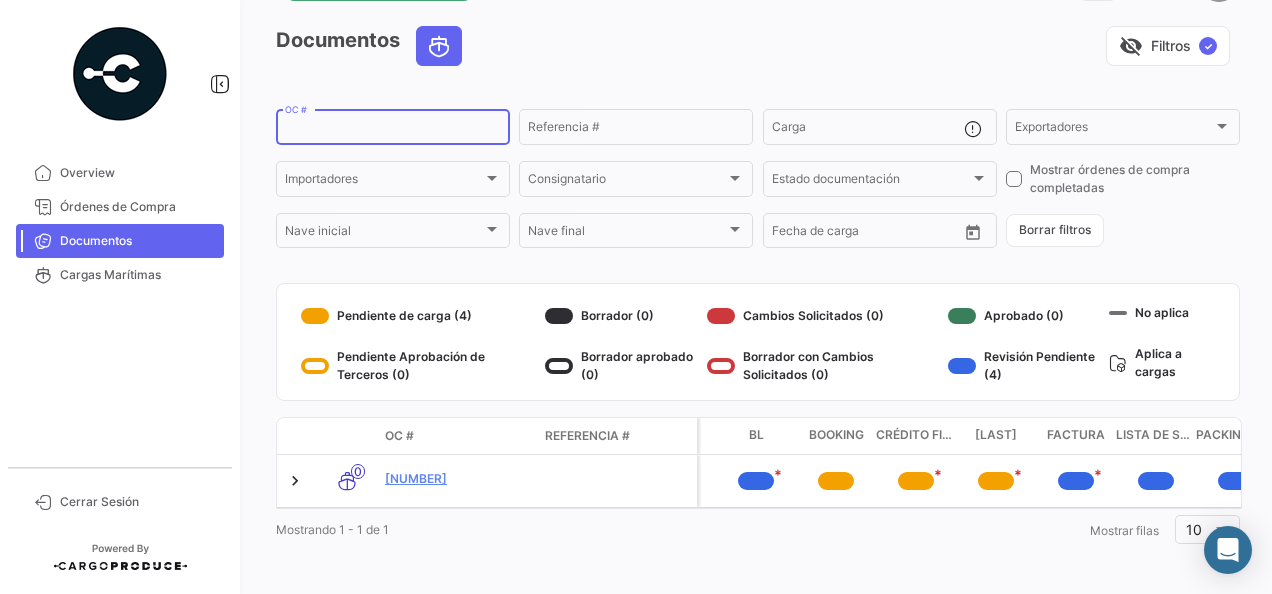 paste on "[NUMBER]" 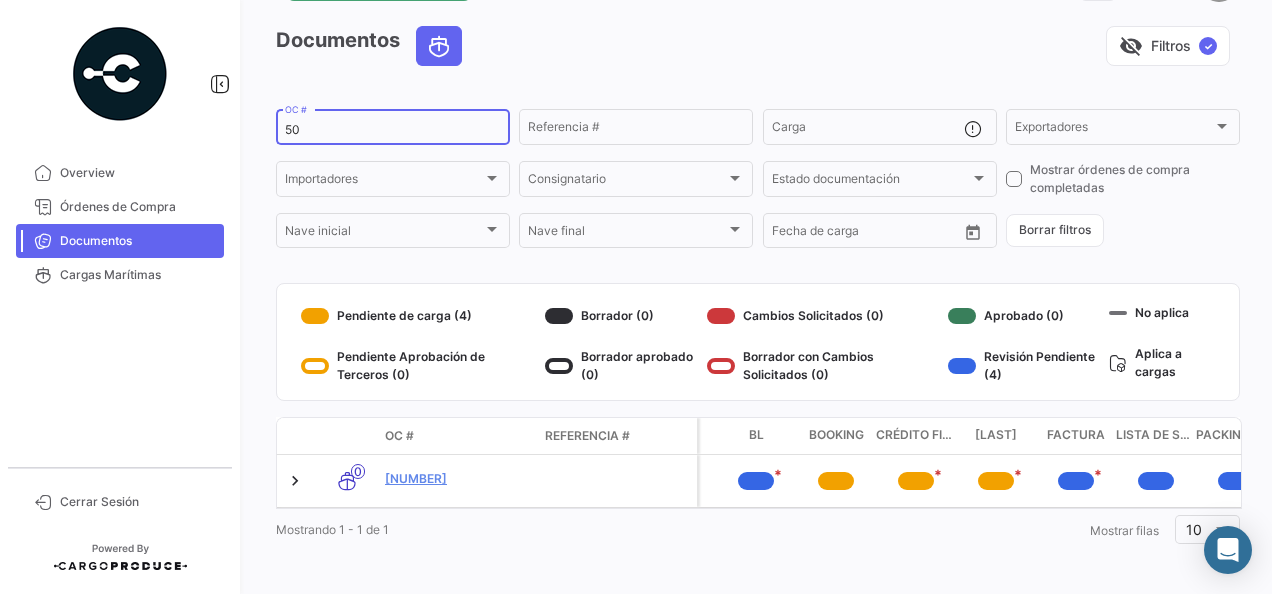 type on "5" 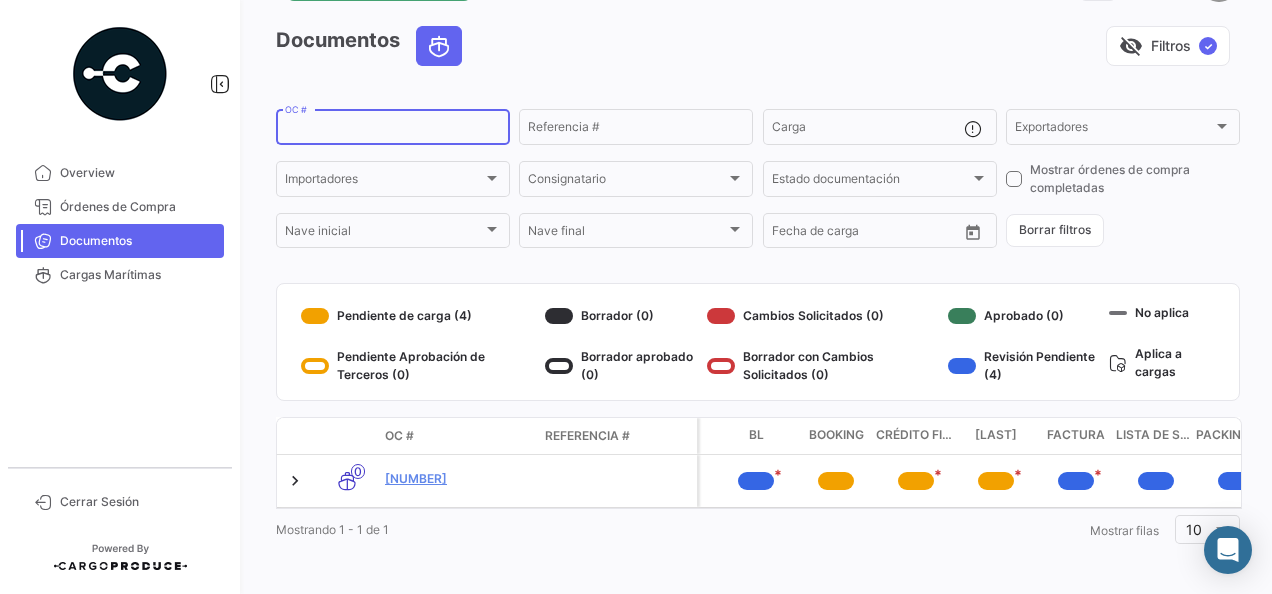 paste on "[NUMBER]" 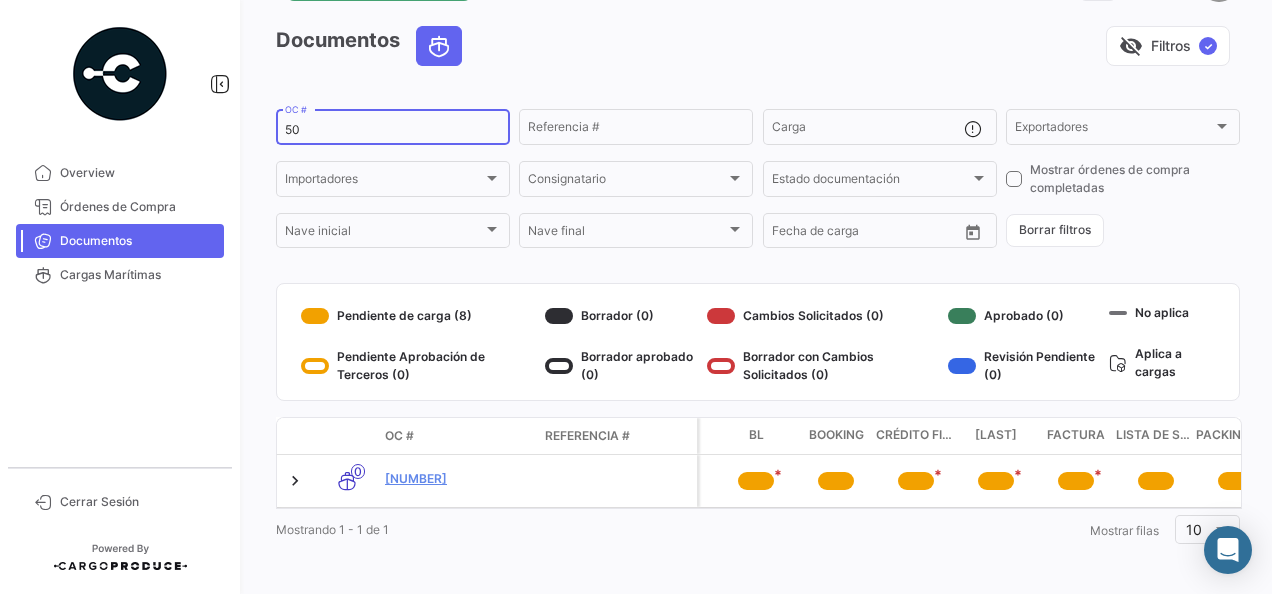 type on "5" 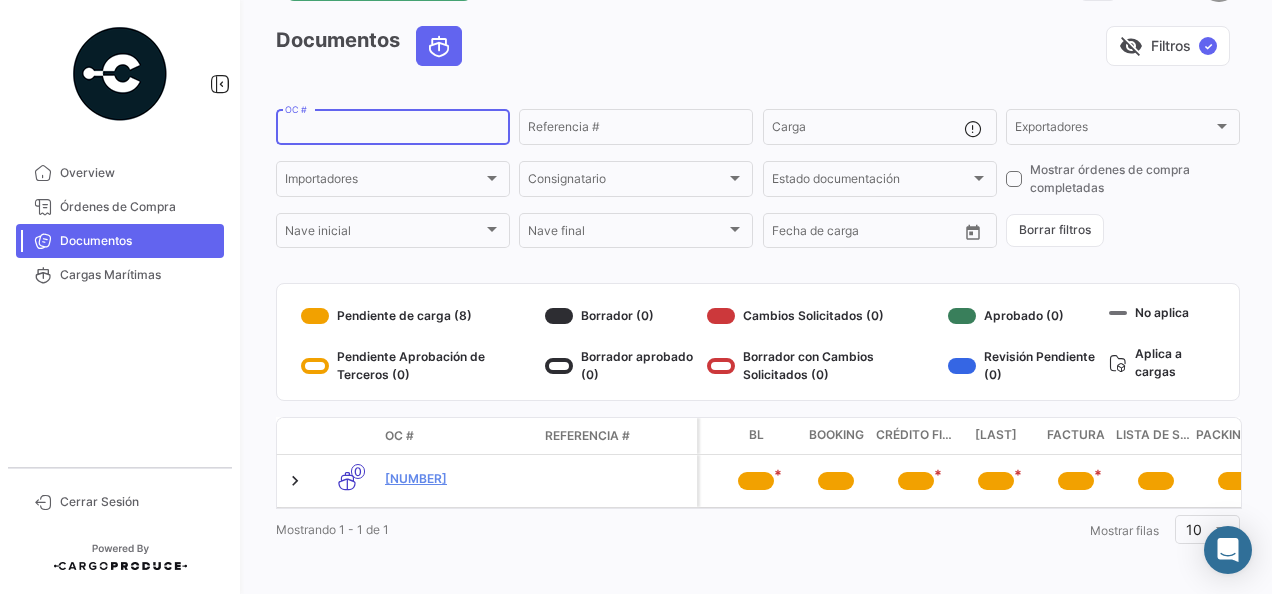 paste on "[NUMBER]" 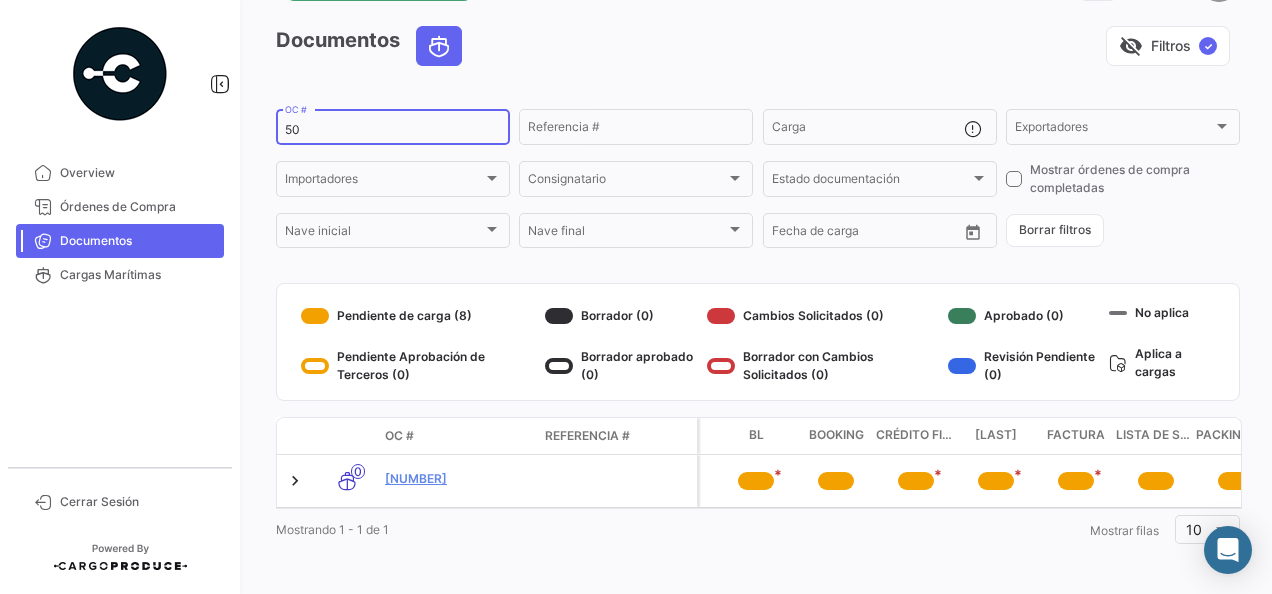 type on "5" 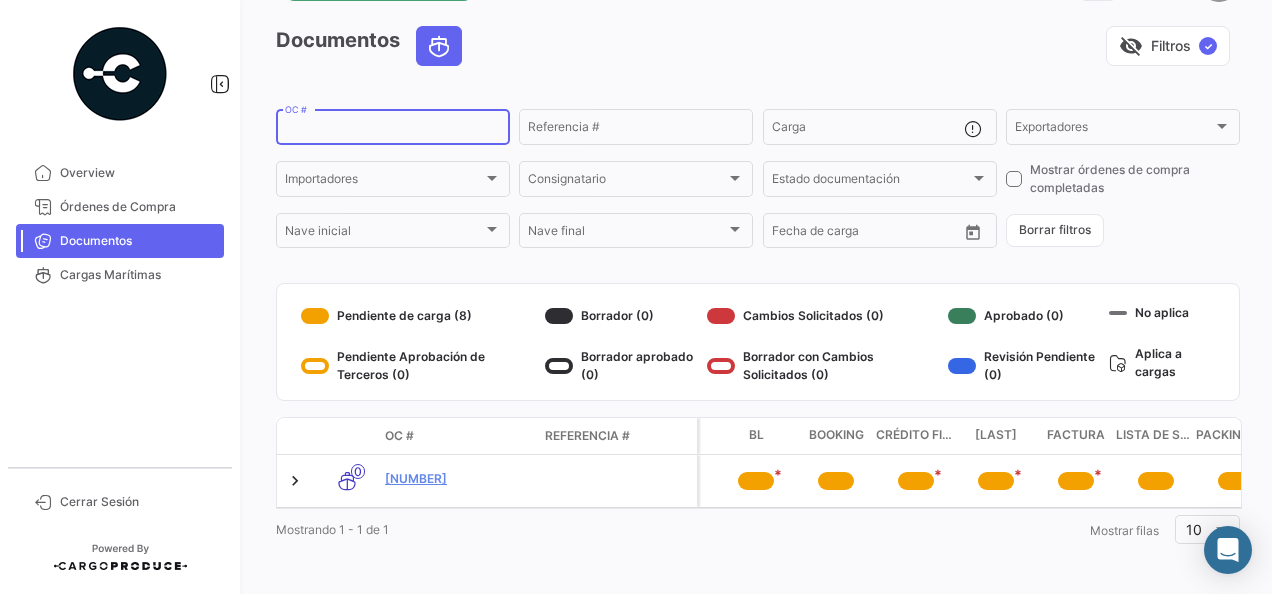 paste on "[NUMBER]" 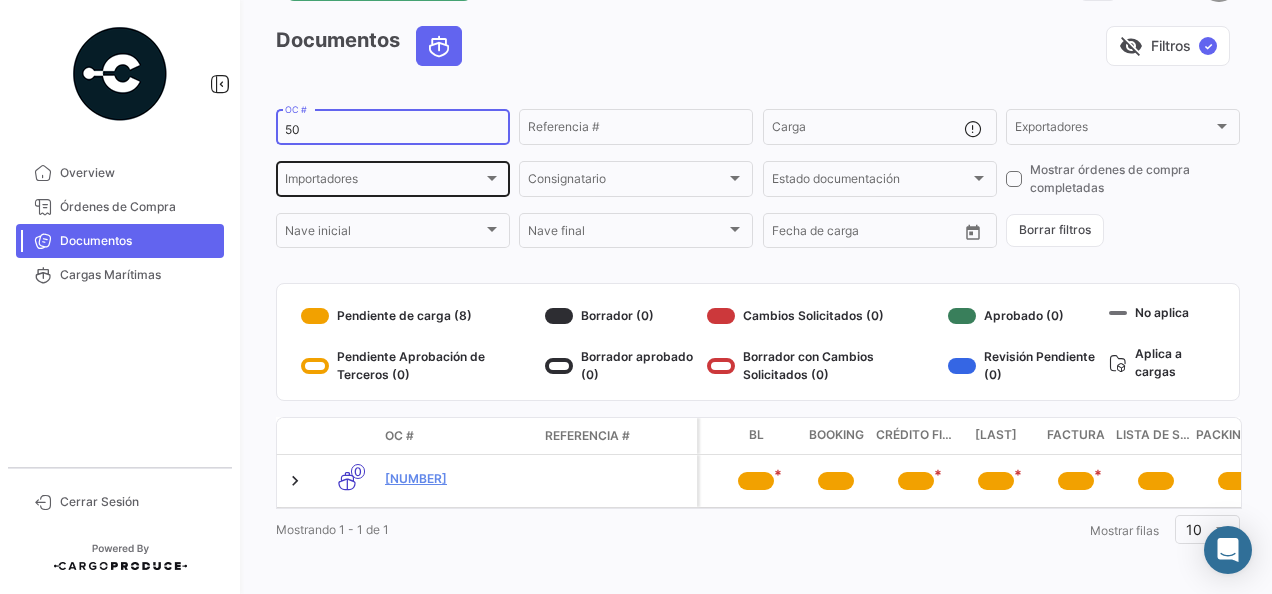 type on "5" 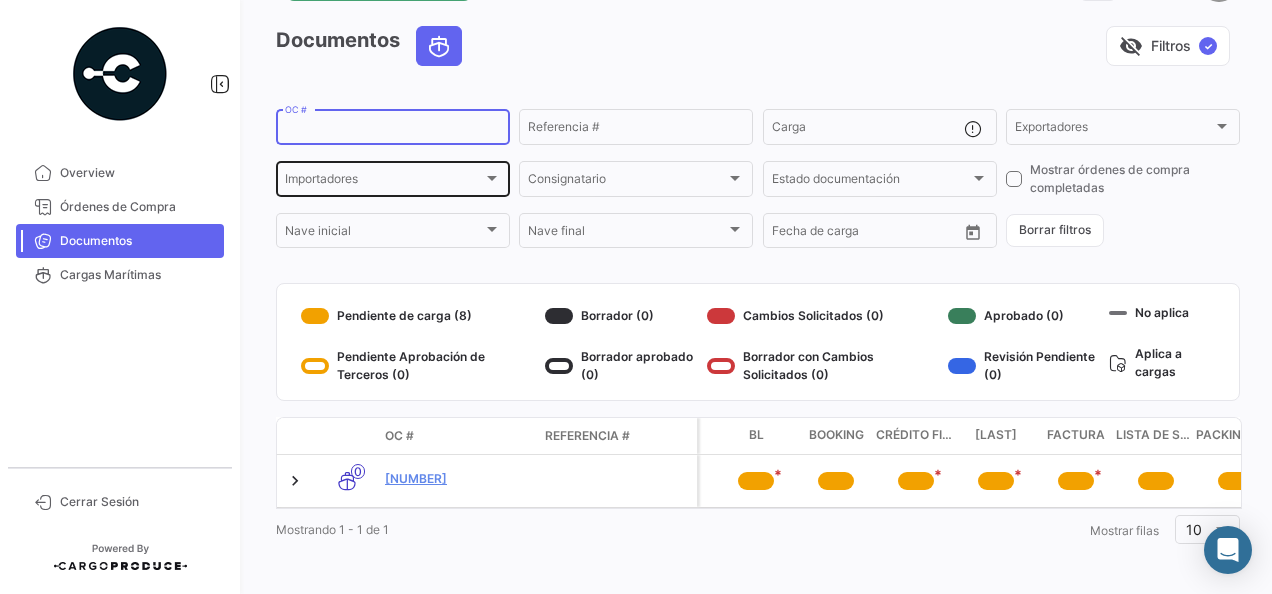 paste on "[NUMBER]" 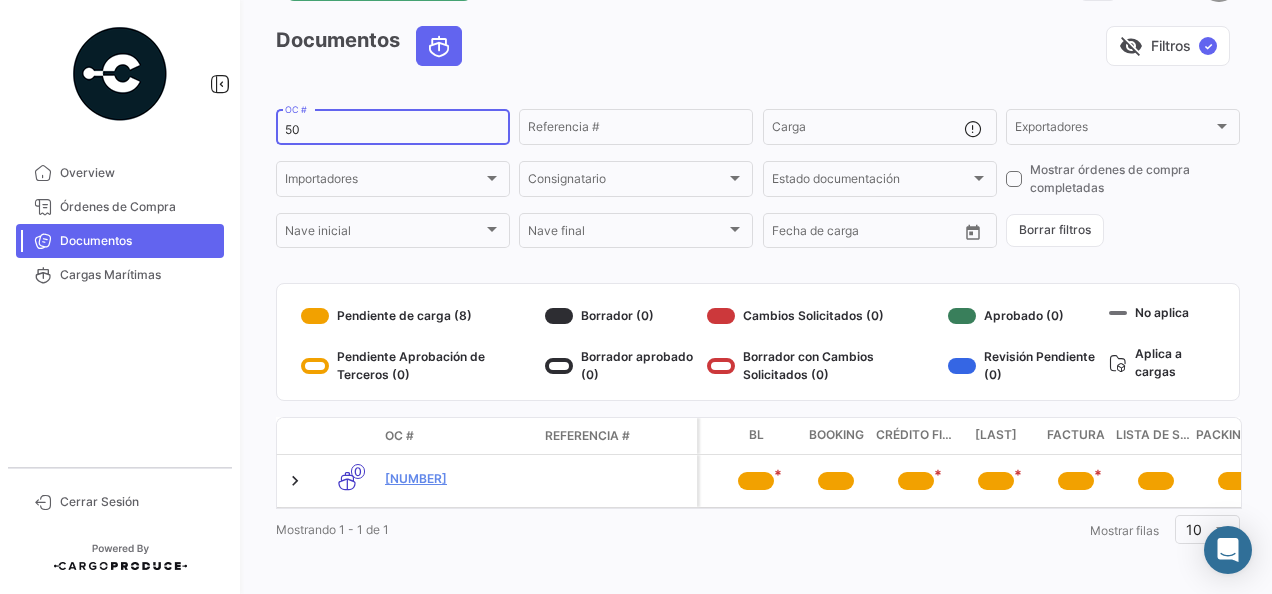 type on "5" 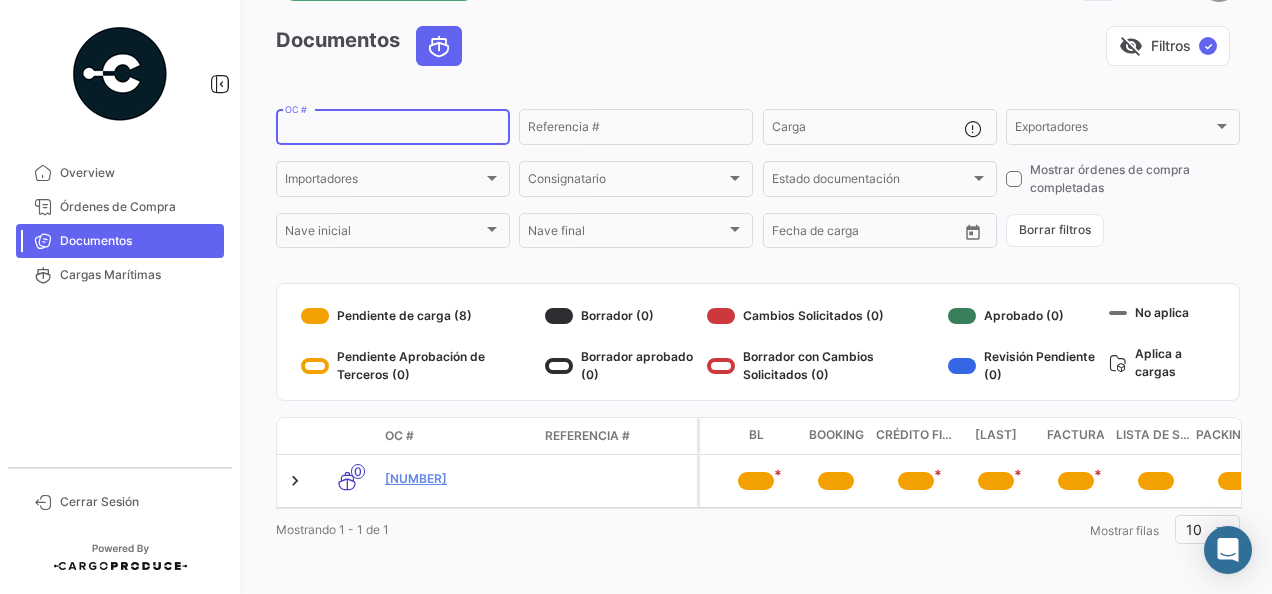 paste on "[NUMBER]" 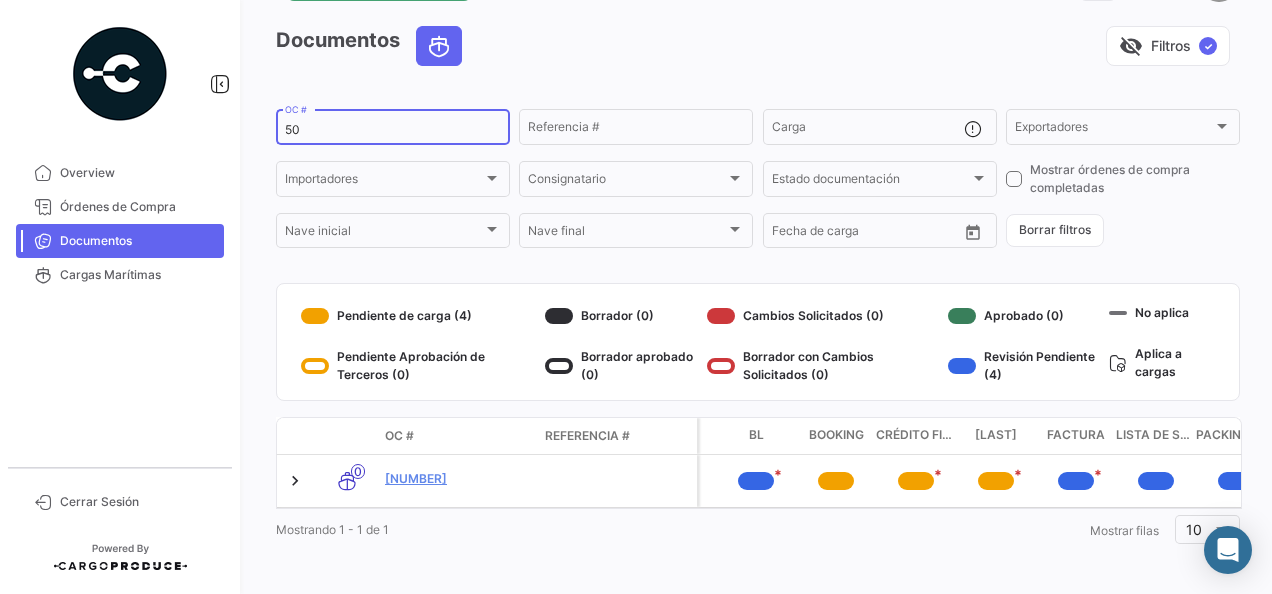 type on "5" 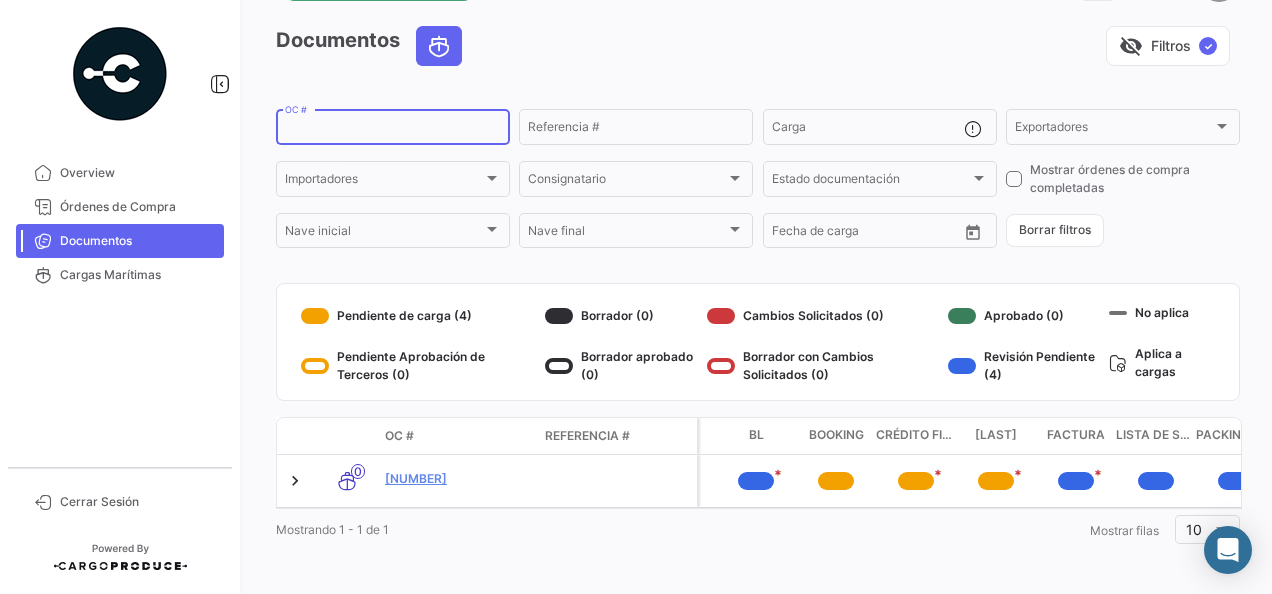 paste on "[NUMBER]" 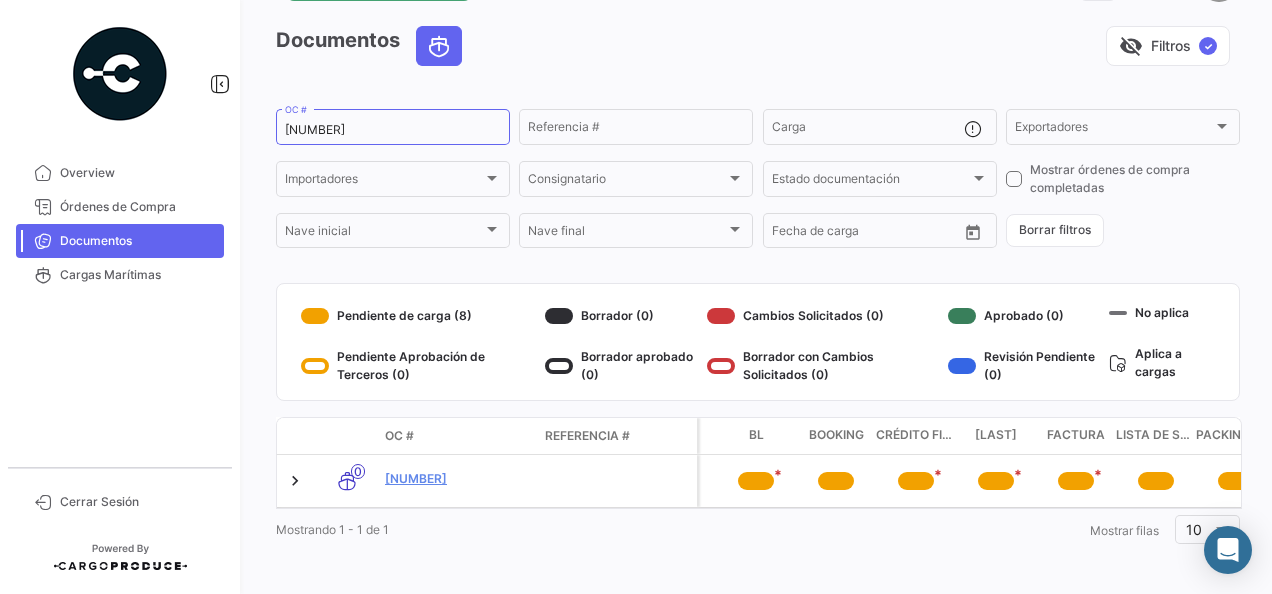 click on "0 [NUMBER] GT01 112016-ELECTROLUX HOME PRODUCTS GT01 * * * * * *" 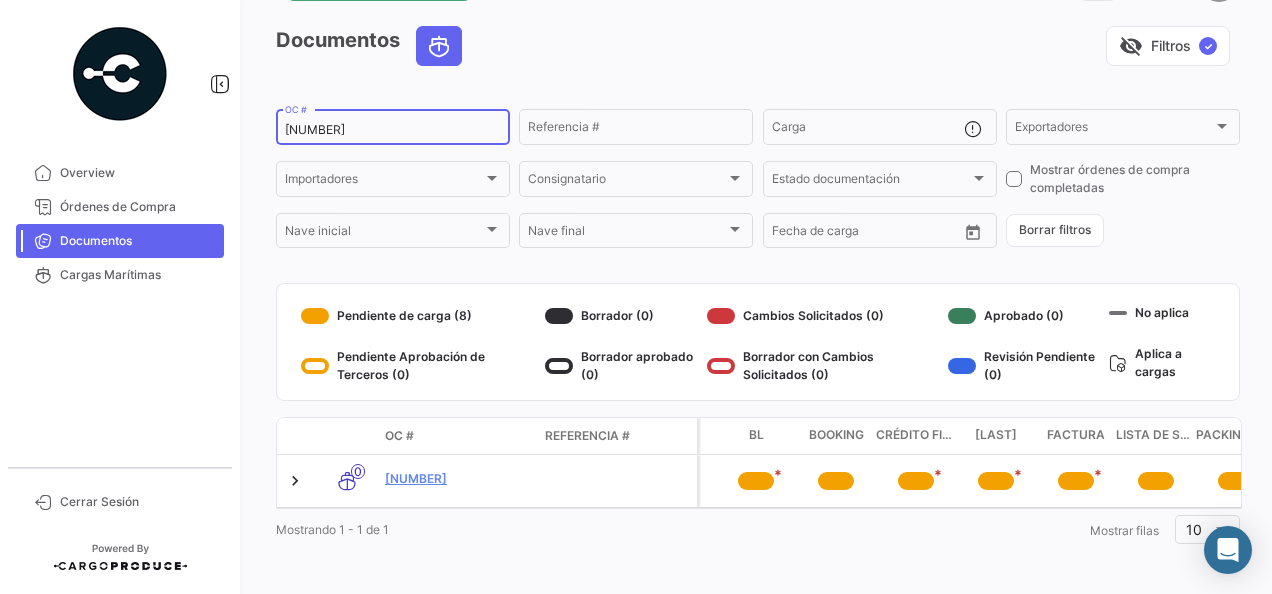 click on "[NUMBER]" at bounding box center [393, 130] 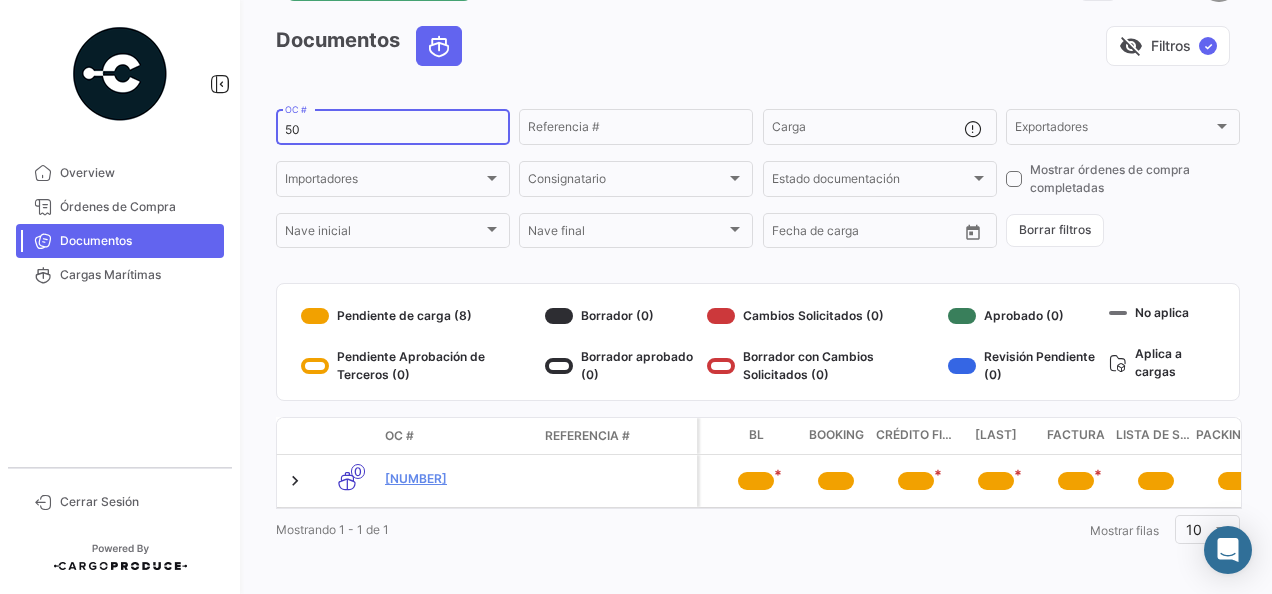 type on "5" 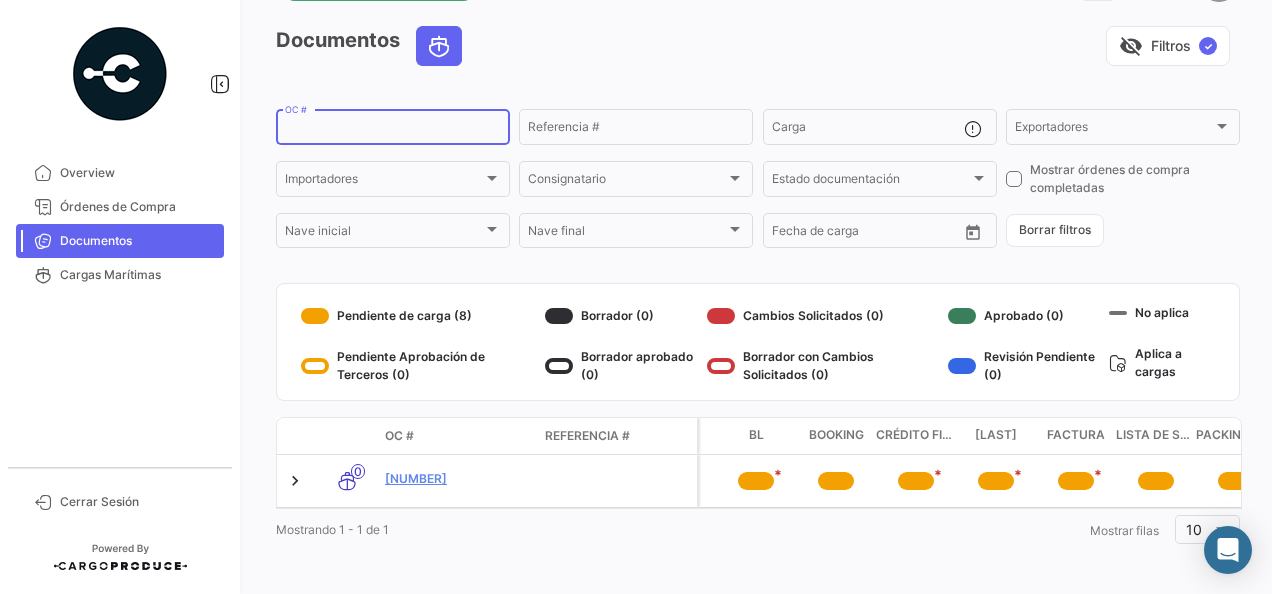 paste on "[NUMBER]" 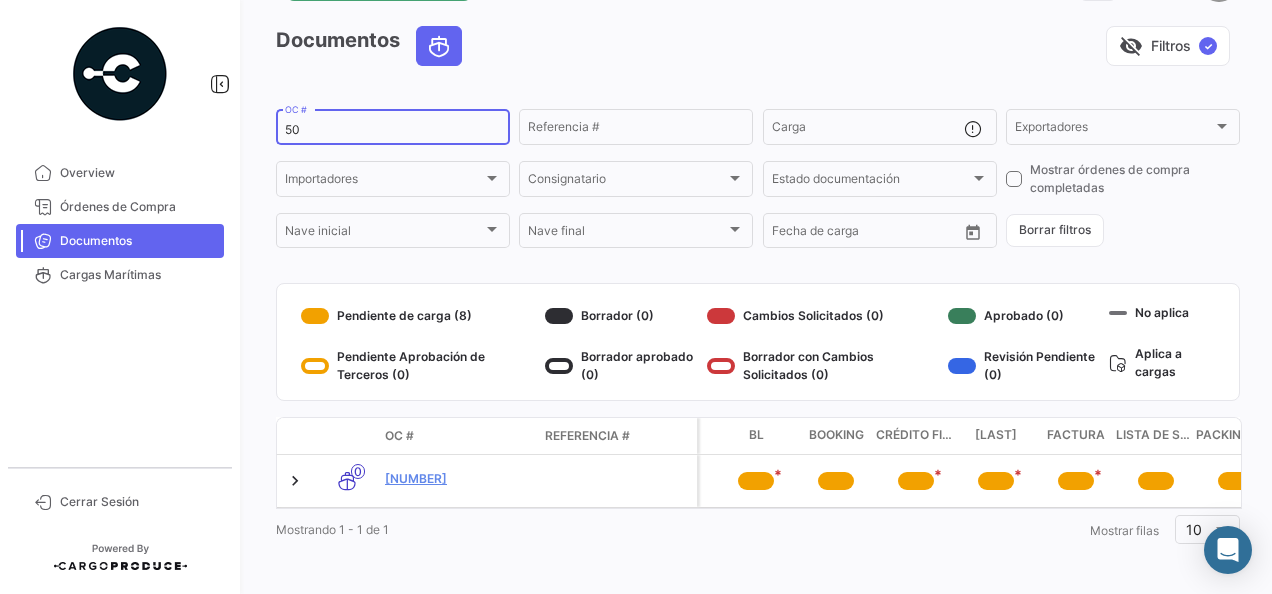 type on "5" 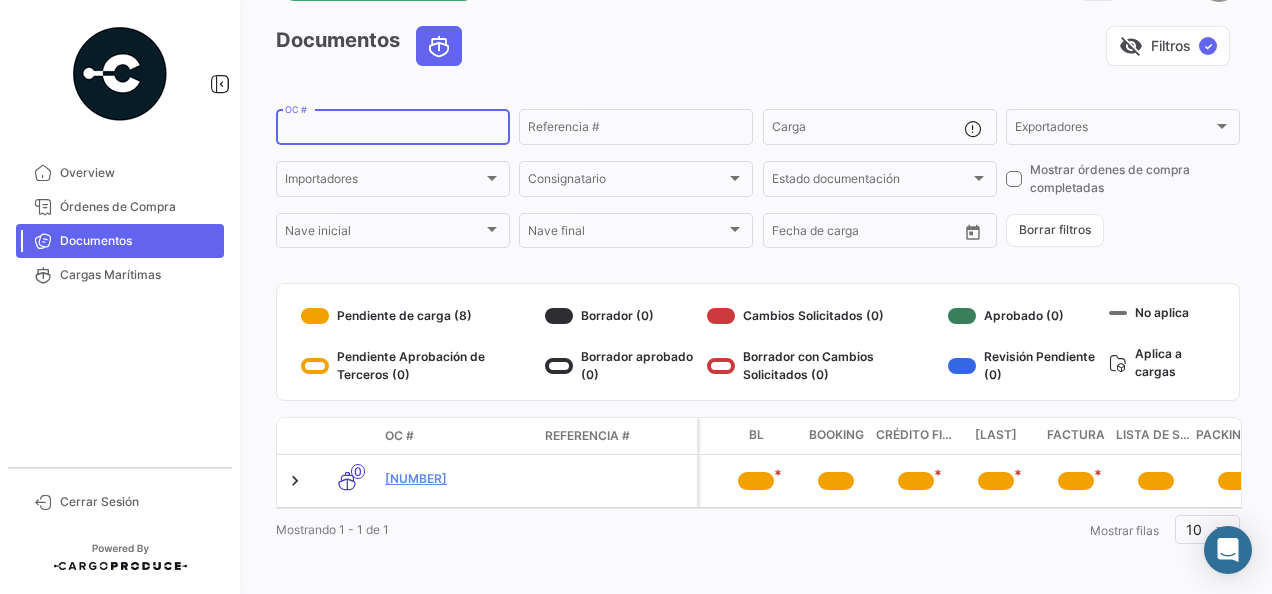paste on "[NUMBER]" 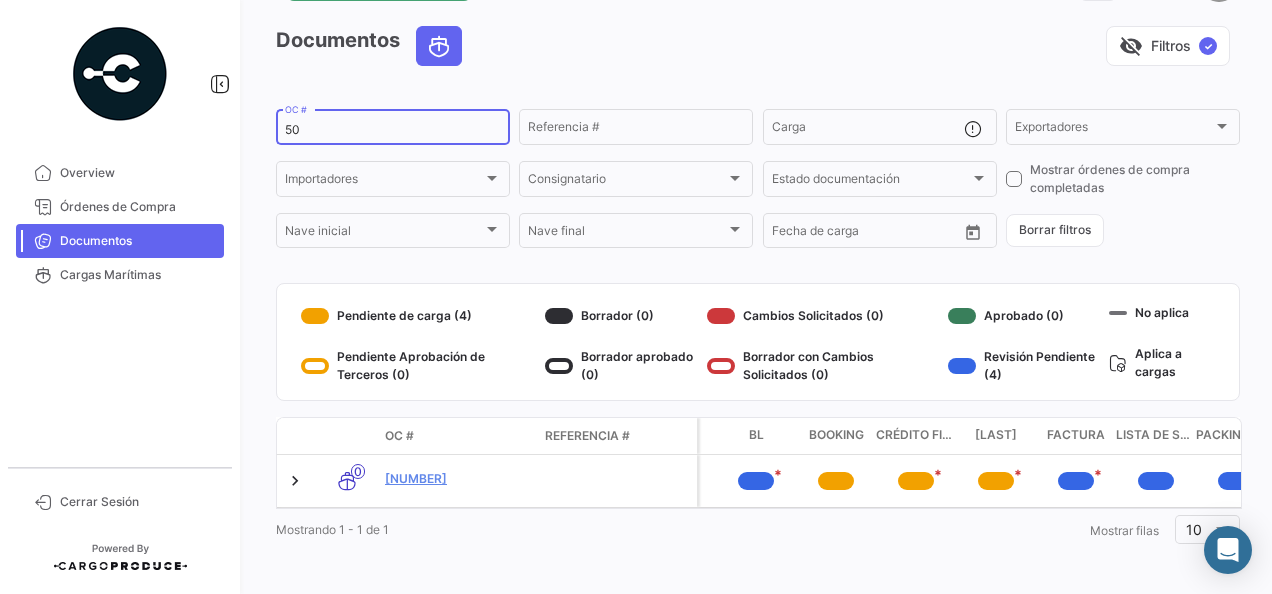 type on "5" 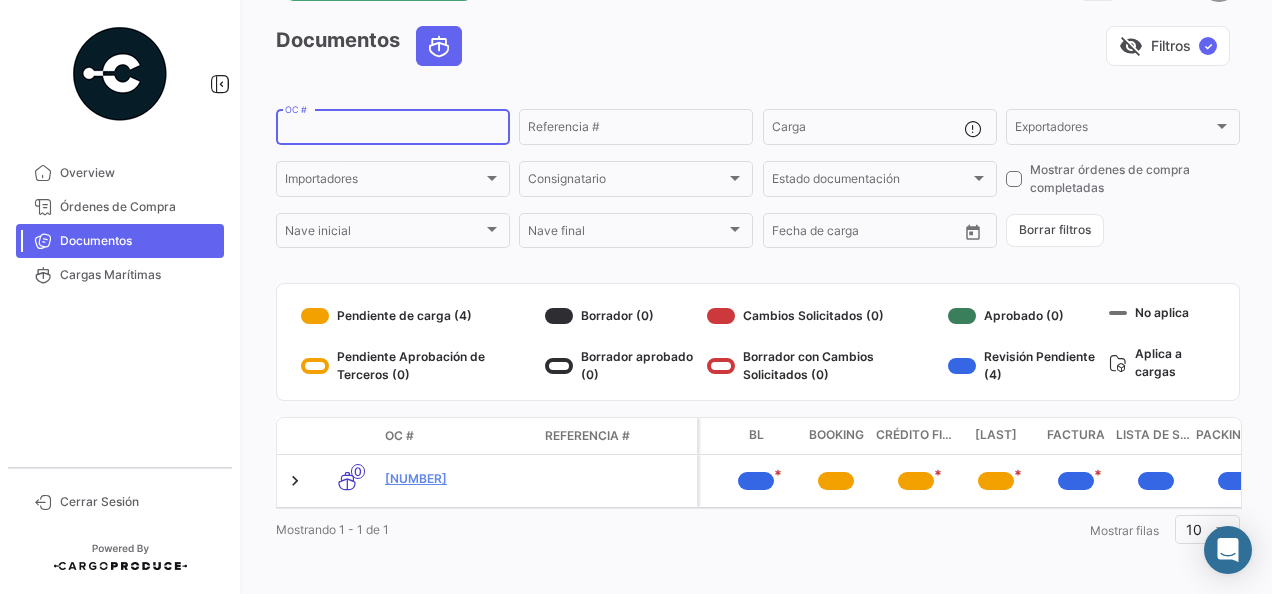 paste on "[NUMBER]" 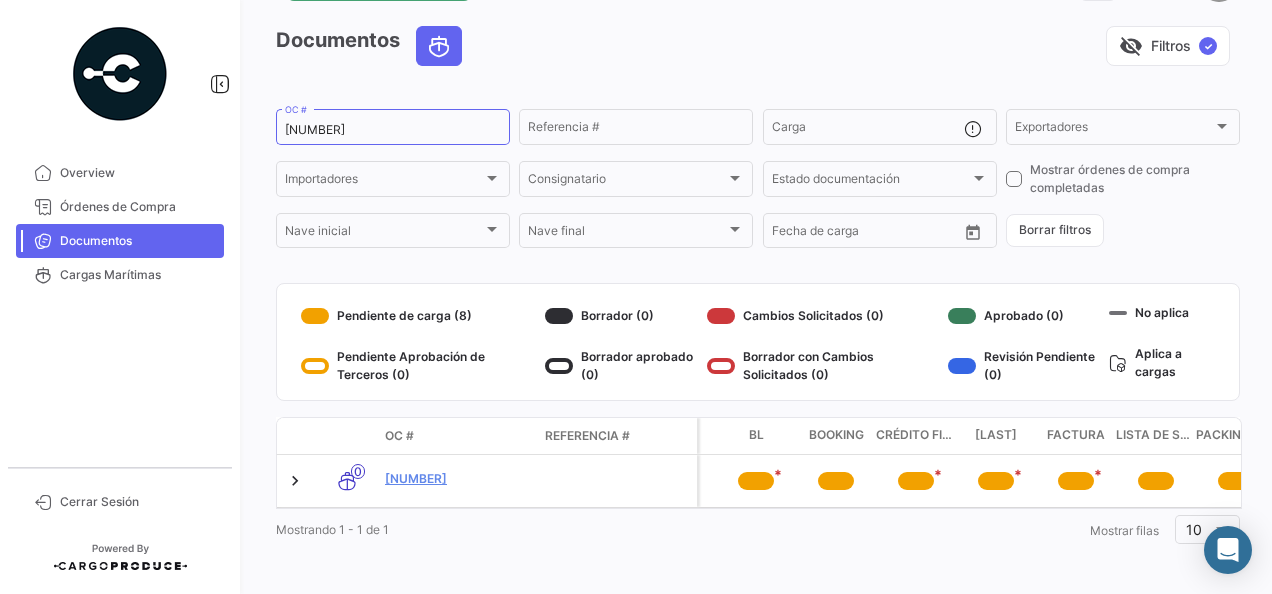 scroll, scrollTop: 0, scrollLeft: 908, axis: horizontal 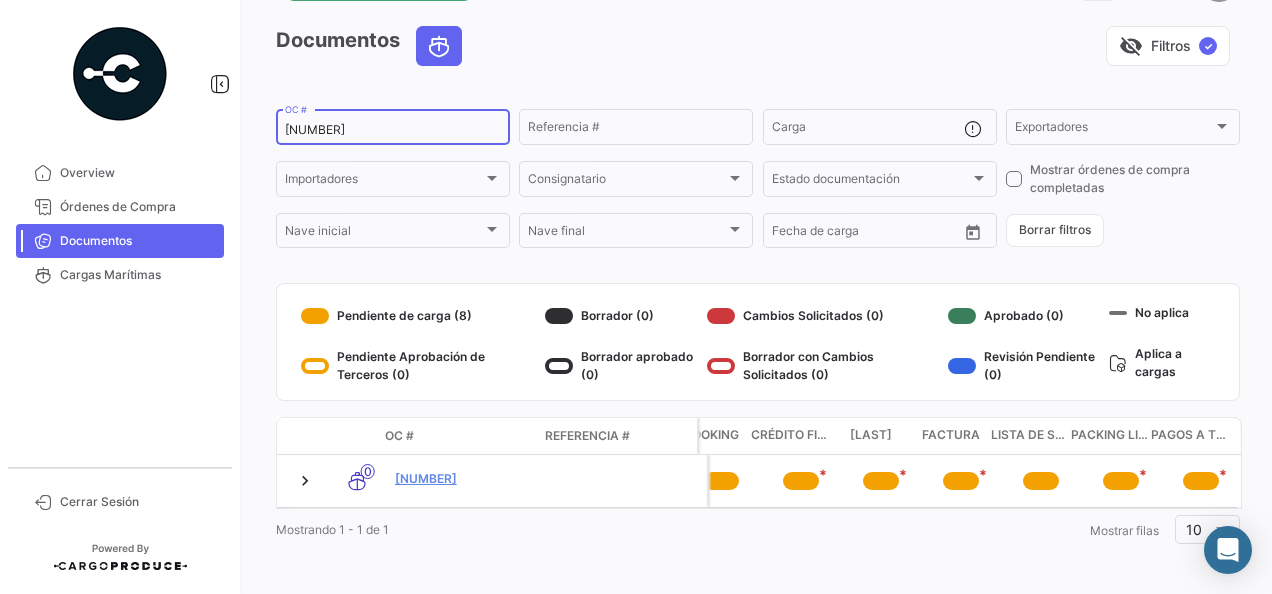 click on "[NUMBER]" at bounding box center (393, 130) 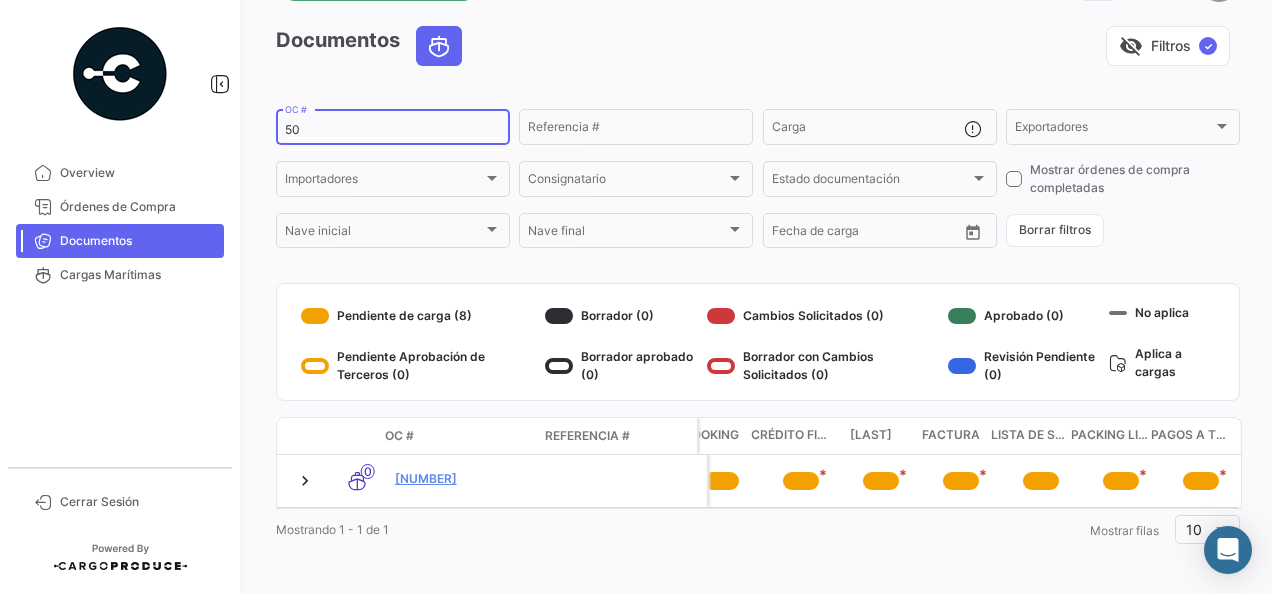 type on "5" 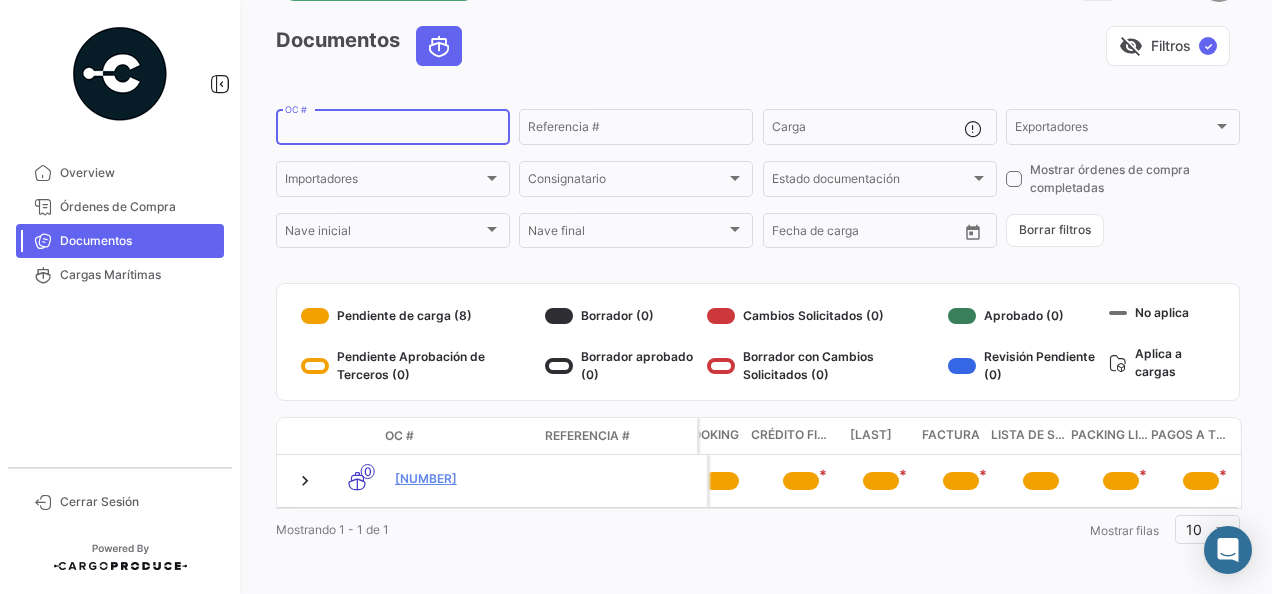 paste on "[NUMBER]" 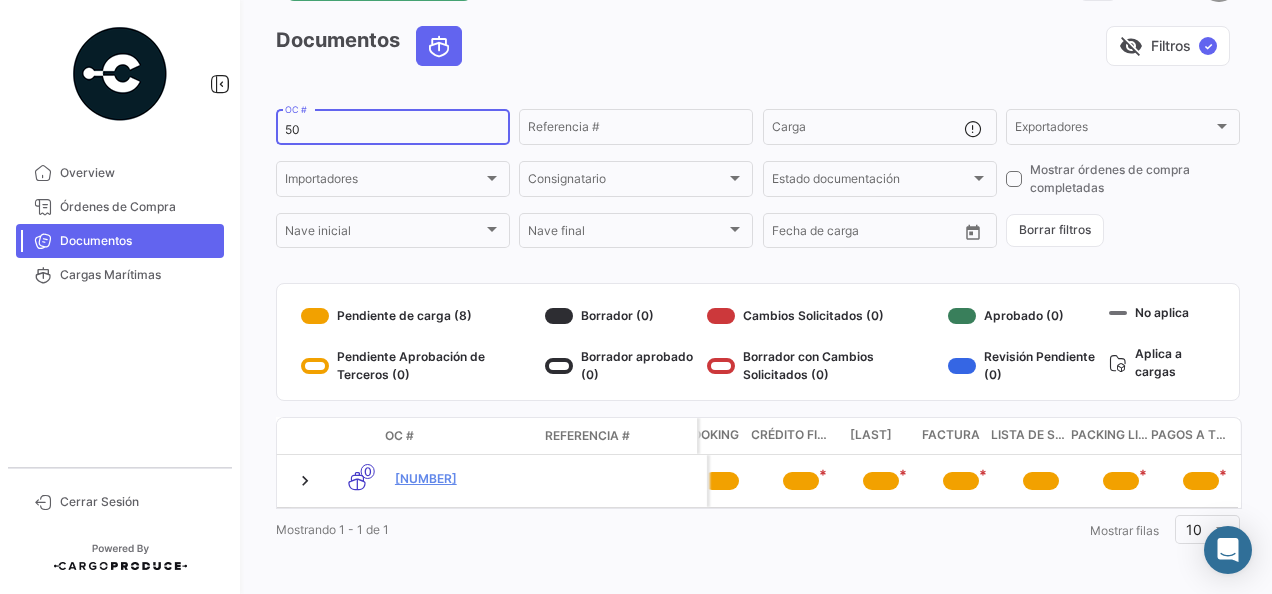 type on "5" 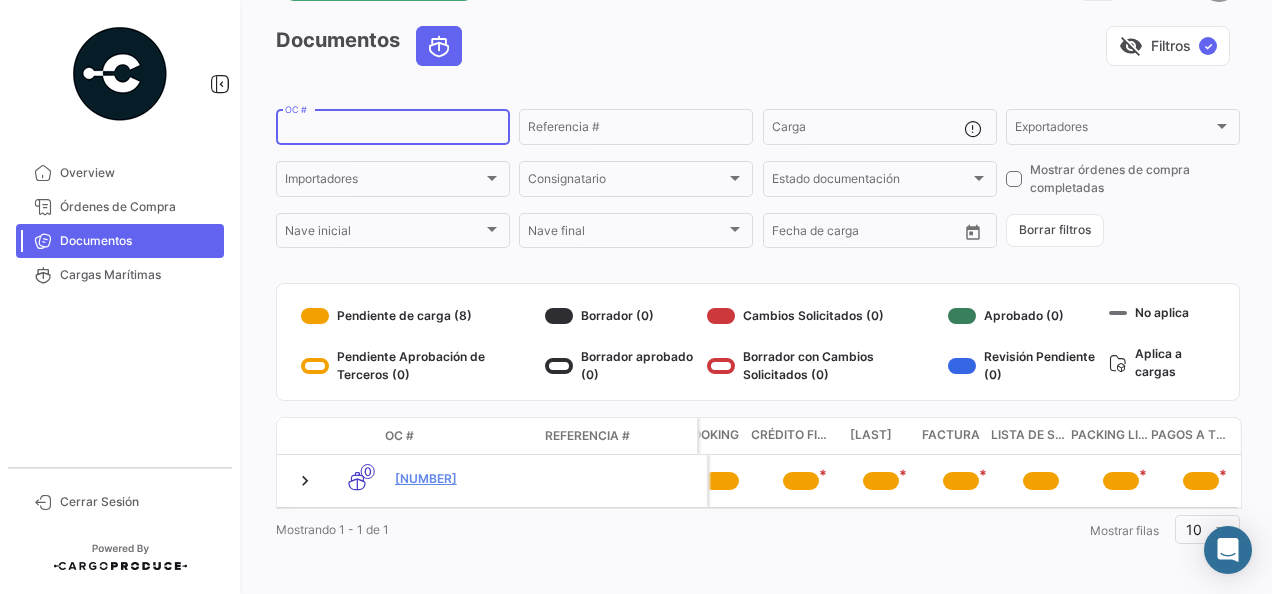 paste on "[NUMBER]" 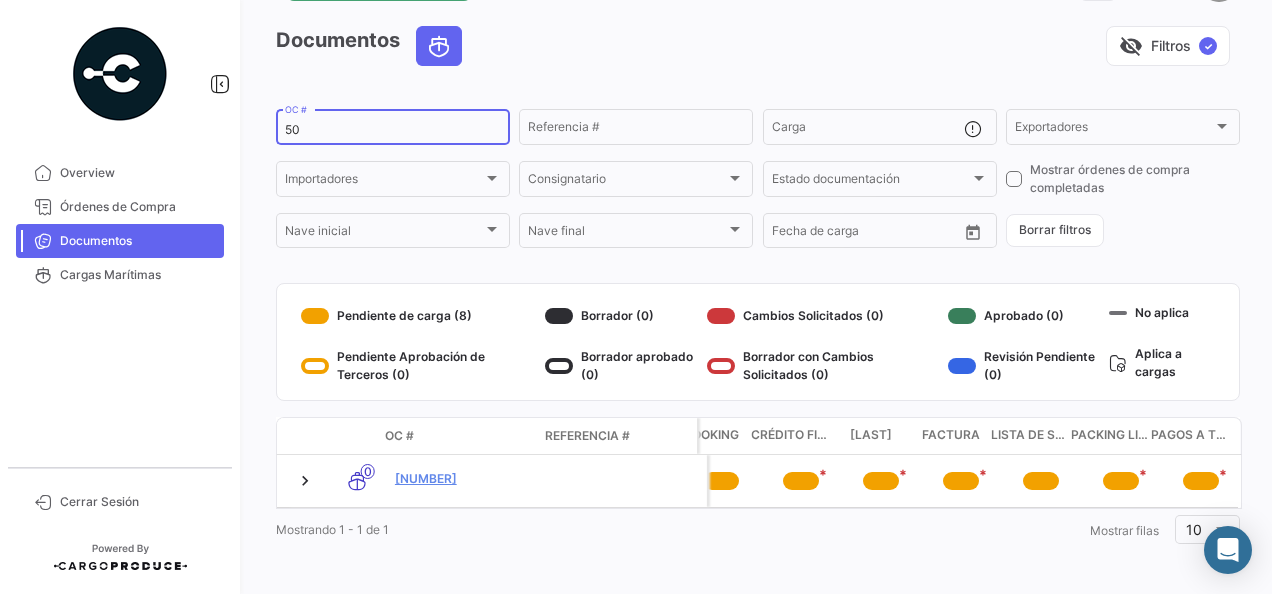 type on "5" 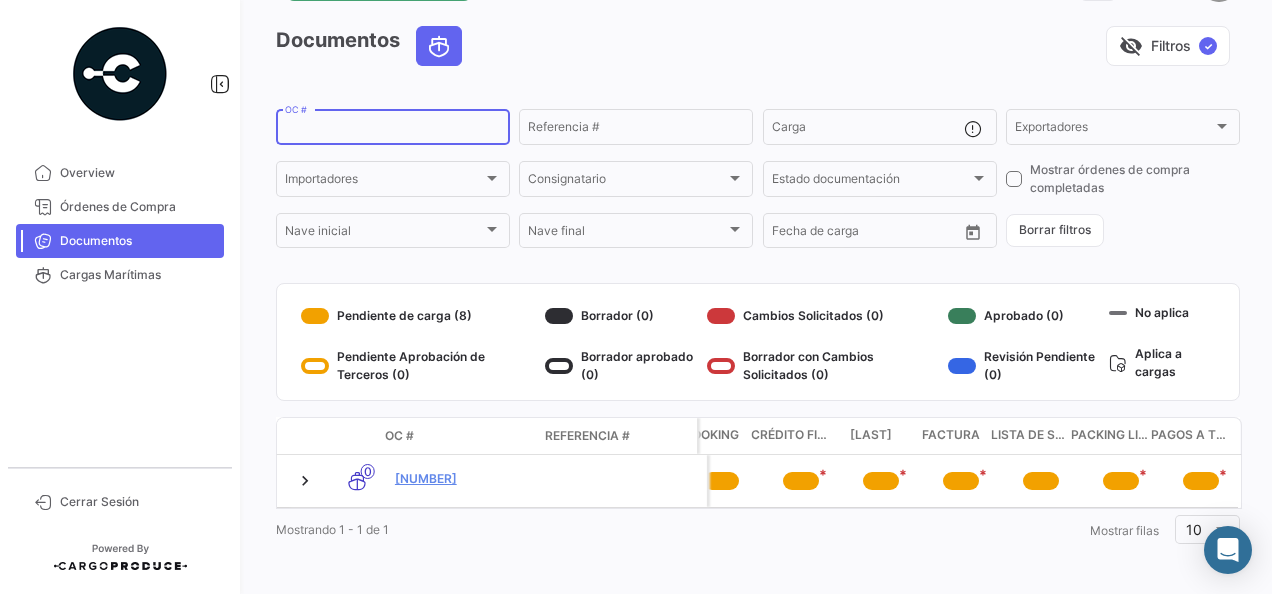 paste on "[NUMBER]" 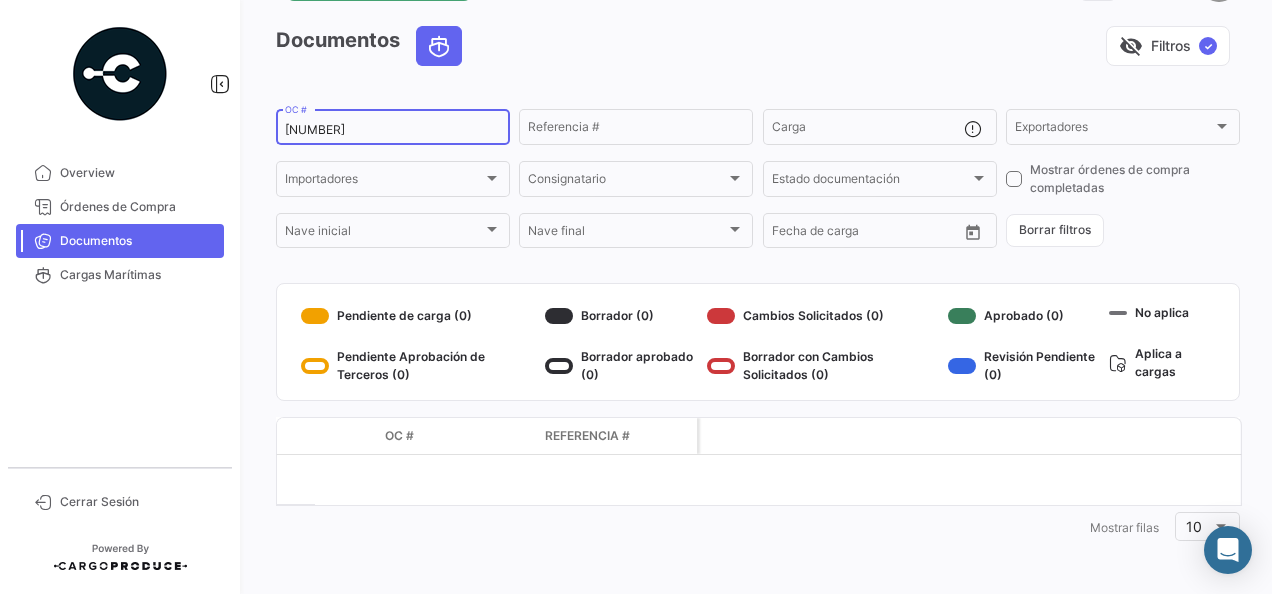 scroll, scrollTop: 0, scrollLeft: 0, axis: both 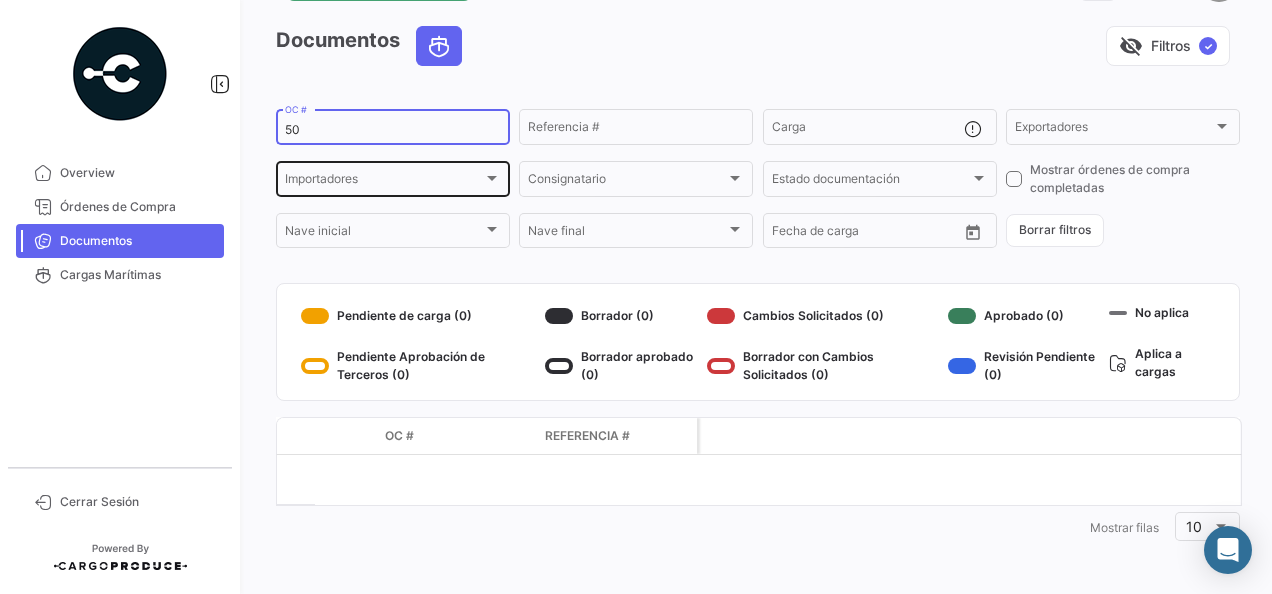 type on "5" 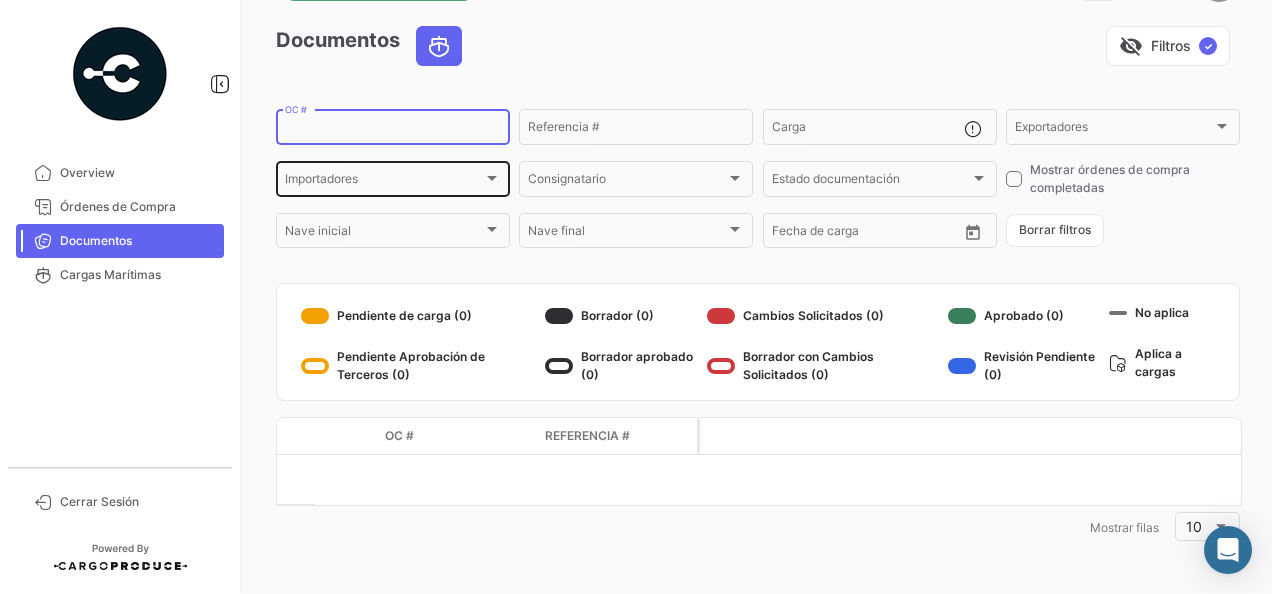 paste on "[NUMBER]" 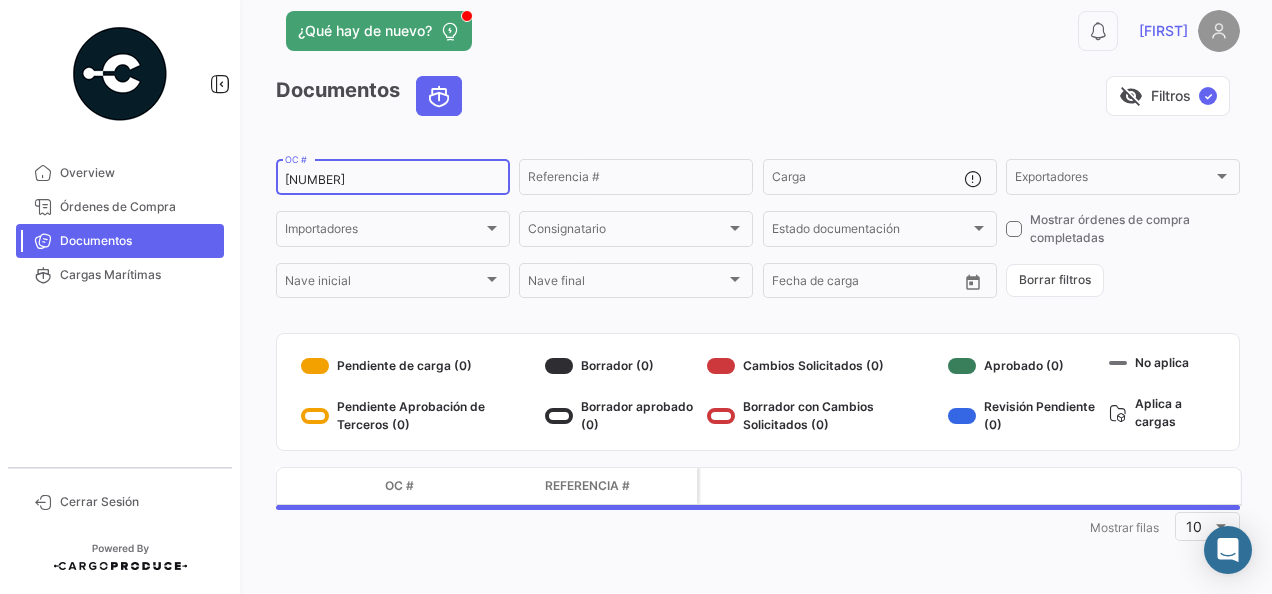 scroll, scrollTop: 72, scrollLeft: 0, axis: vertical 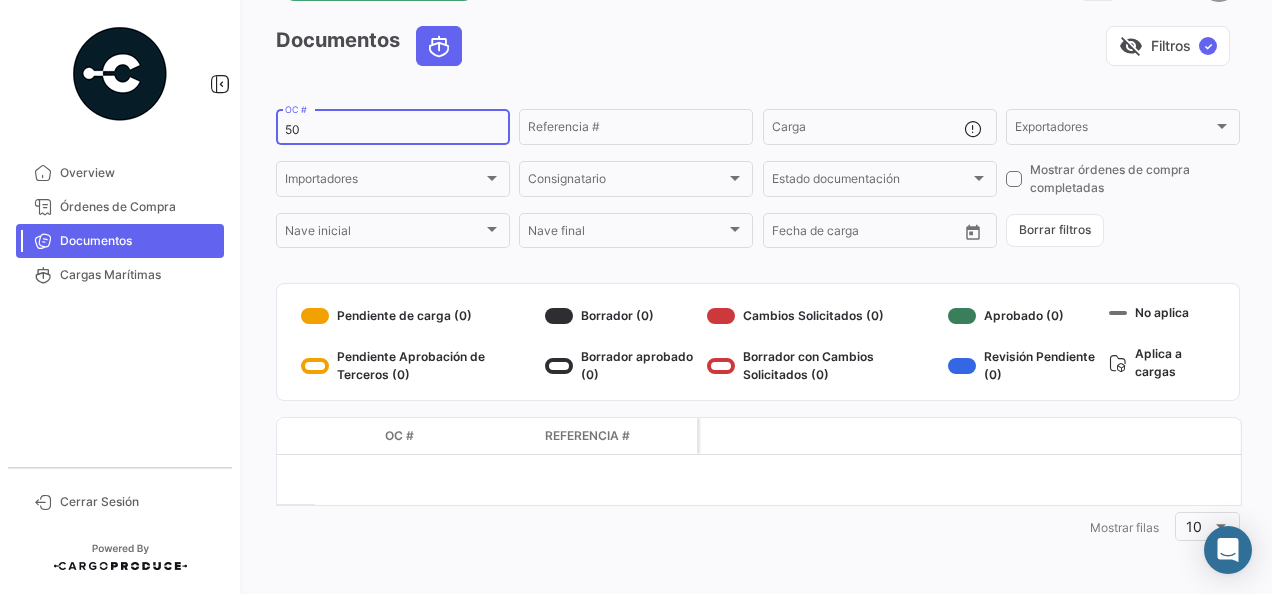 type on "5" 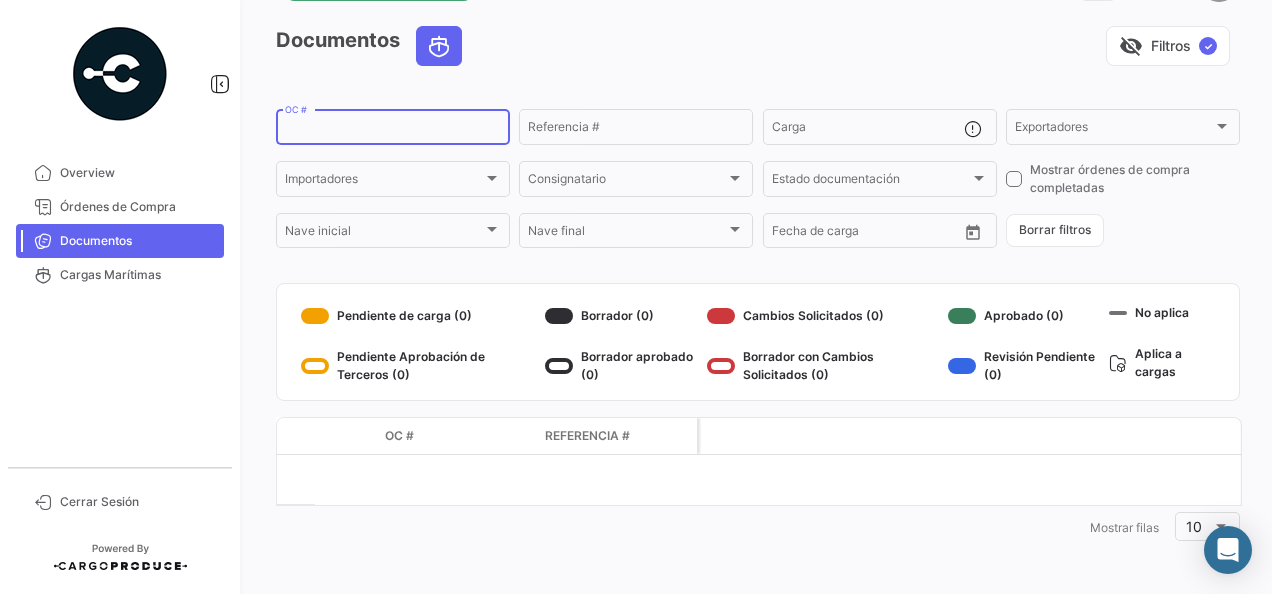 paste on "[NUMBER]" 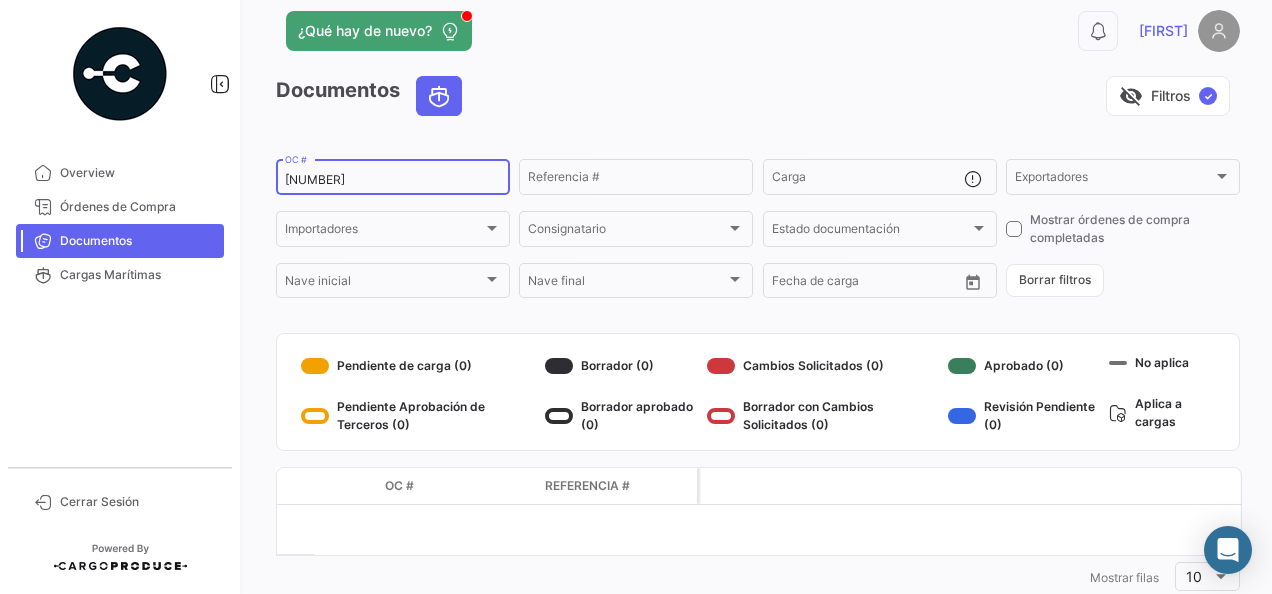 scroll, scrollTop: 72, scrollLeft: 0, axis: vertical 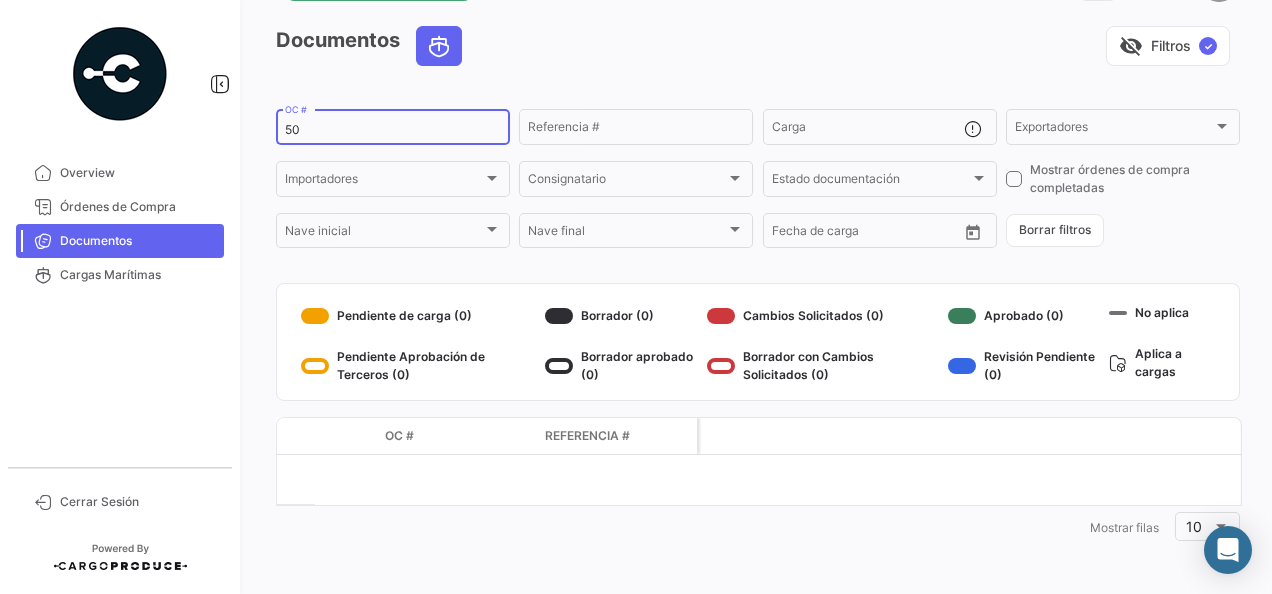 type on "5" 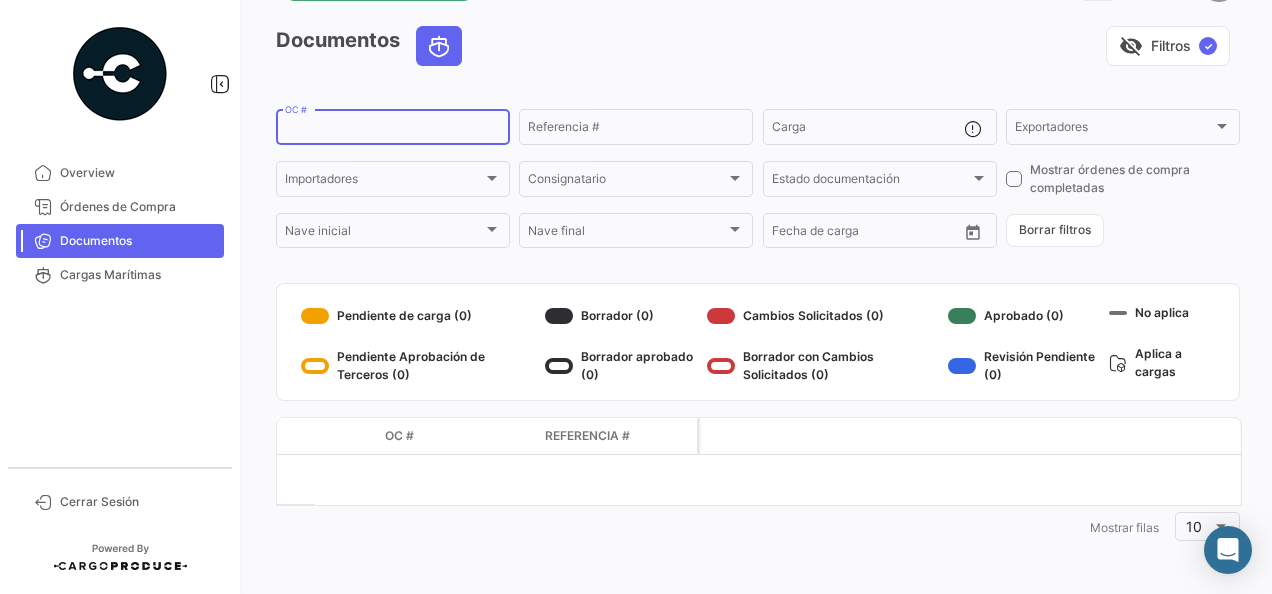 paste on "[NUMBER]" 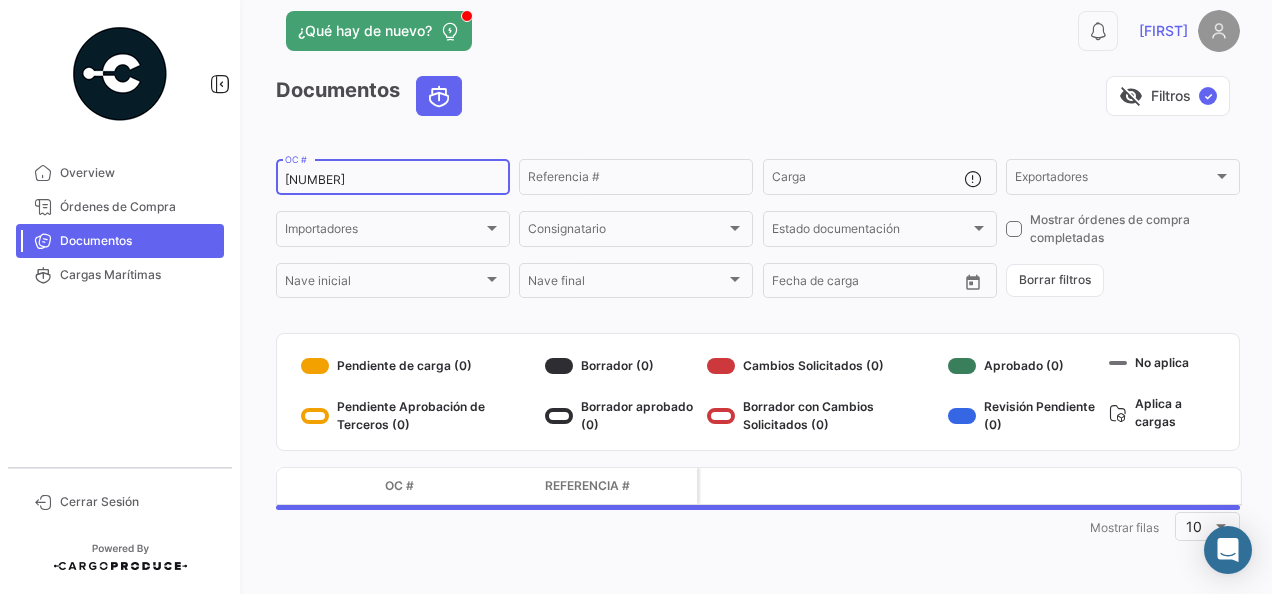 scroll, scrollTop: 72, scrollLeft: 0, axis: vertical 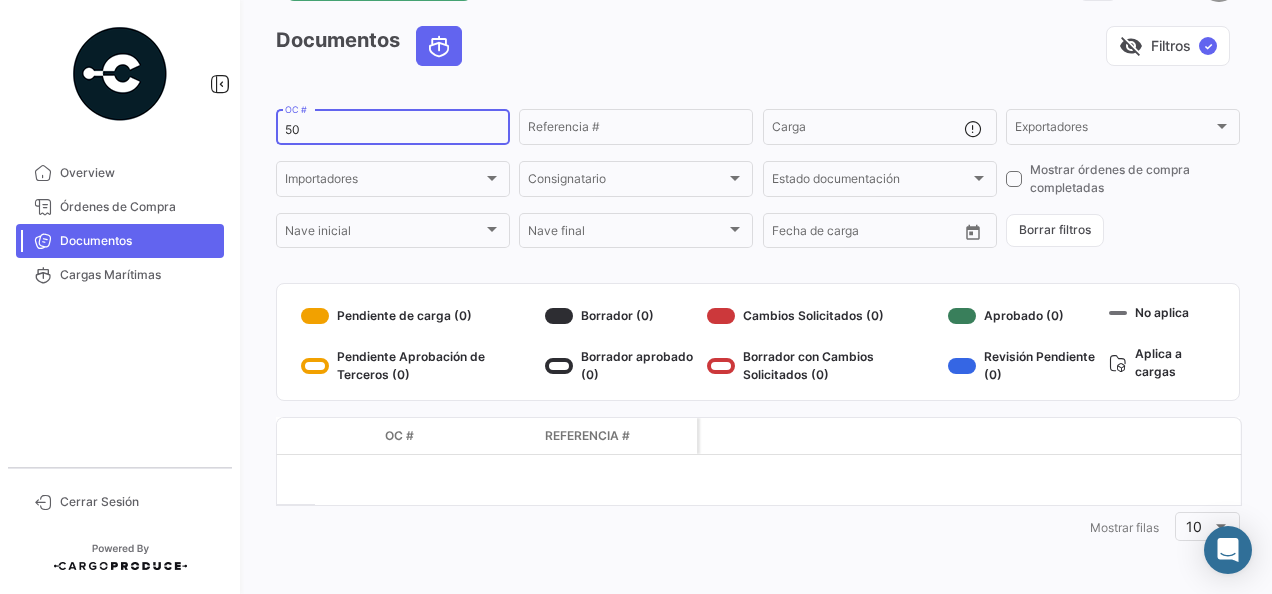 type on "5" 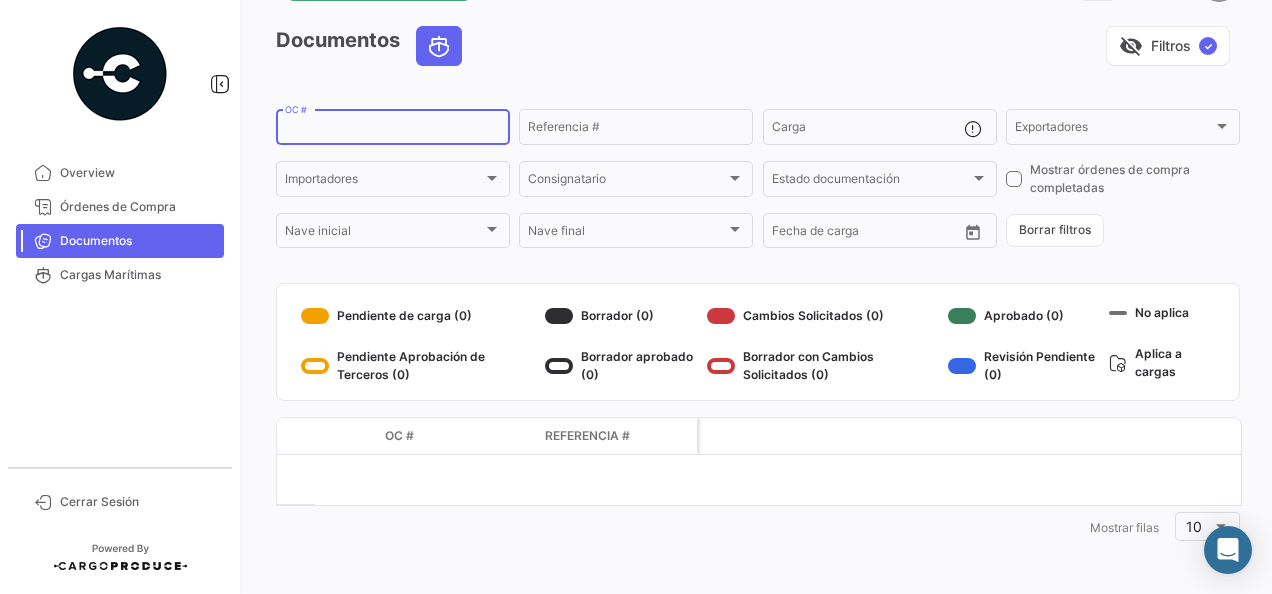 paste on "[NUMBER]" 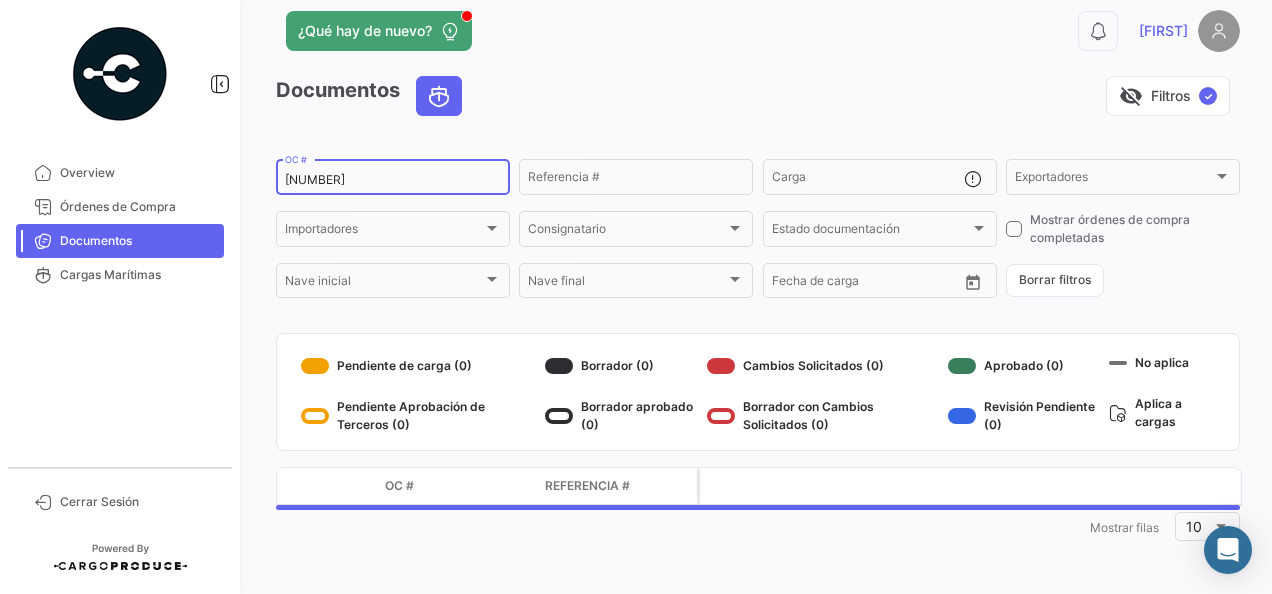 scroll, scrollTop: 72, scrollLeft: 0, axis: vertical 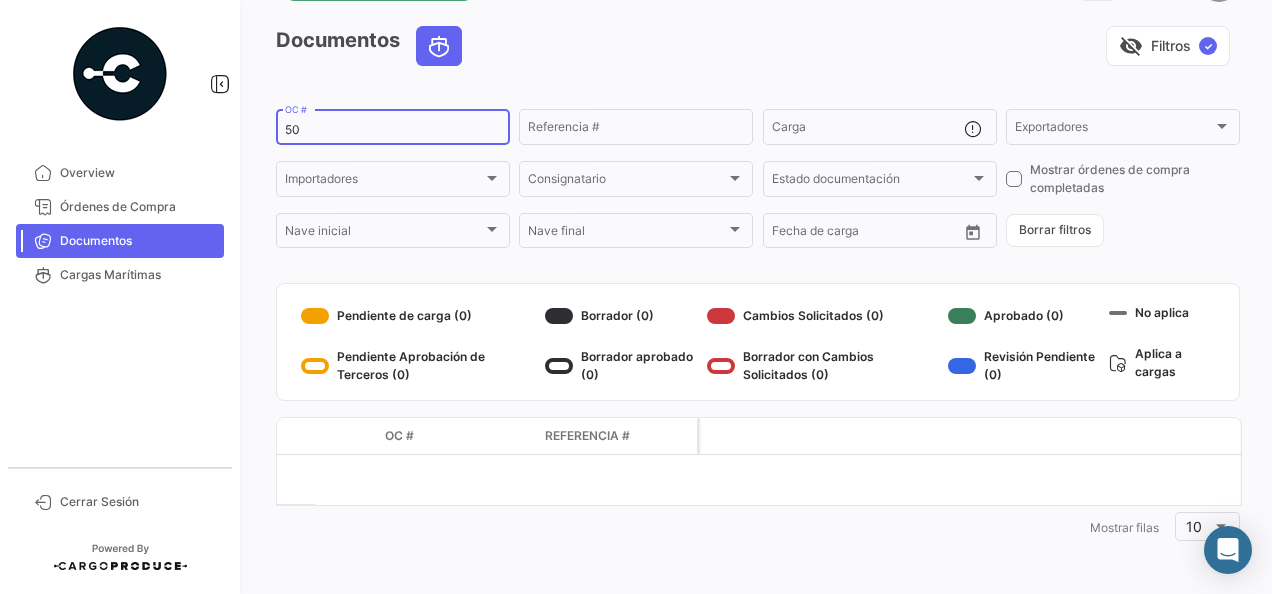 type on "5" 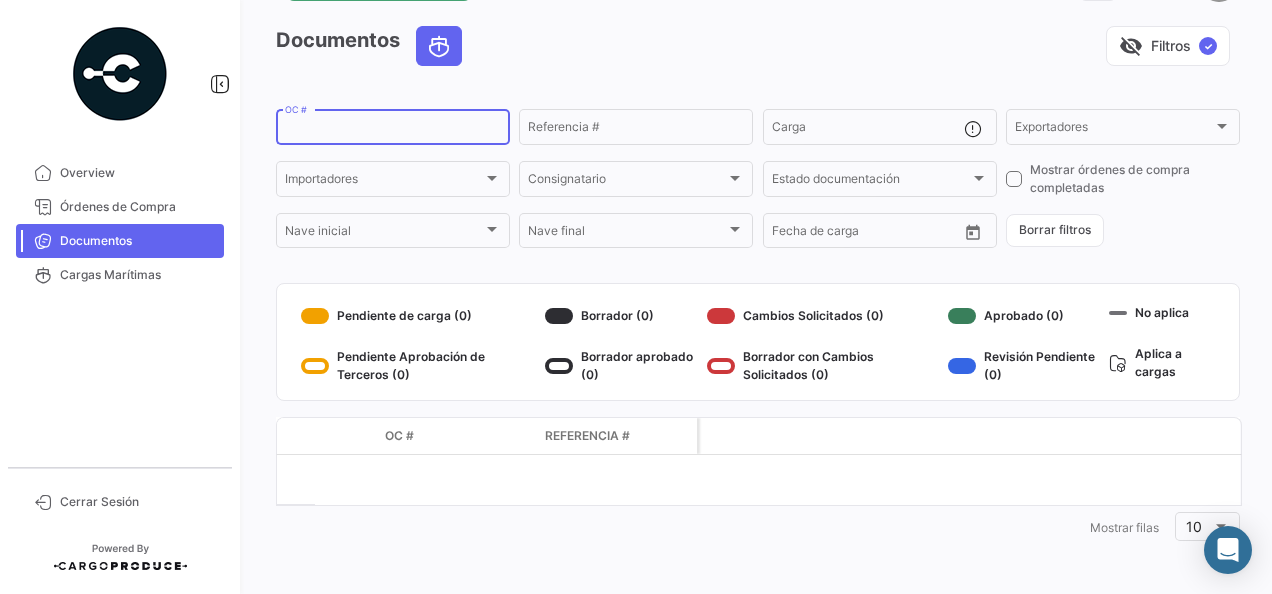 paste on "[NUMBER]" 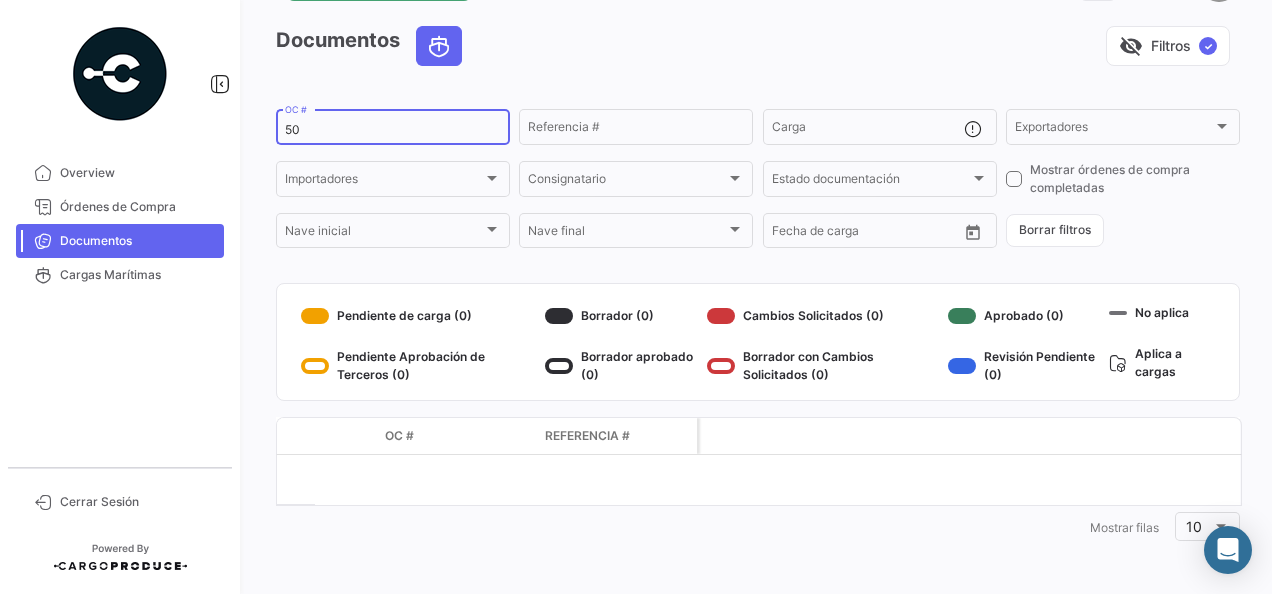 type on "5" 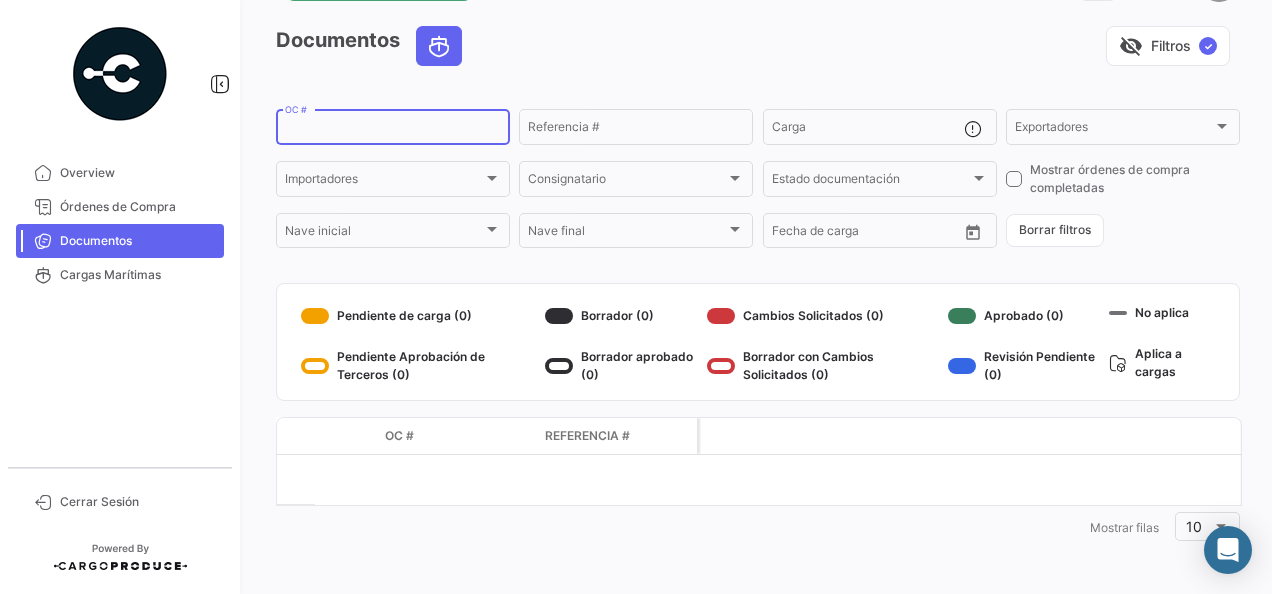 paste on "[NUMBER]" 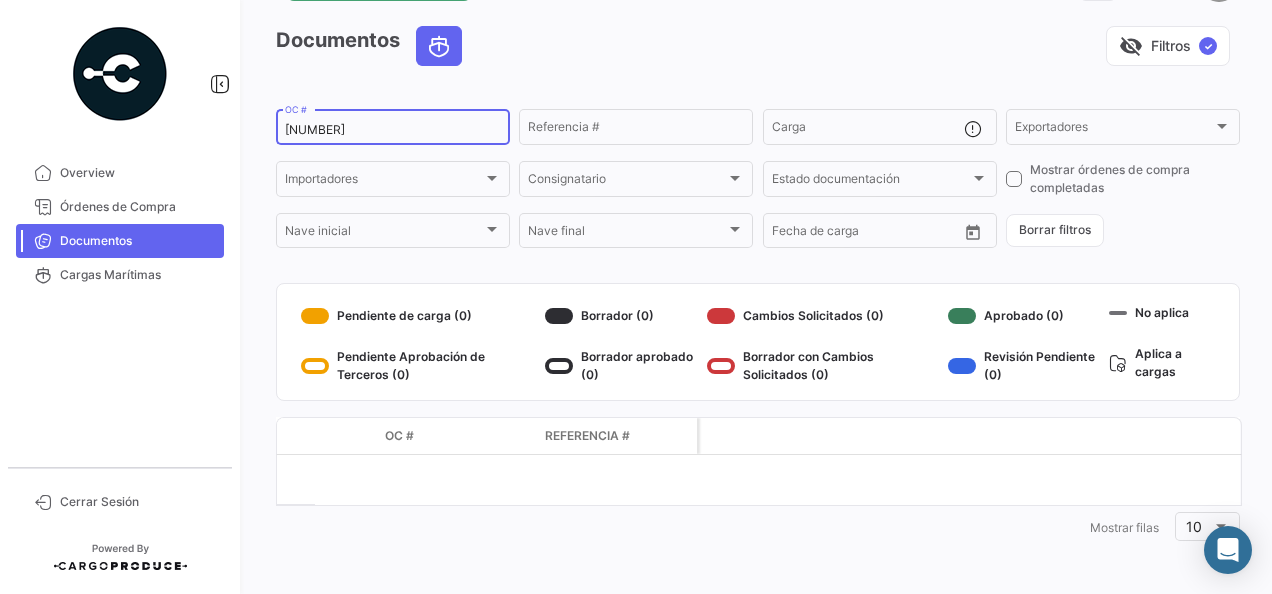 type on "[NUMBER]" 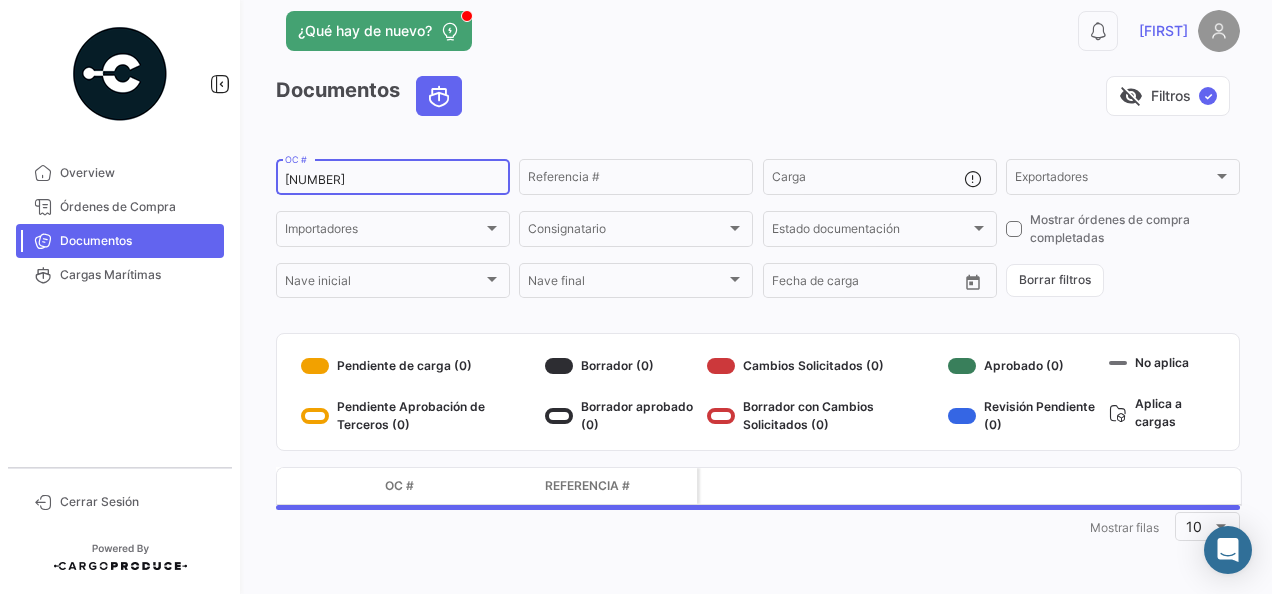 scroll, scrollTop: 72, scrollLeft: 0, axis: vertical 